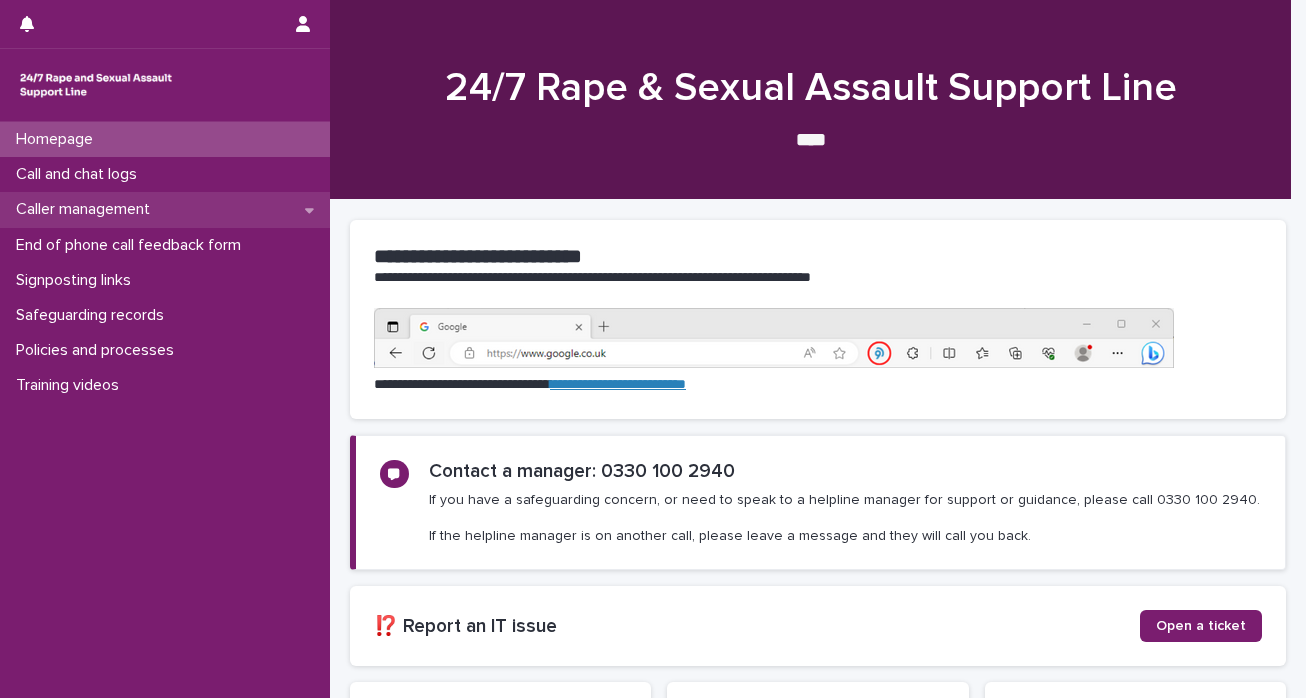 scroll, scrollTop: 0, scrollLeft: 0, axis: both 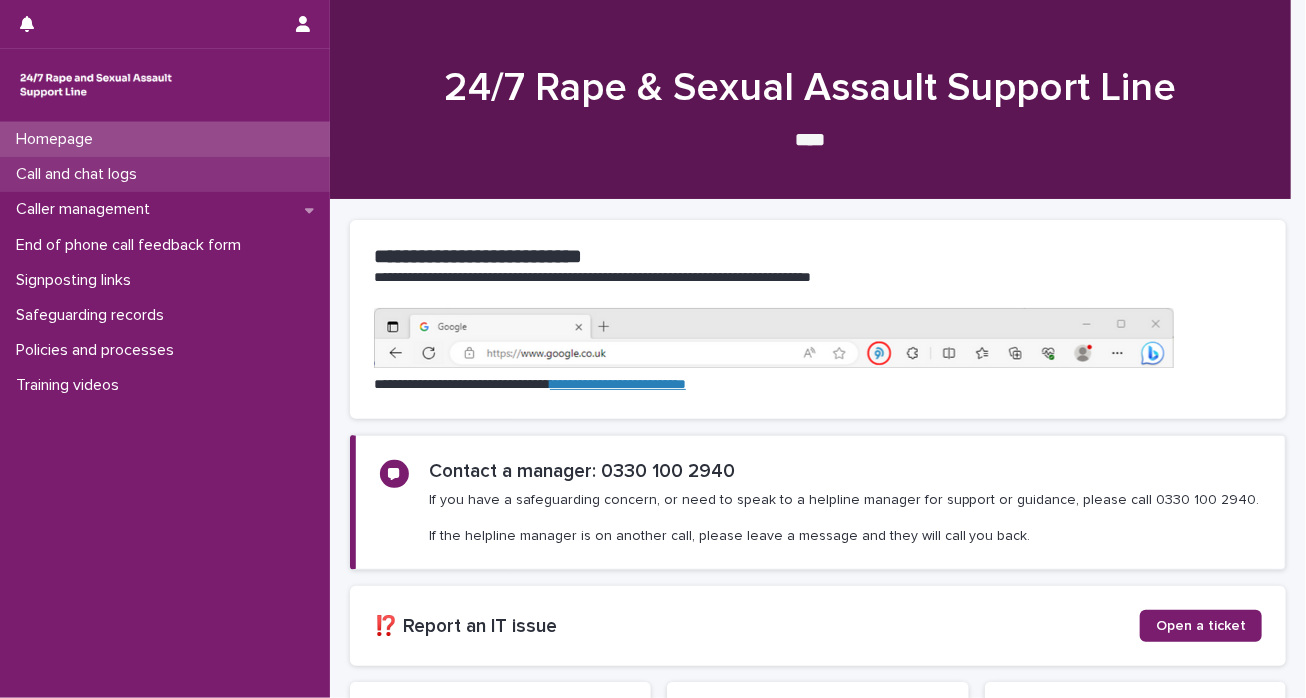 click on "Call and chat logs" at bounding box center [165, 174] 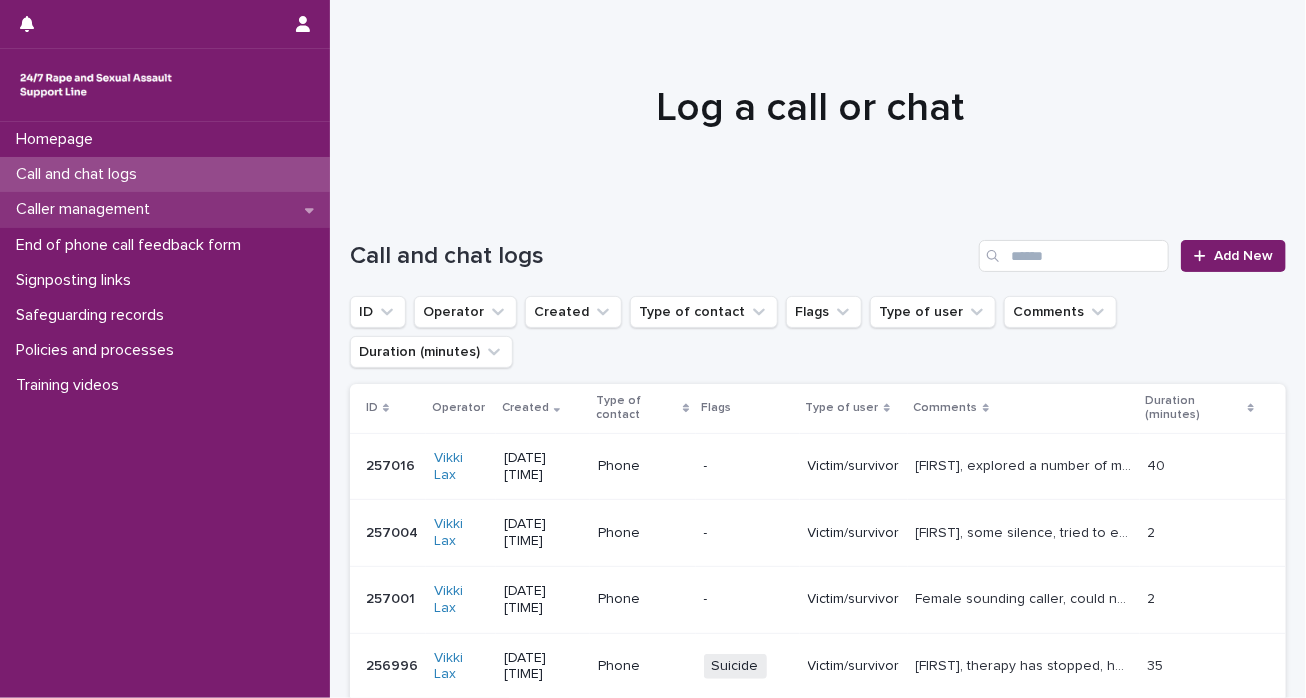 click on "Caller management" at bounding box center (87, 209) 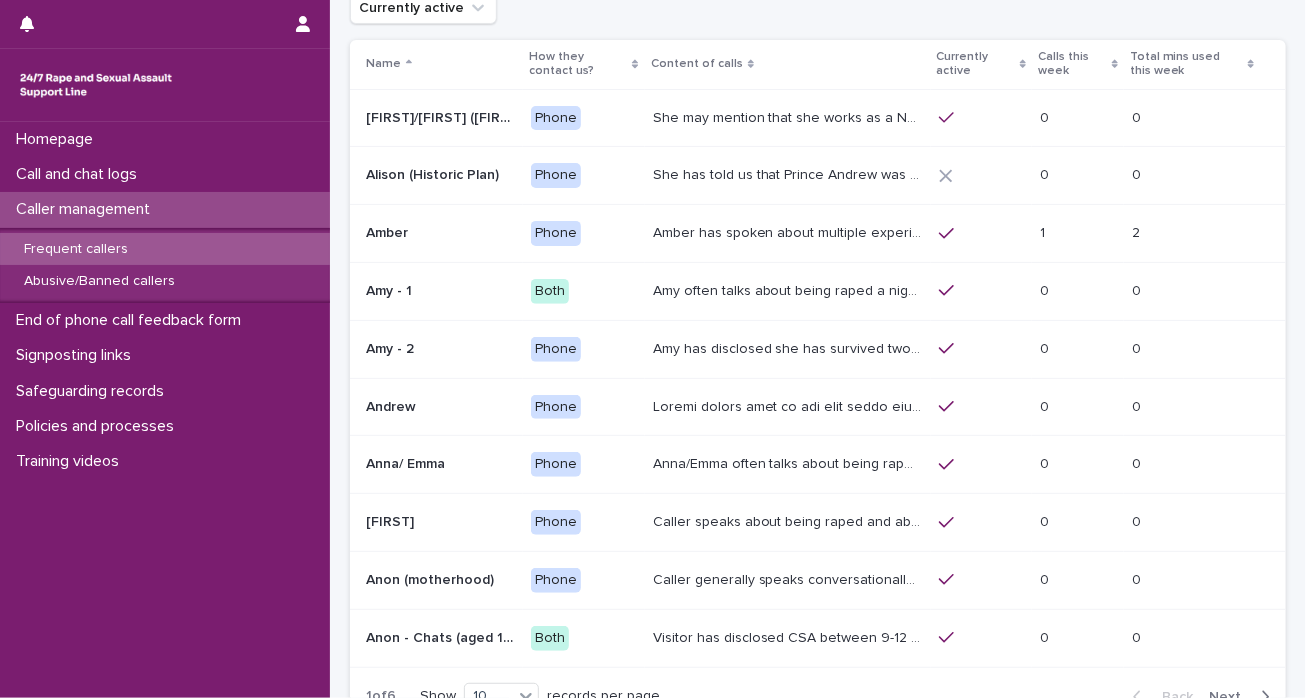 scroll, scrollTop: 108, scrollLeft: 0, axis: vertical 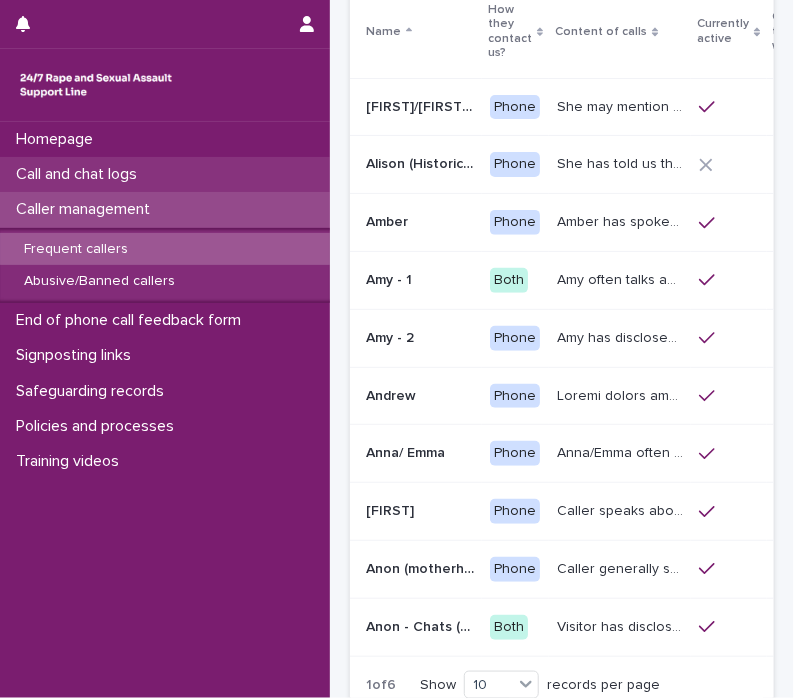 click on "Call and chat logs" at bounding box center [80, 174] 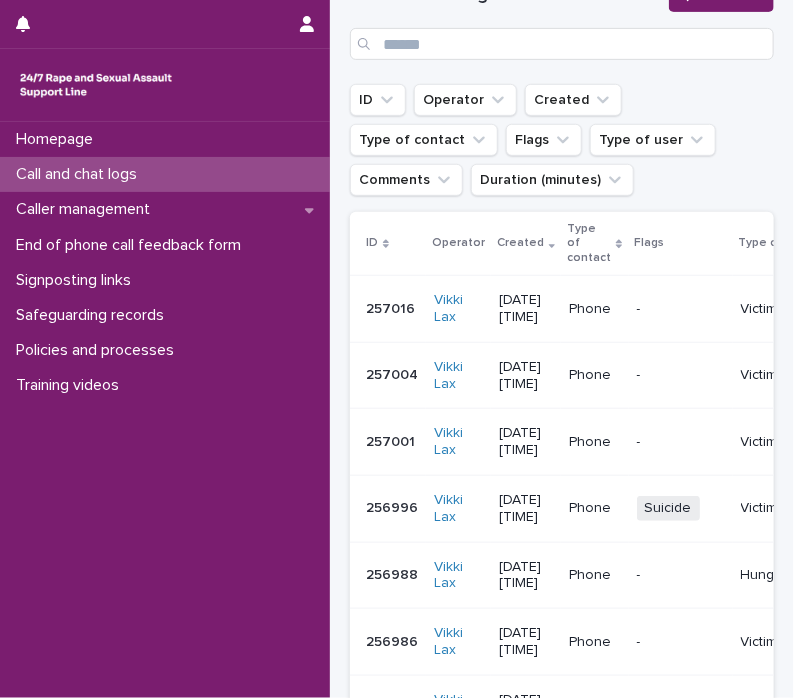 scroll, scrollTop: 0, scrollLeft: 0, axis: both 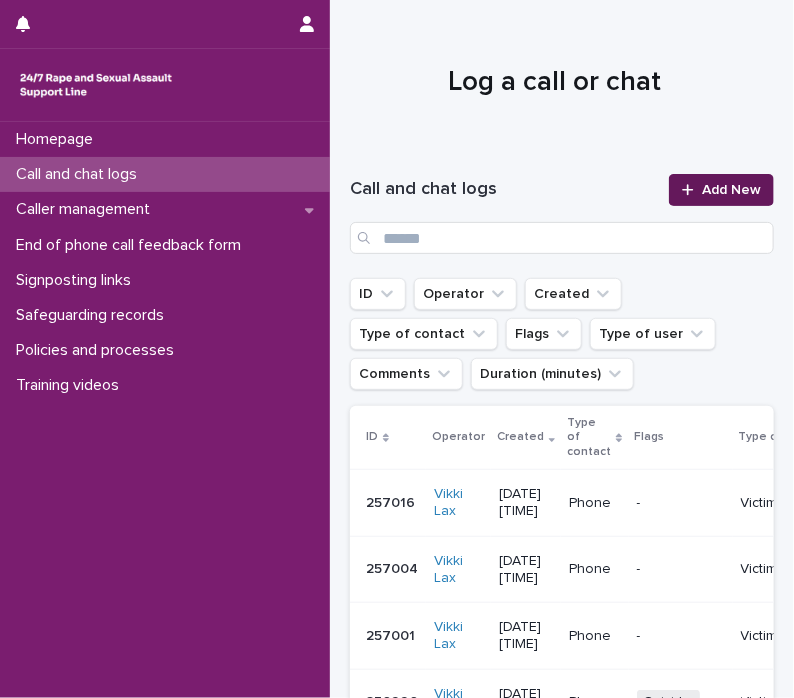 click 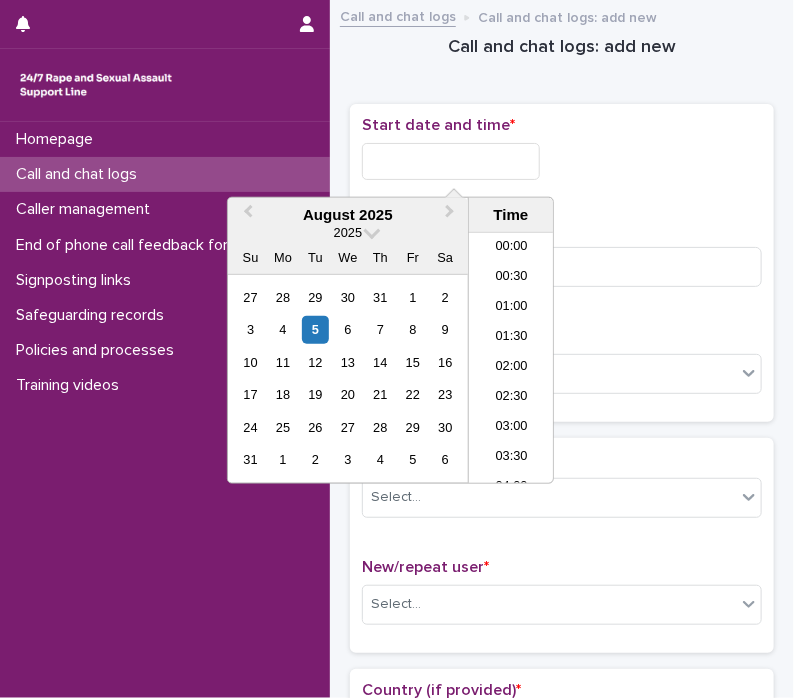 click at bounding box center [451, 161] 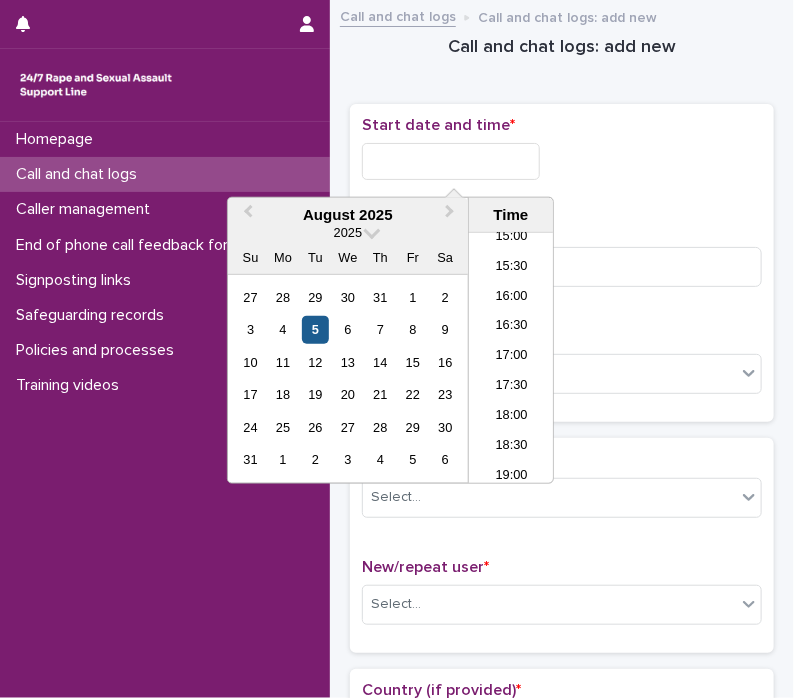 click on "5" at bounding box center (315, 329) 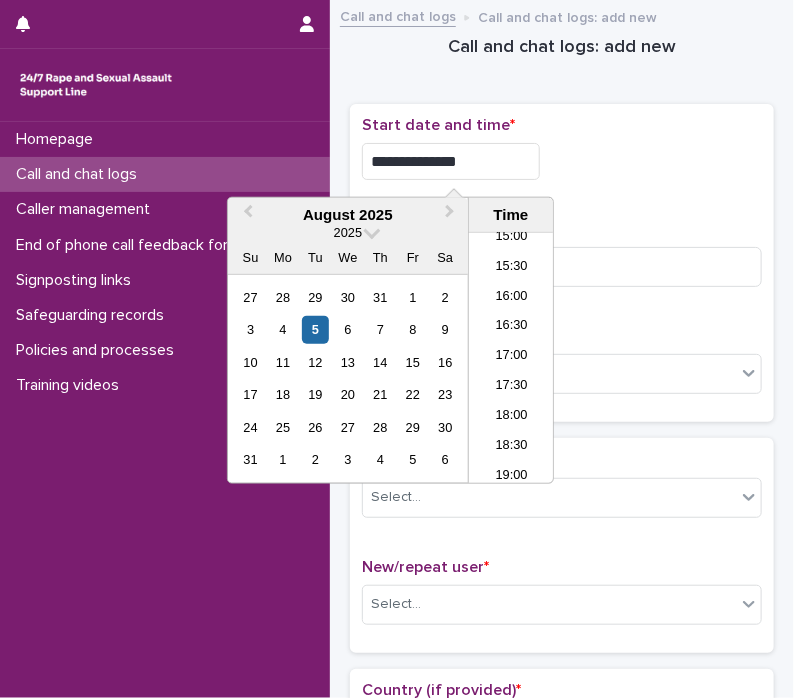 drag, startPoint x: 430, startPoint y: 156, endPoint x: 773, endPoint y: 195, distance: 345.21008 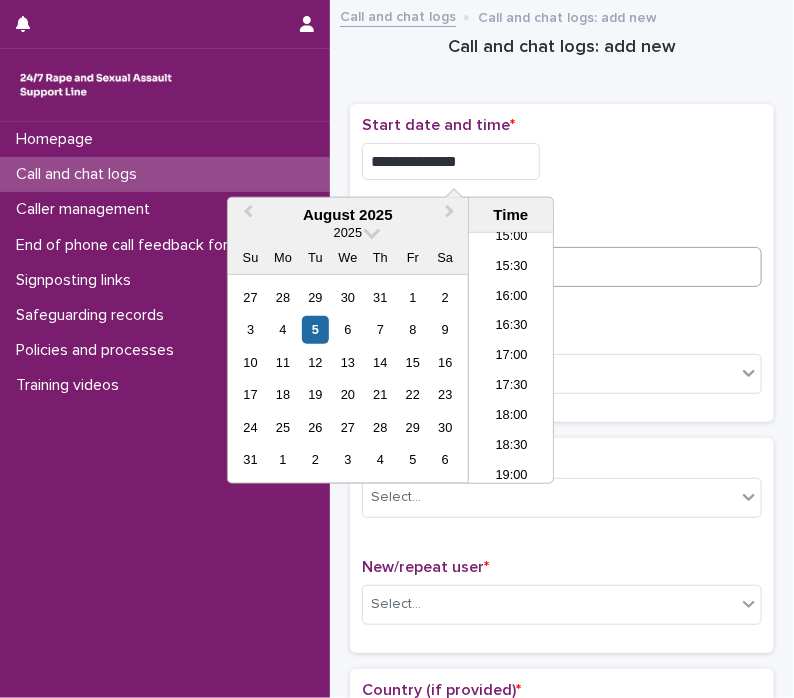 type on "**********" 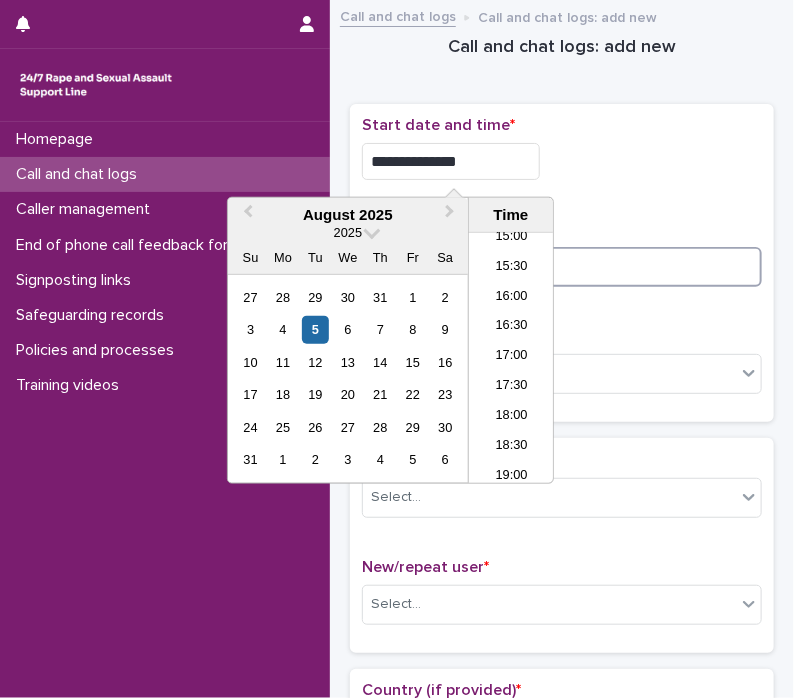 click at bounding box center [562, 267] 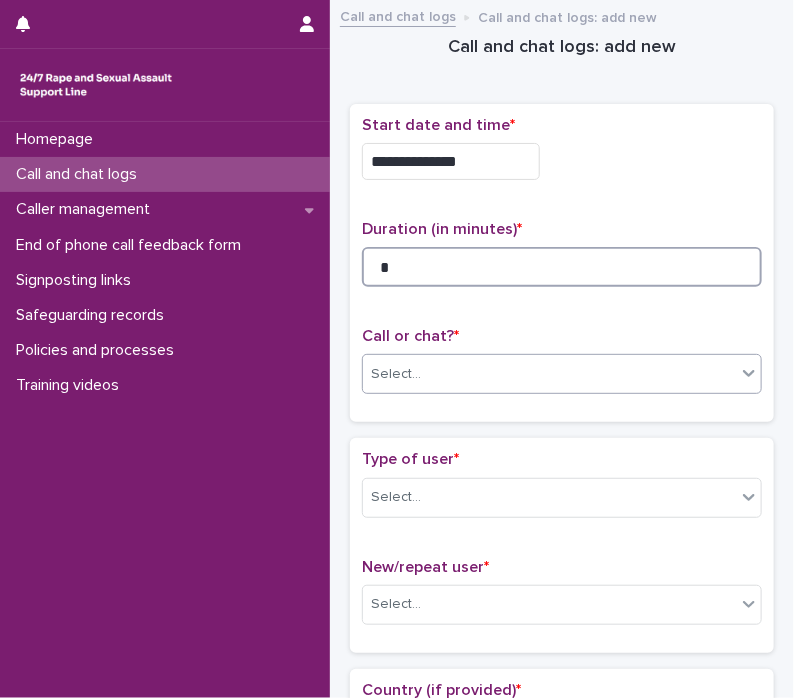 type on "*" 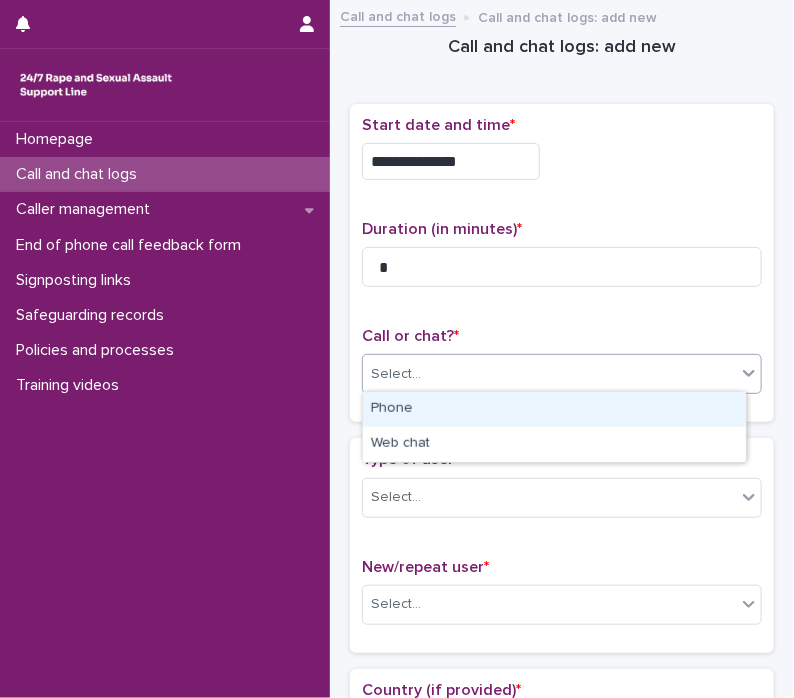 click 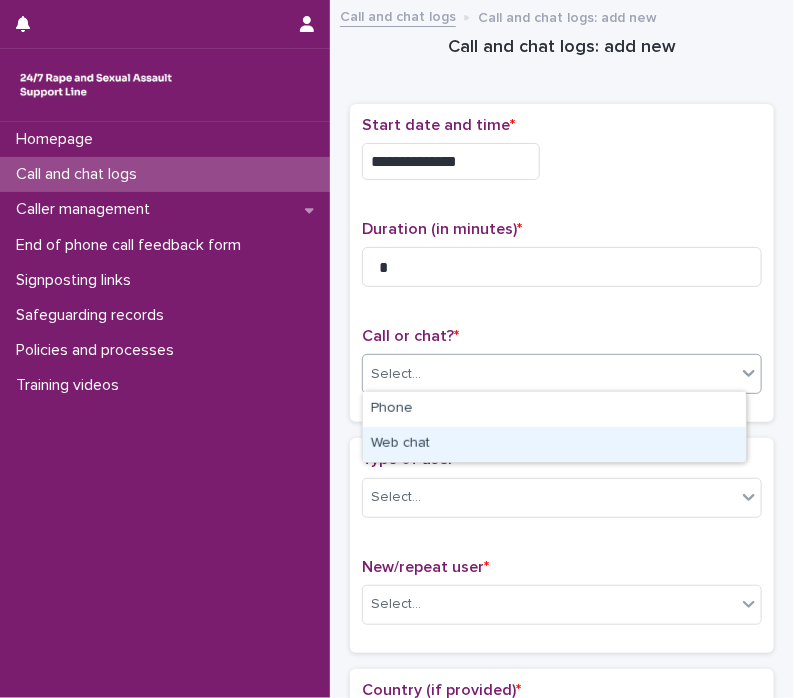 click on "Web chat" at bounding box center [554, 444] 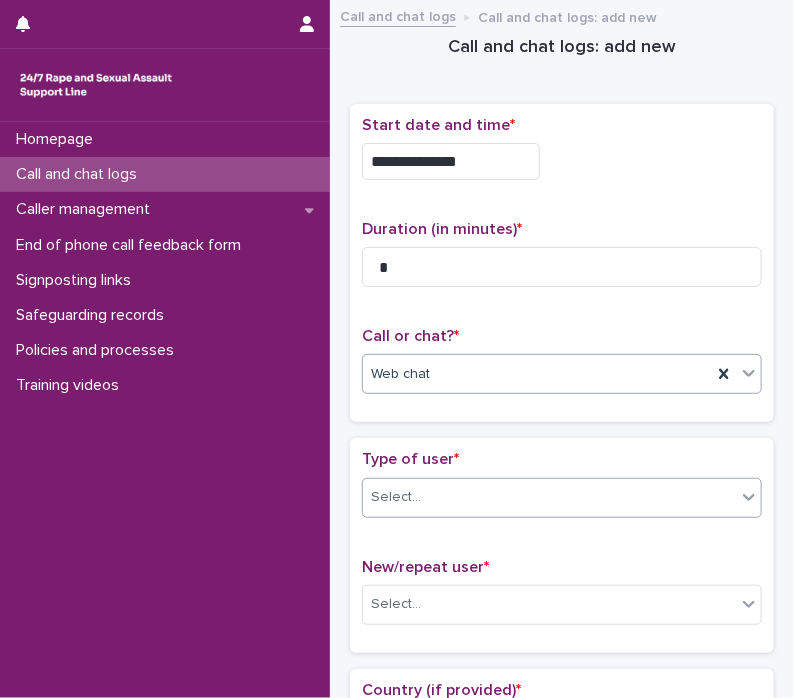 click 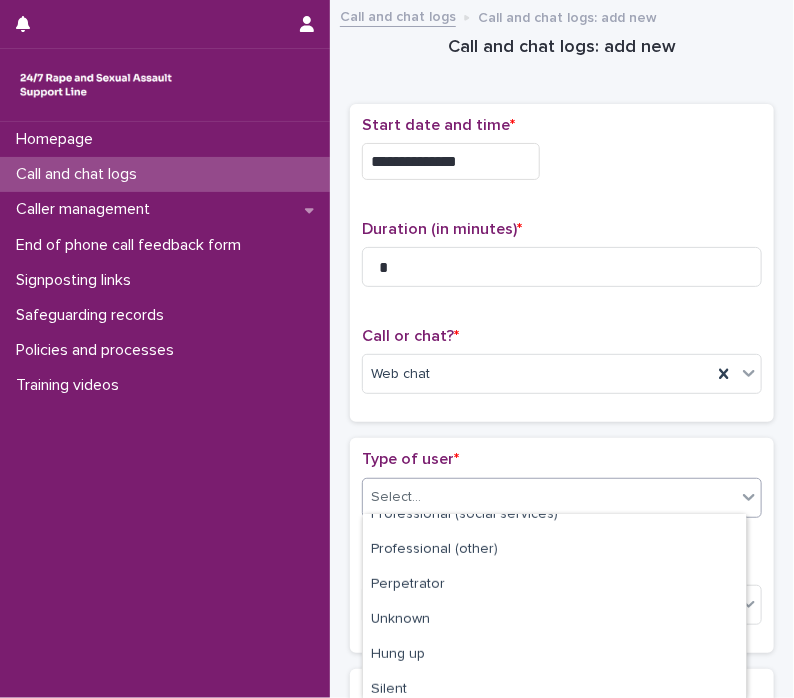 scroll, scrollTop: 340, scrollLeft: 0, axis: vertical 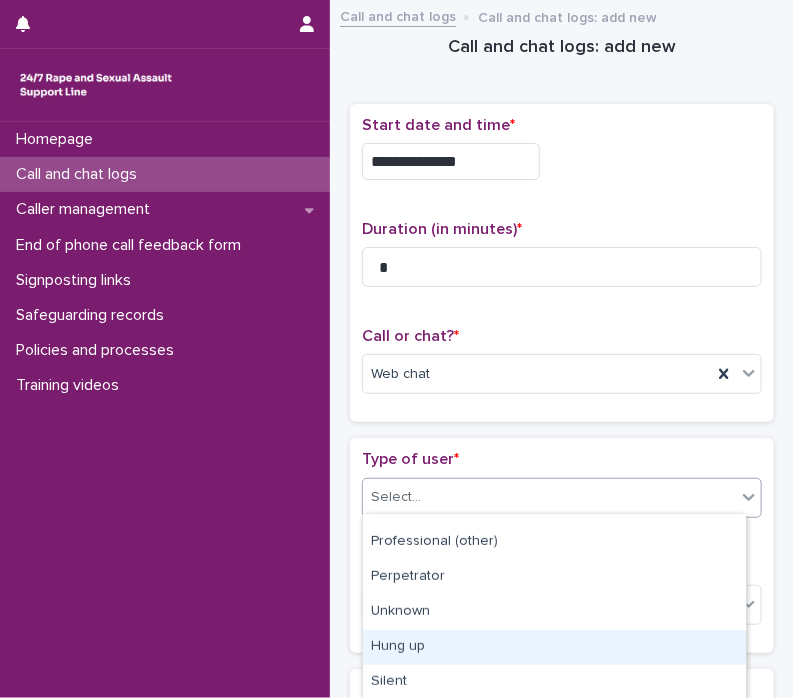 click on "Hung up" at bounding box center (554, 647) 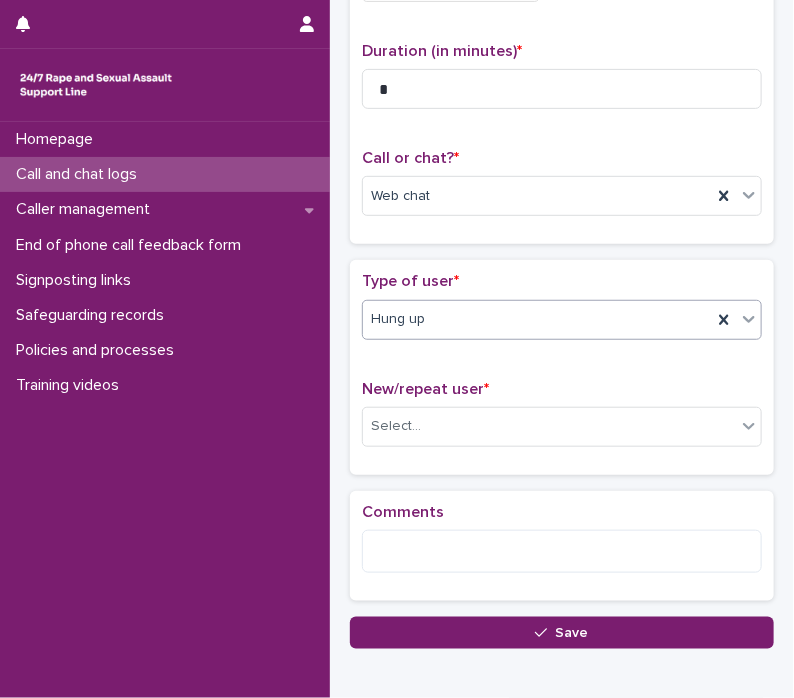 scroll, scrollTop: 280, scrollLeft: 0, axis: vertical 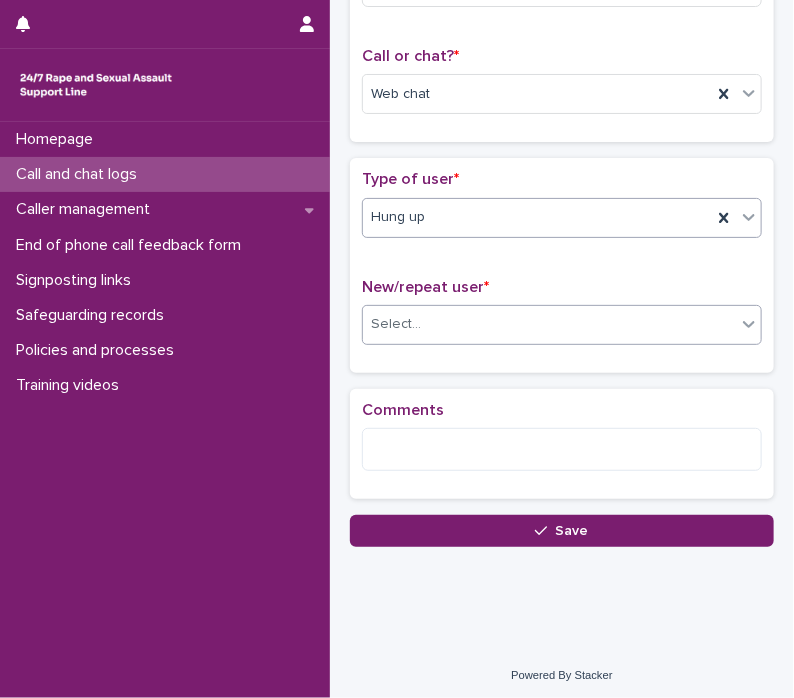 click 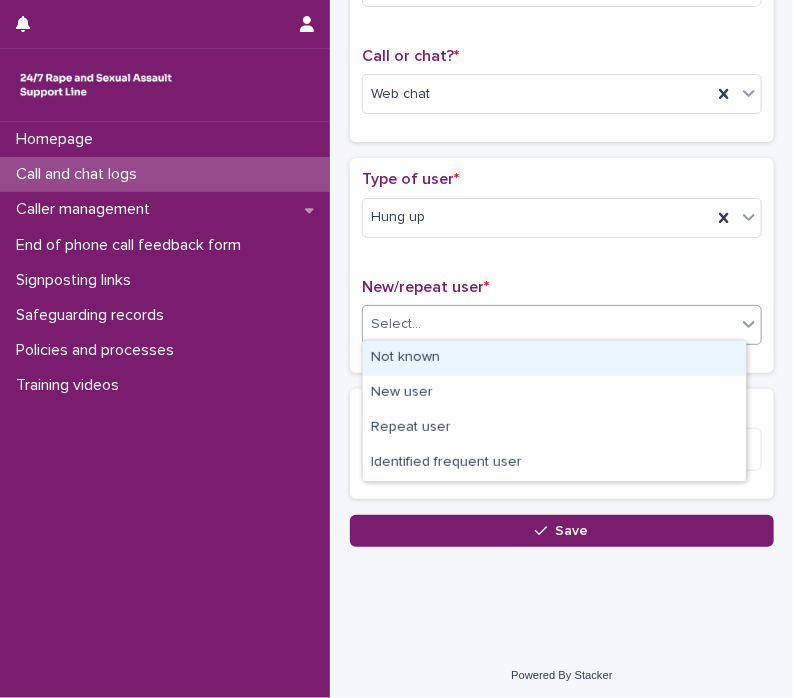 click on "Not known" at bounding box center (554, 358) 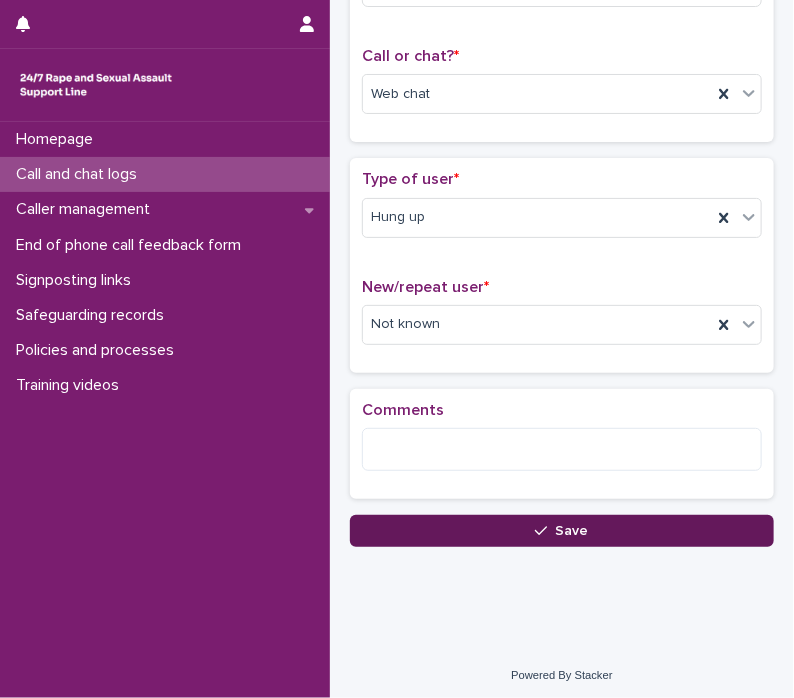 click on "Save" at bounding box center [562, 531] 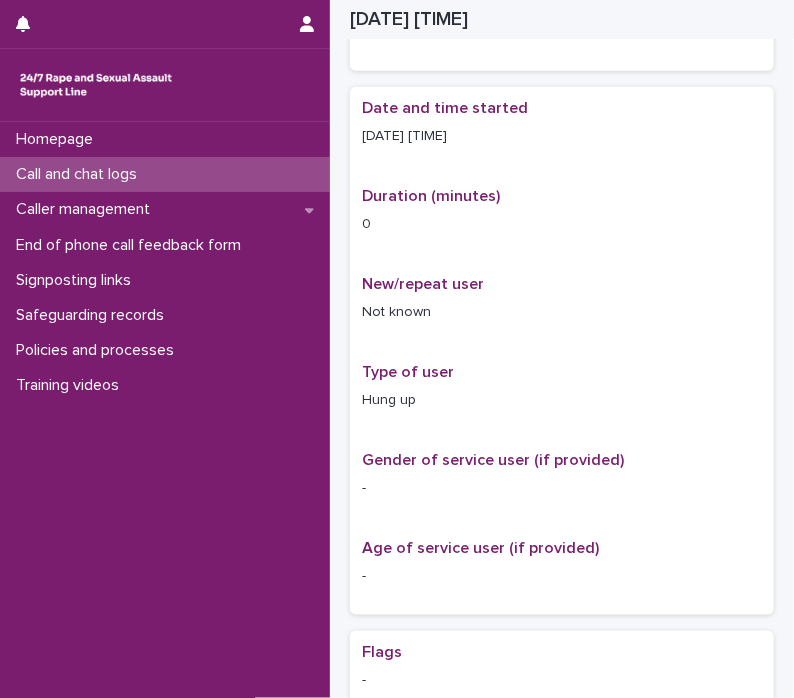 scroll, scrollTop: 303, scrollLeft: 0, axis: vertical 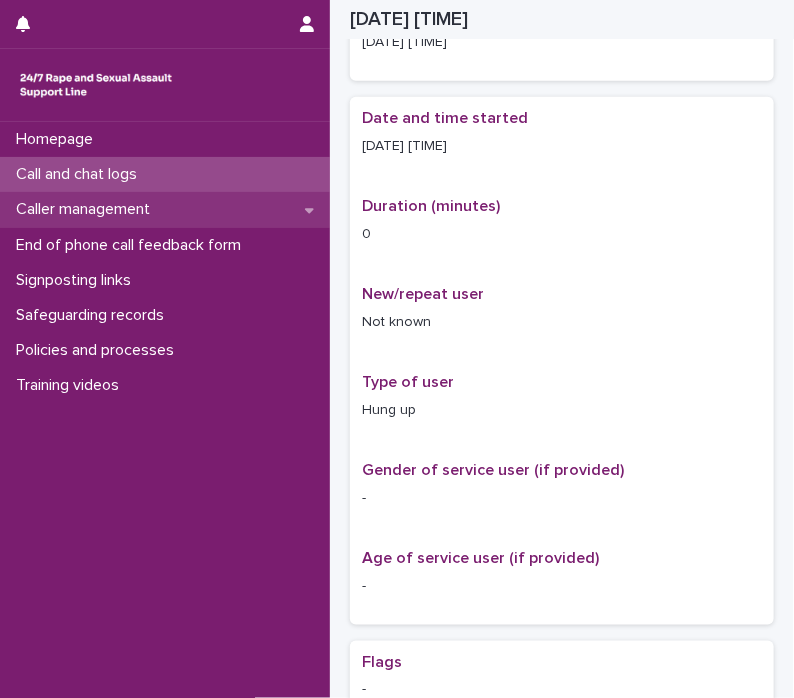 click on "Caller management" at bounding box center [87, 209] 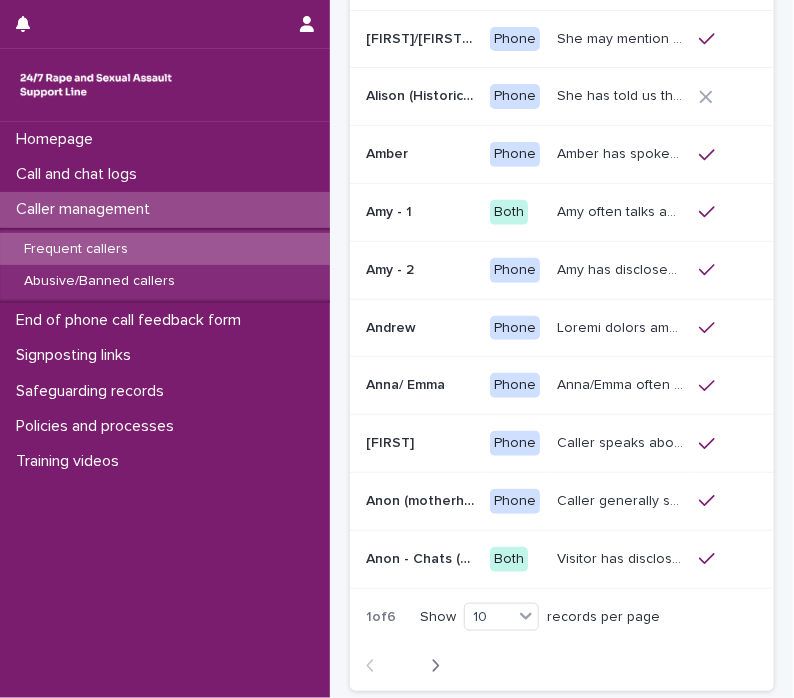 scroll, scrollTop: 280, scrollLeft: 0, axis: vertical 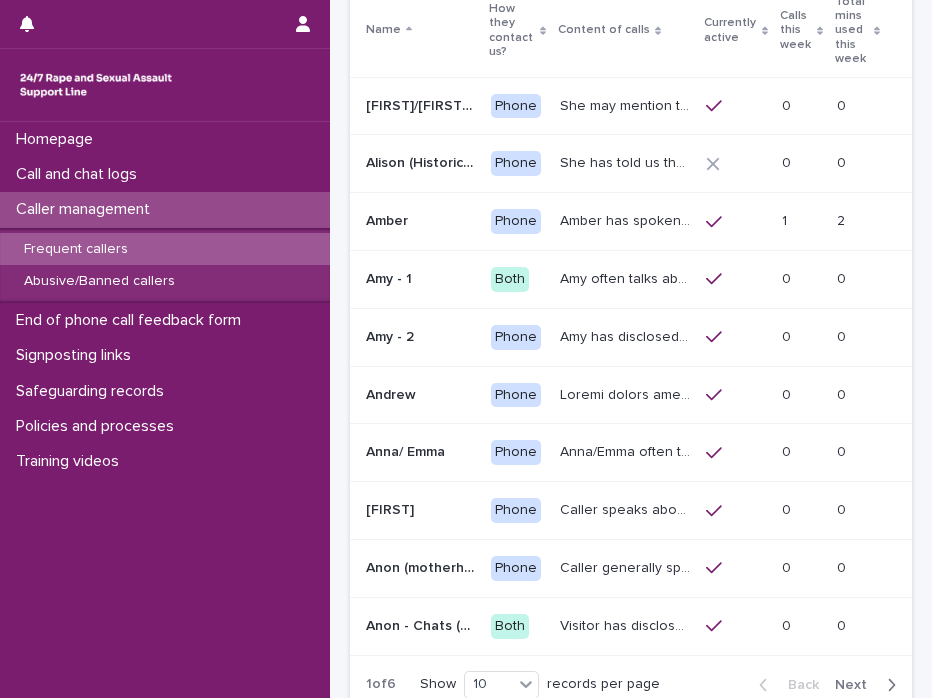click on "Next" at bounding box center [857, 685] 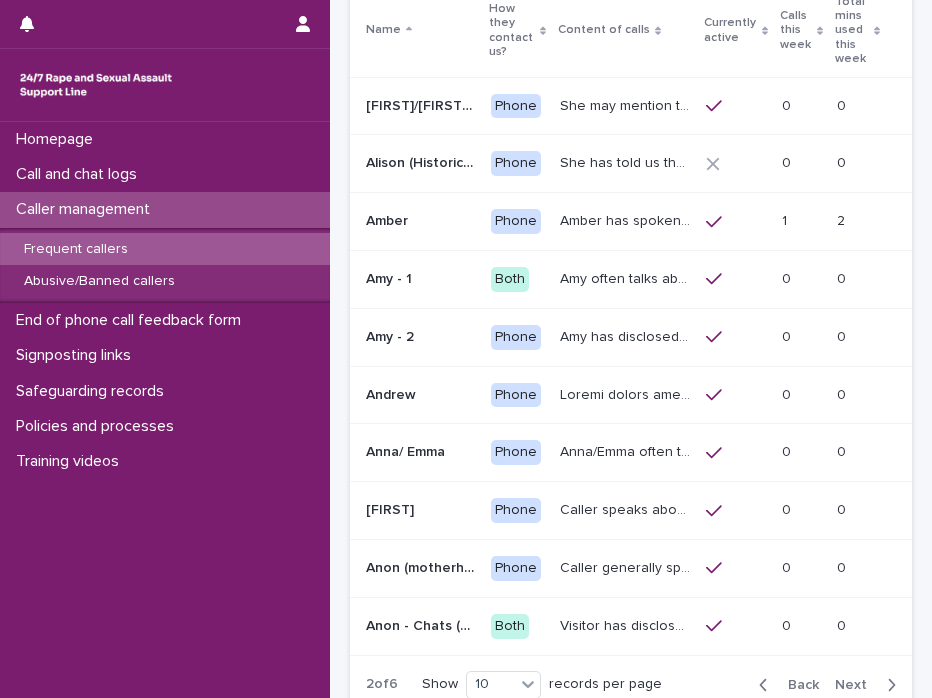 scroll, scrollTop: 224, scrollLeft: 0, axis: vertical 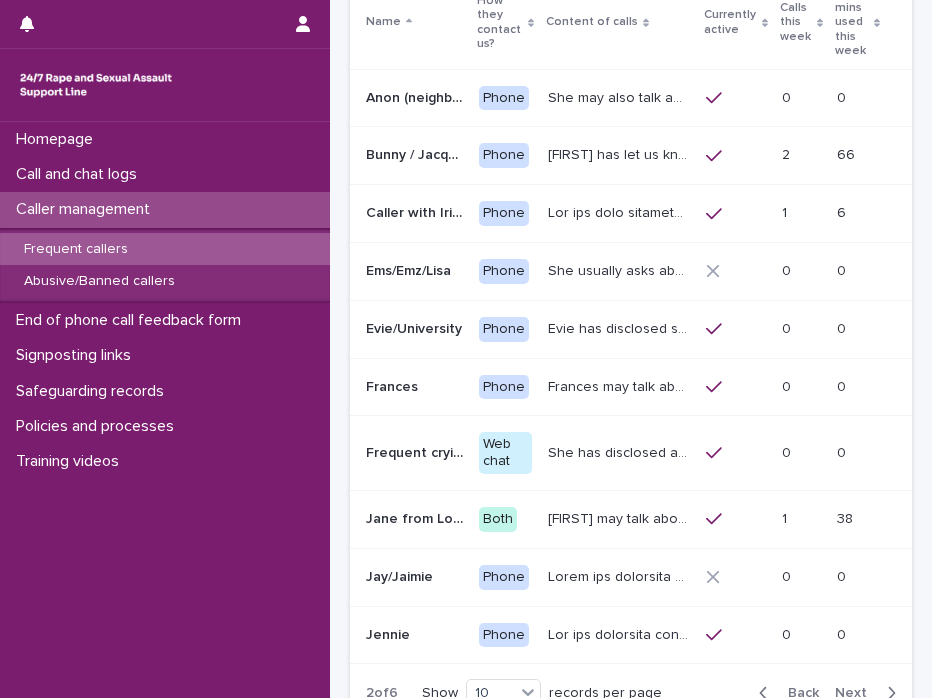 click on "Next" at bounding box center [857, 693] 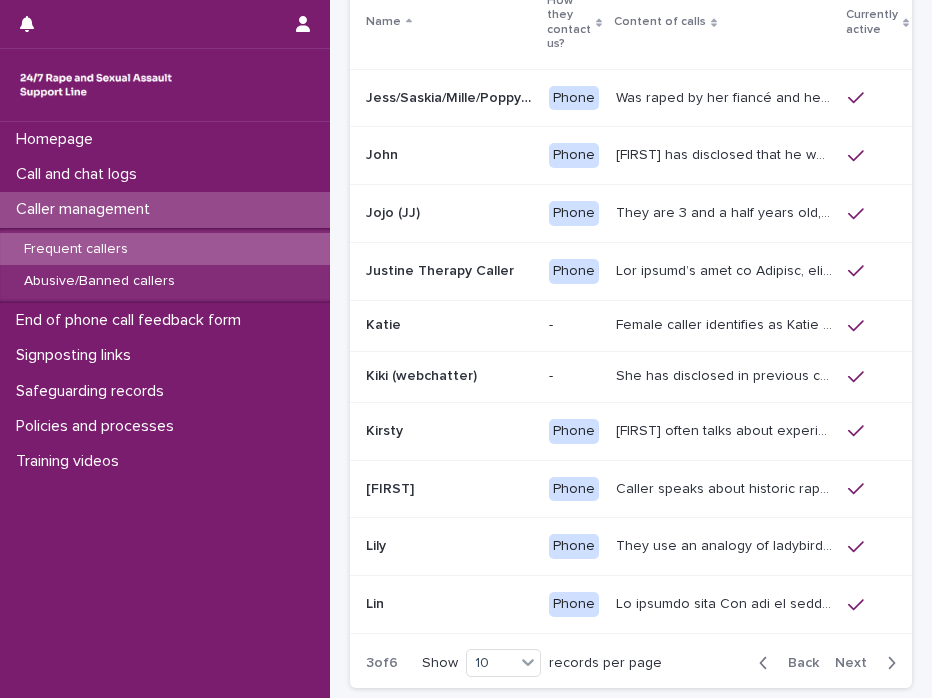scroll, scrollTop: 216, scrollLeft: 0, axis: vertical 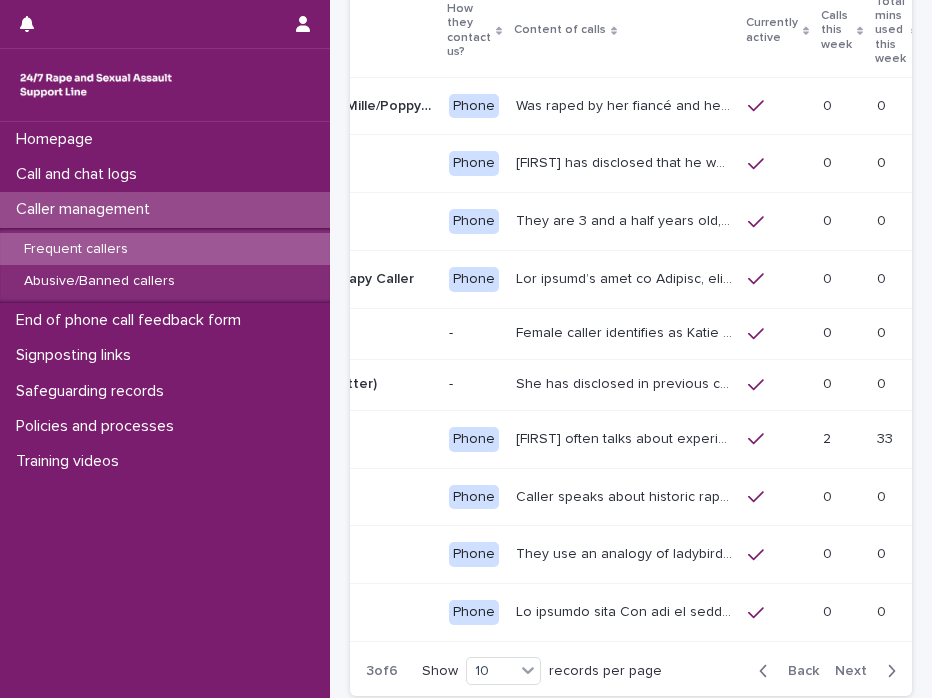 click on "Next" at bounding box center (857, 671) 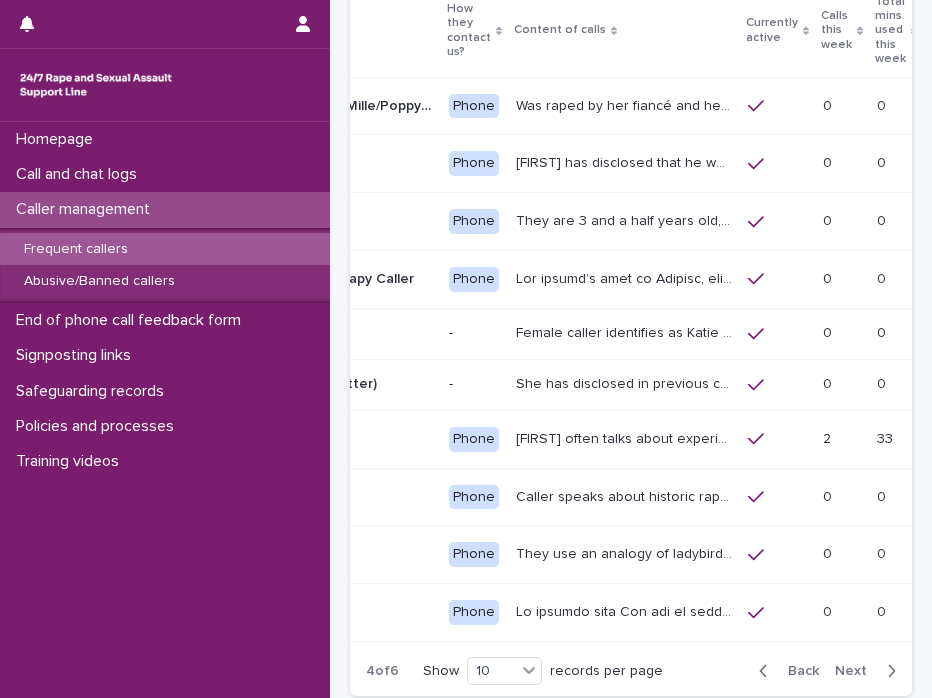 scroll, scrollTop: 0, scrollLeft: 0, axis: both 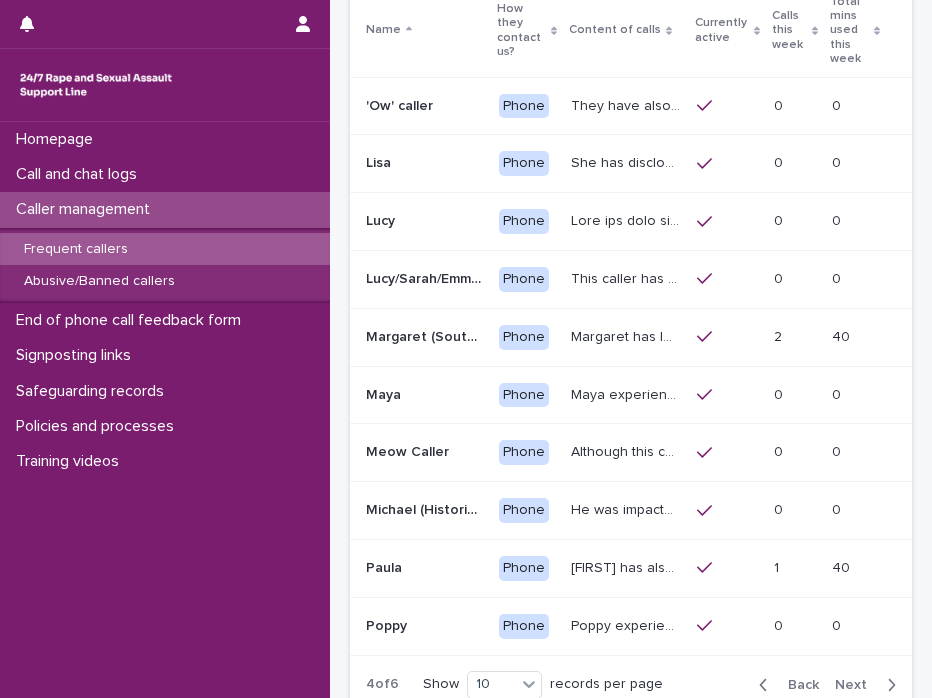 click on "Next" at bounding box center [857, 685] 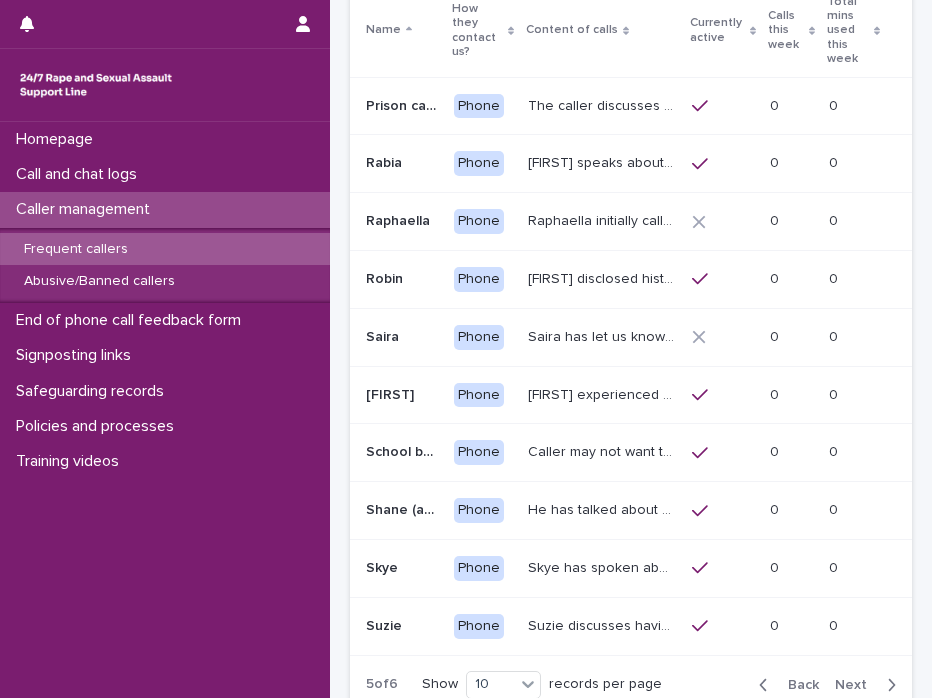 click on "Next" at bounding box center (857, 685) 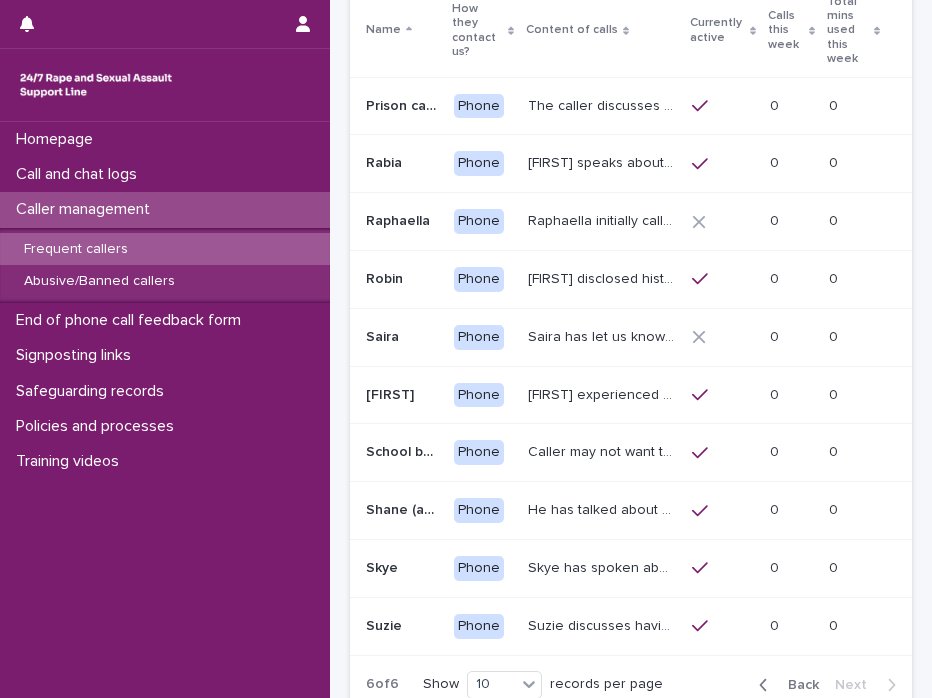 scroll, scrollTop: 0, scrollLeft: 0, axis: both 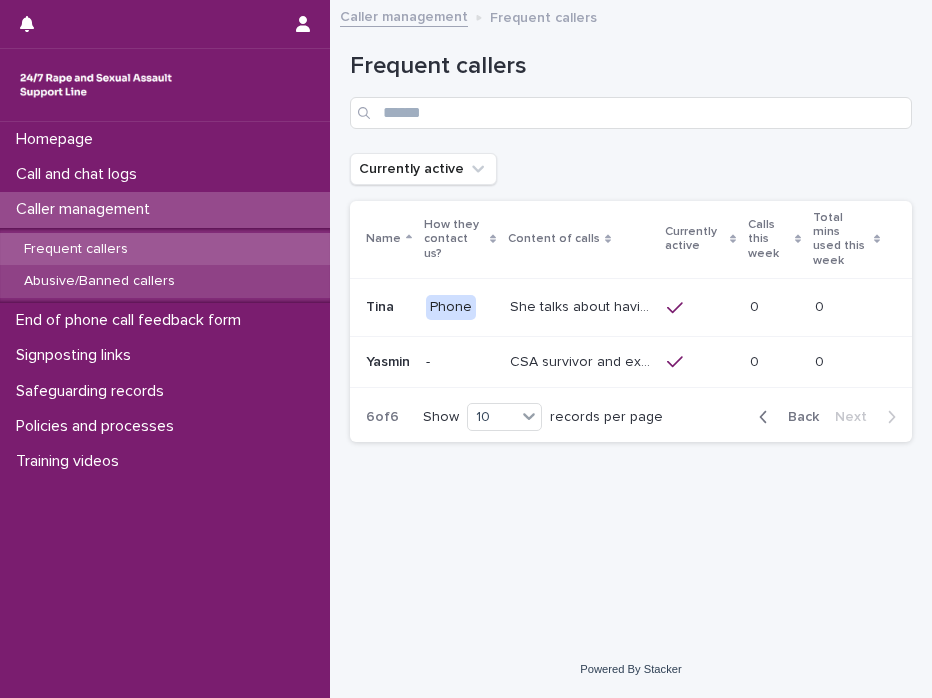 click on "Abusive/Banned callers" at bounding box center [165, 281] 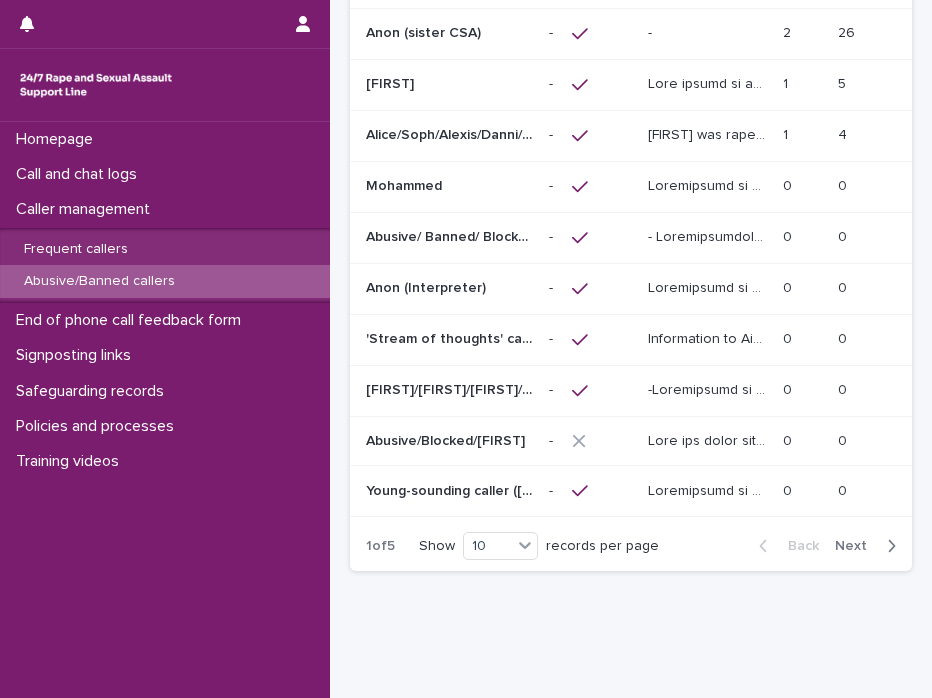 scroll, scrollTop: 329, scrollLeft: 0, axis: vertical 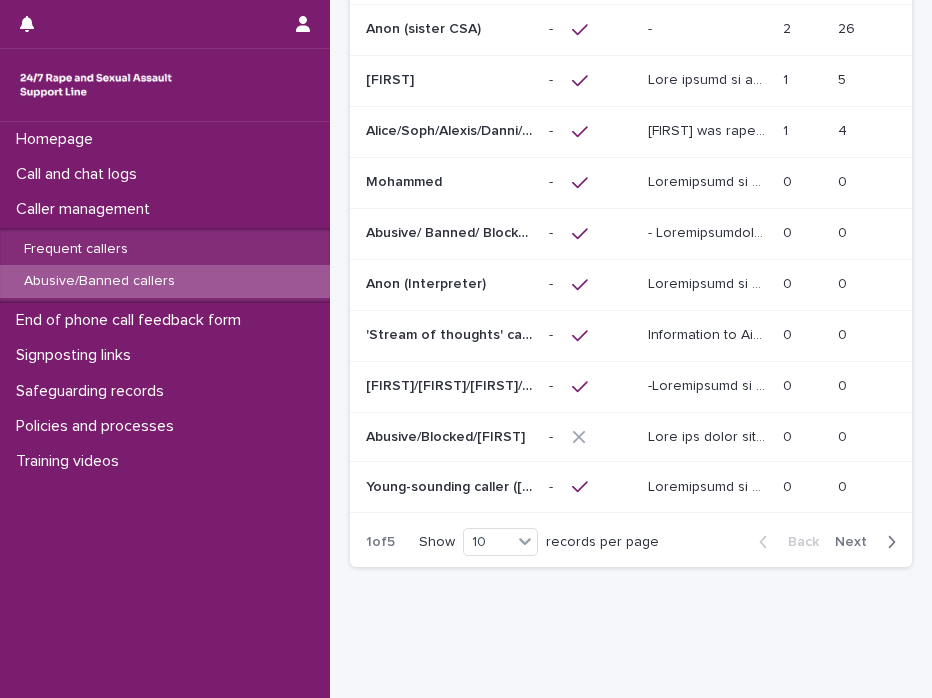 click on "Next" at bounding box center (857, 542) 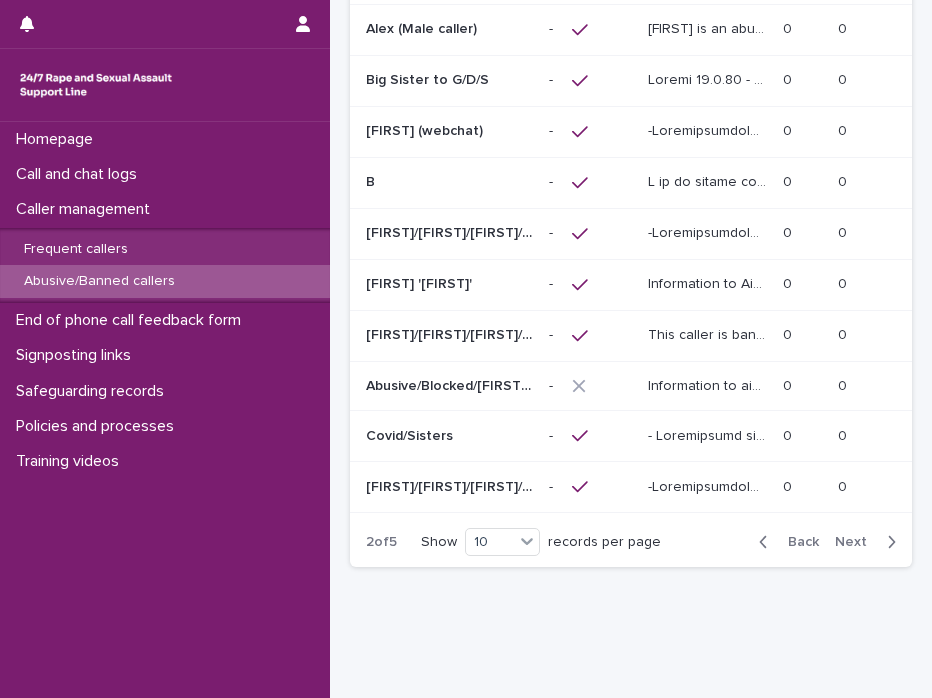 click on "Next" at bounding box center (857, 542) 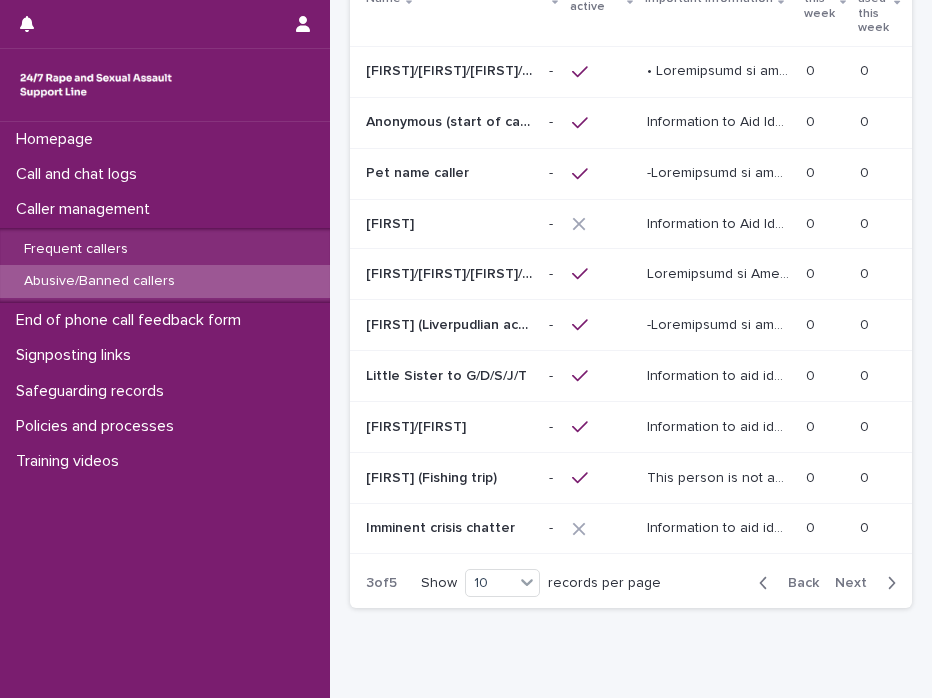 scroll, scrollTop: 288, scrollLeft: 0, axis: vertical 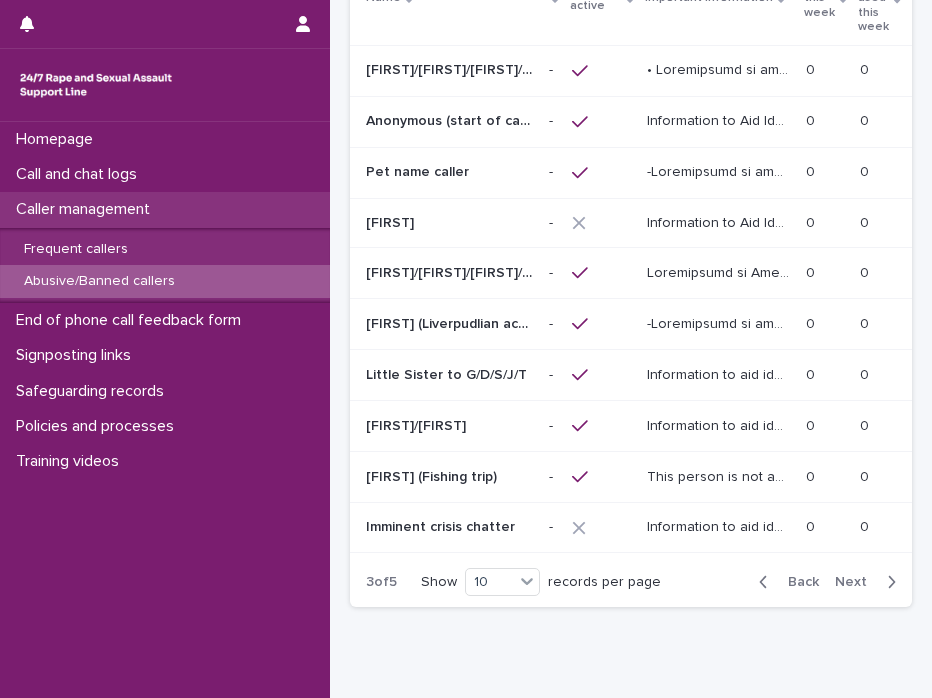 click on "Caller management" at bounding box center (87, 209) 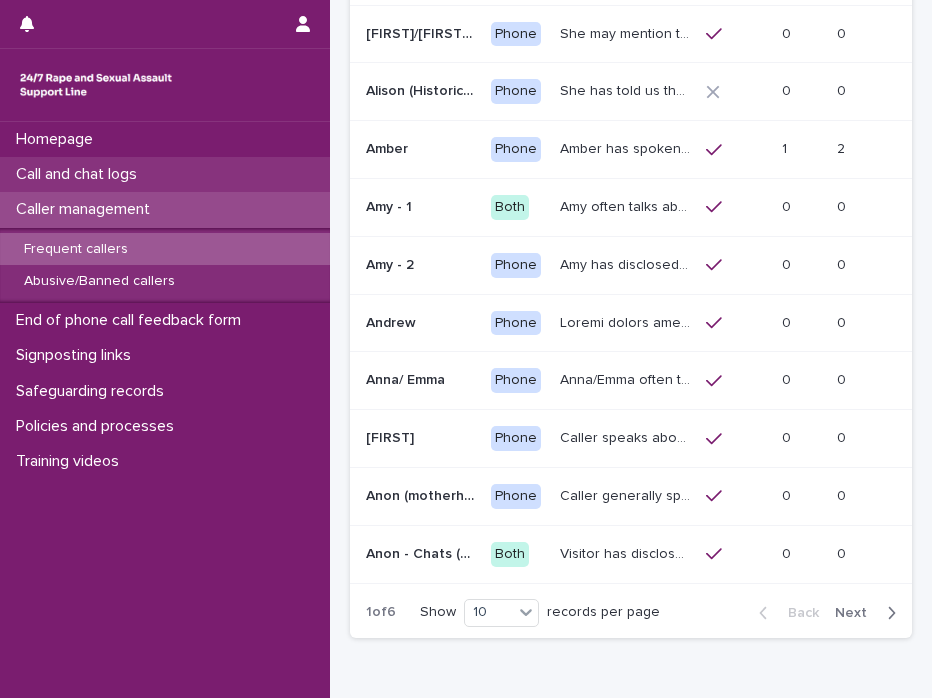scroll, scrollTop: 0, scrollLeft: 0, axis: both 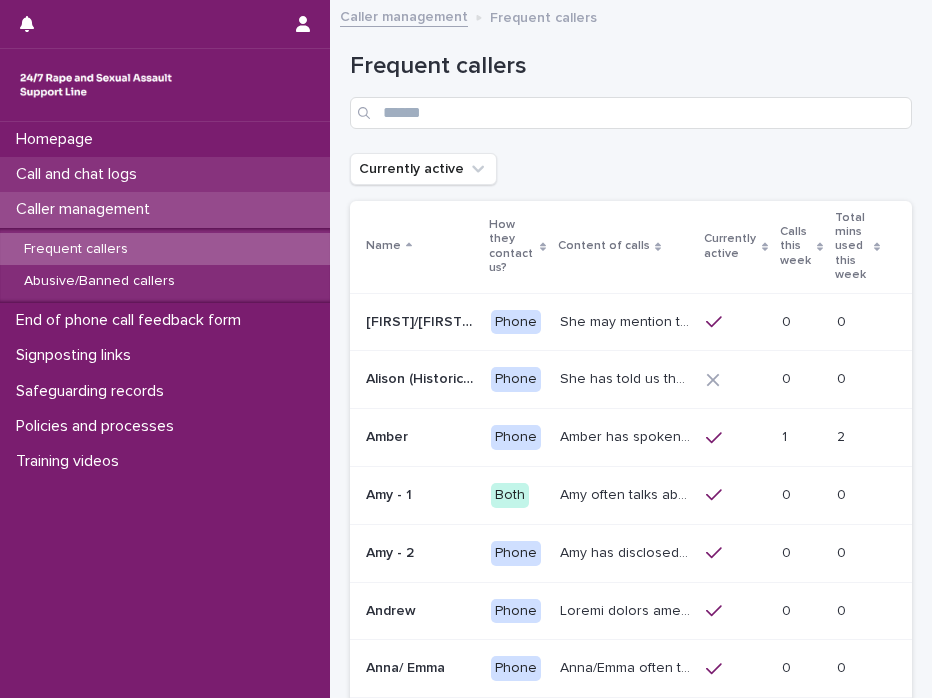 click on "Call and chat logs" at bounding box center [80, 174] 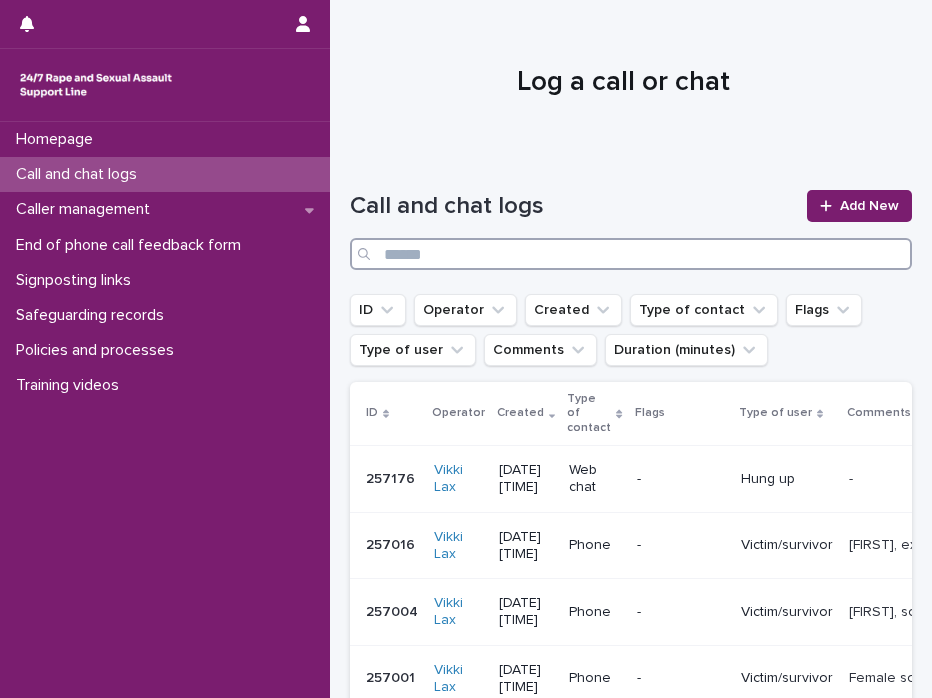 click at bounding box center (631, 254) 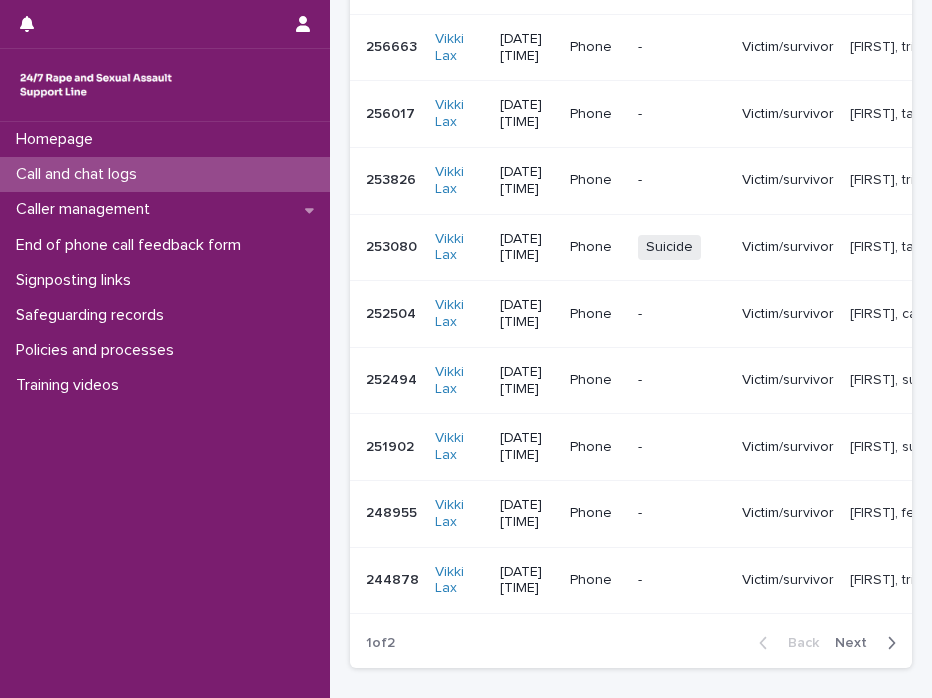 scroll, scrollTop: 495, scrollLeft: 0, axis: vertical 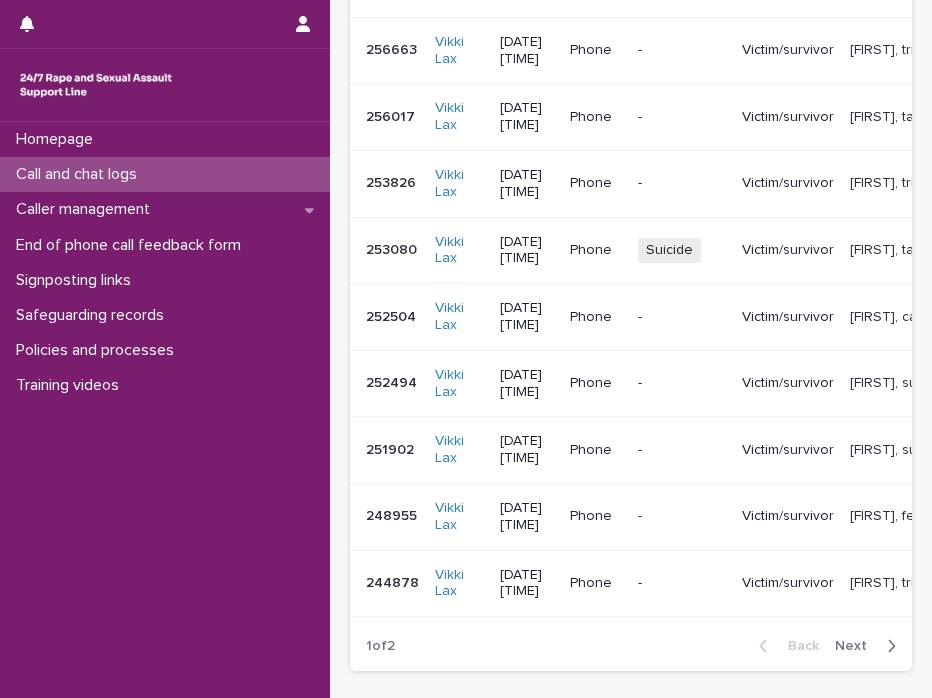 type on "******" 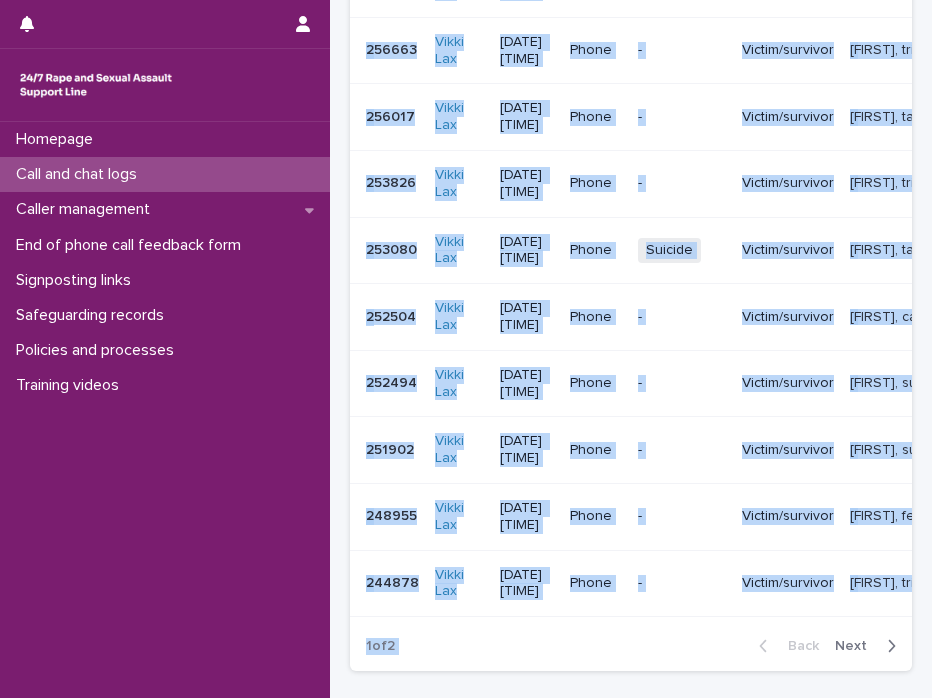 drag, startPoint x: 702, startPoint y: 635, endPoint x: 764, endPoint y: 621, distance: 63.560993 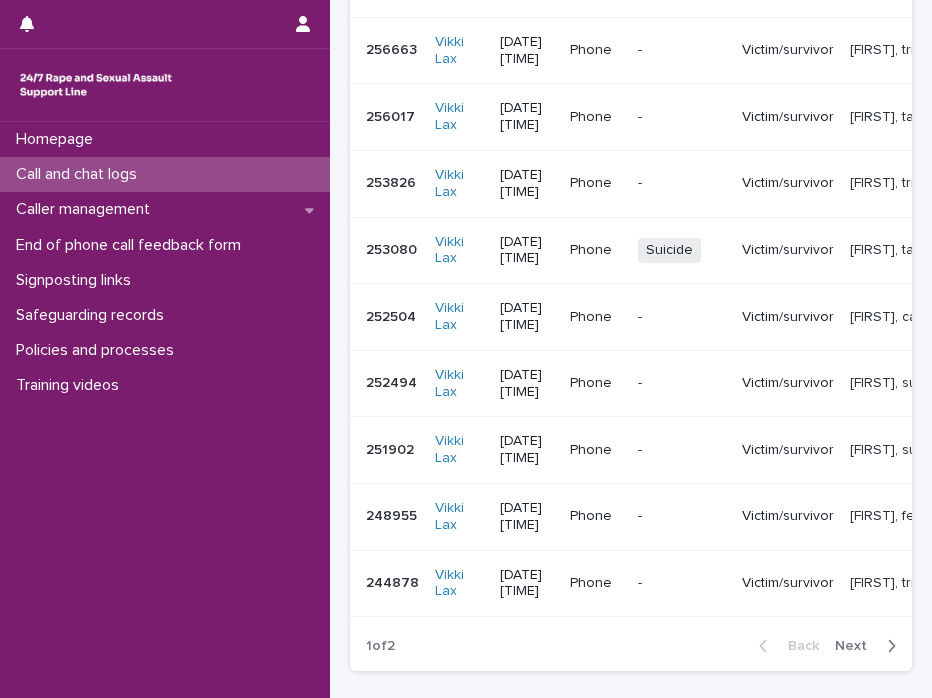 drag, startPoint x: 764, startPoint y: 621, endPoint x: 798, endPoint y: 628, distance: 34.713108 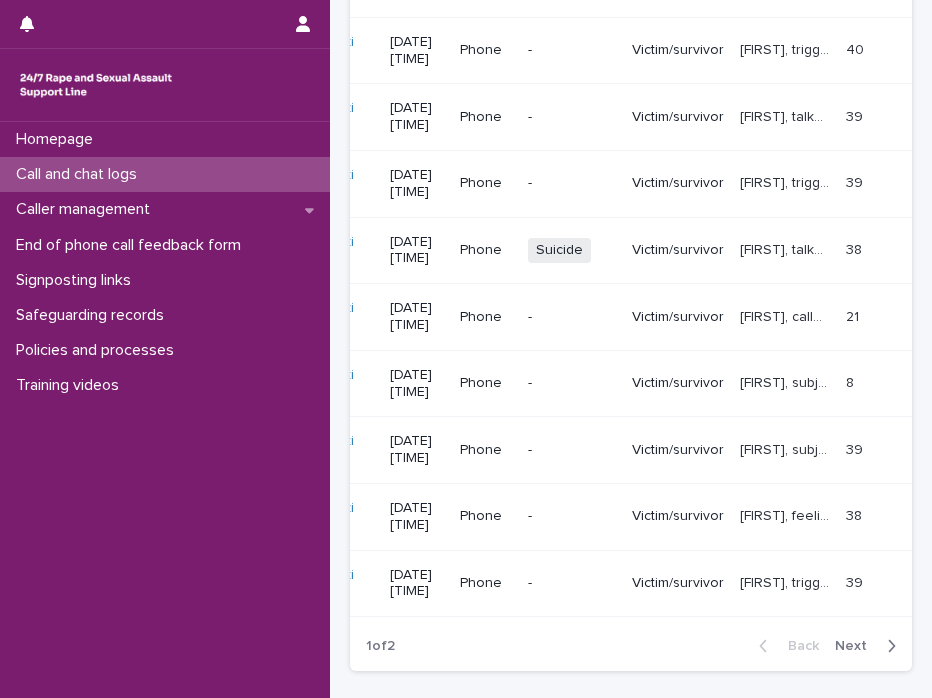 scroll, scrollTop: 0, scrollLeft: 121, axis: horizontal 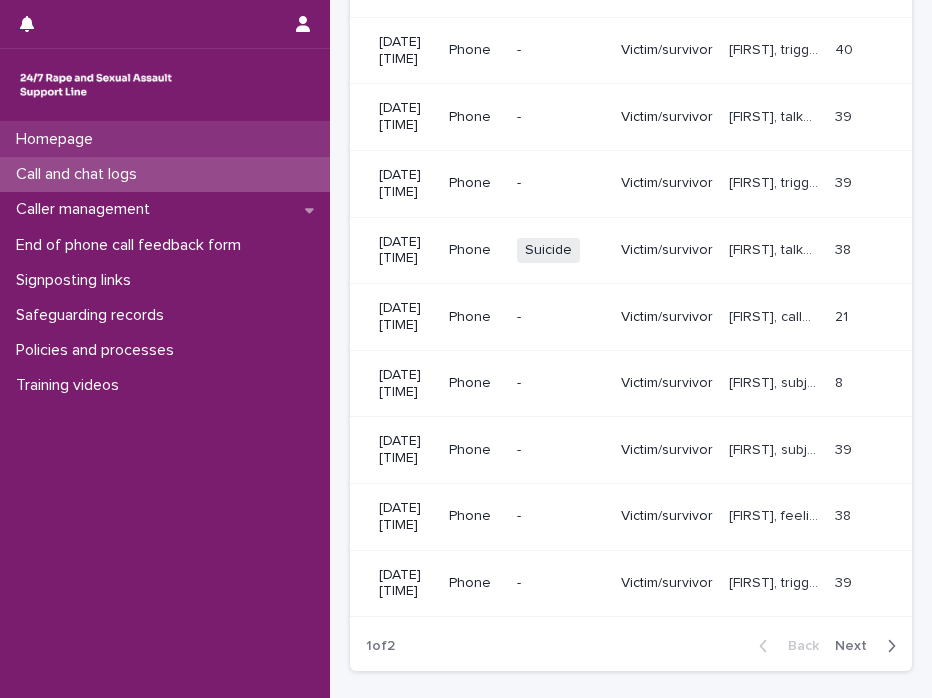 click on "Homepage" at bounding box center (165, 139) 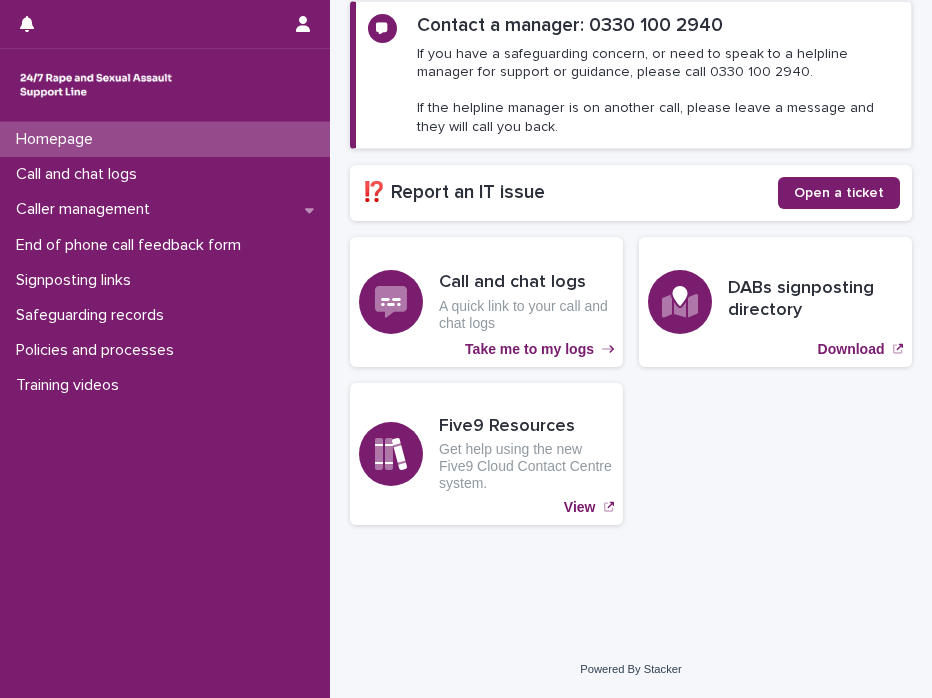 scroll, scrollTop: 291, scrollLeft: 0, axis: vertical 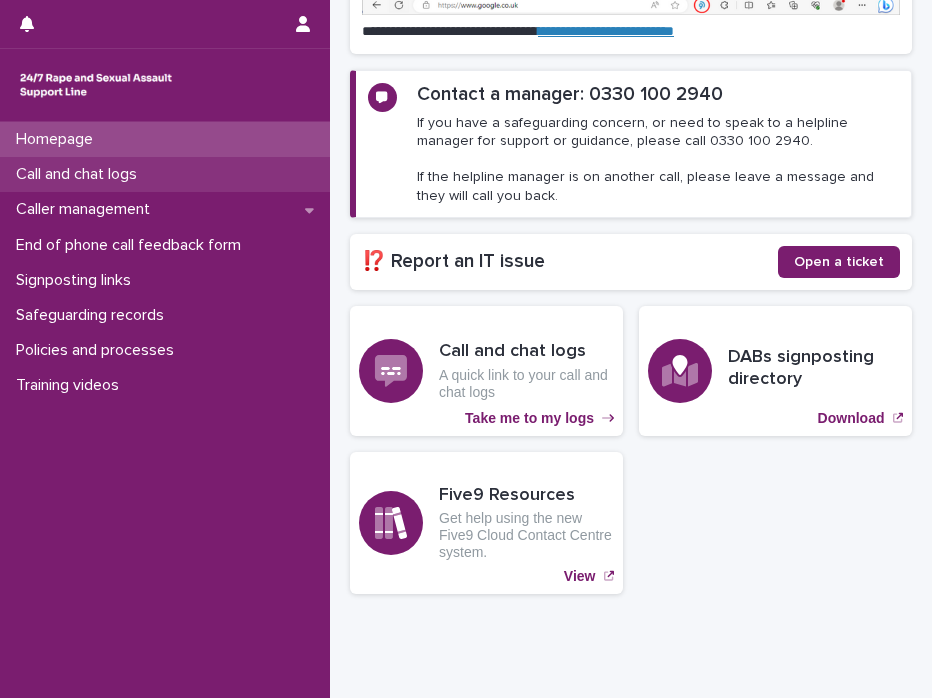 click on "Call and chat logs" at bounding box center (80, 174) 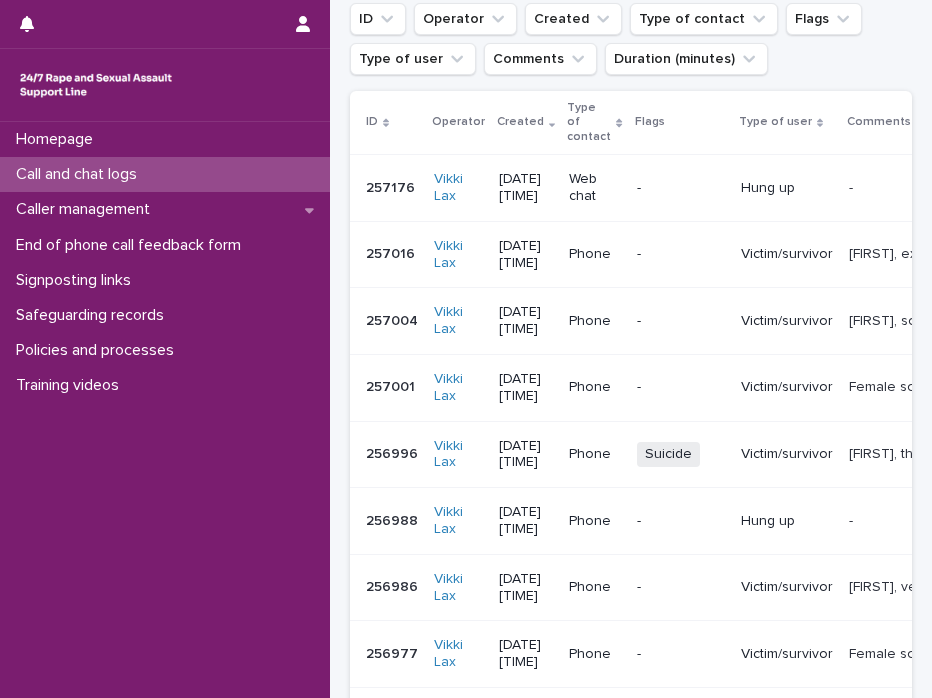 scroll, scrollTop: 0, scrollLeft: 0, axis: both 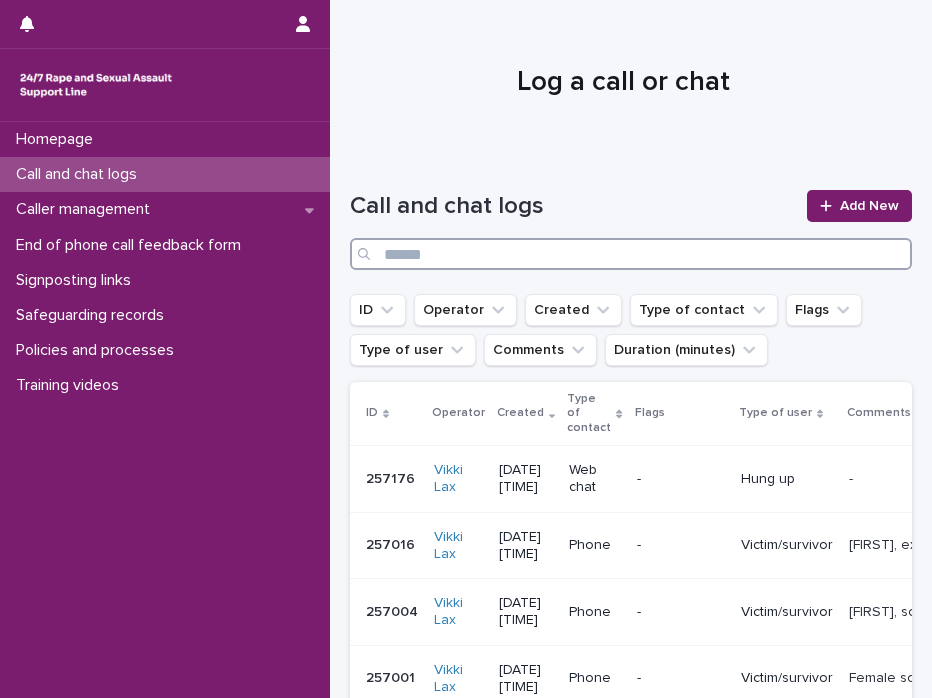 click at bounding box center [631, 254] 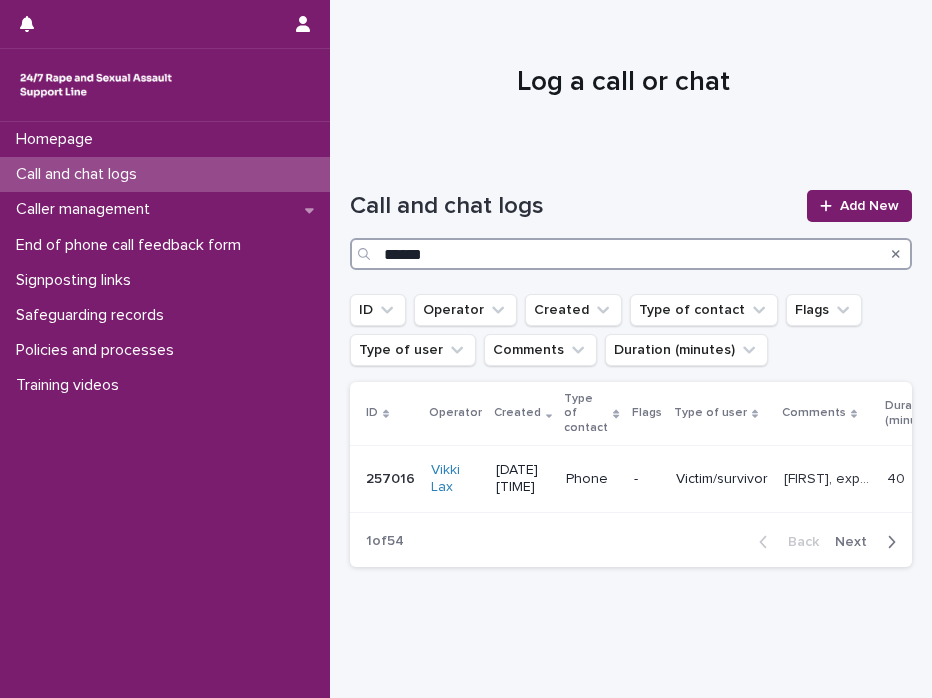 type on "******" 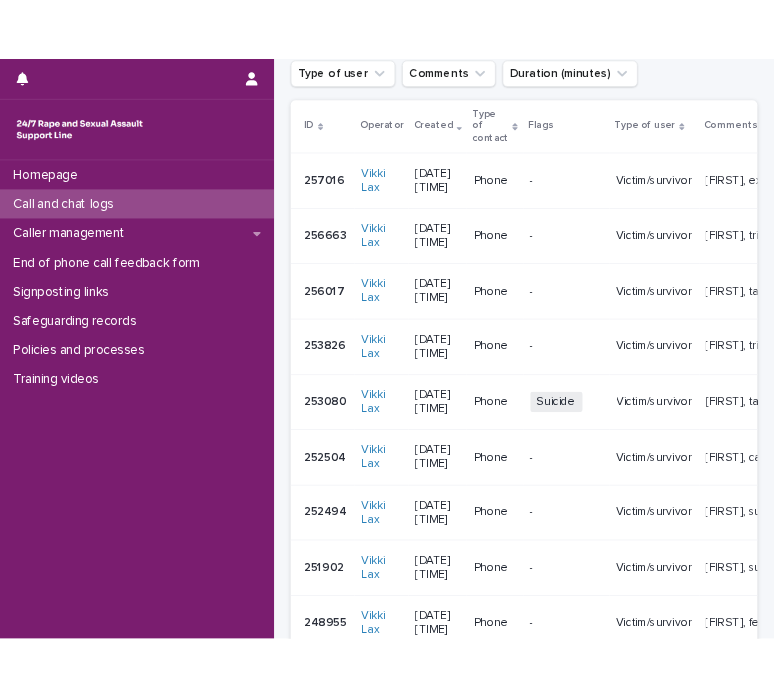 scroll, scrollTop: 334, scrollLeft: 0, axis: vertical 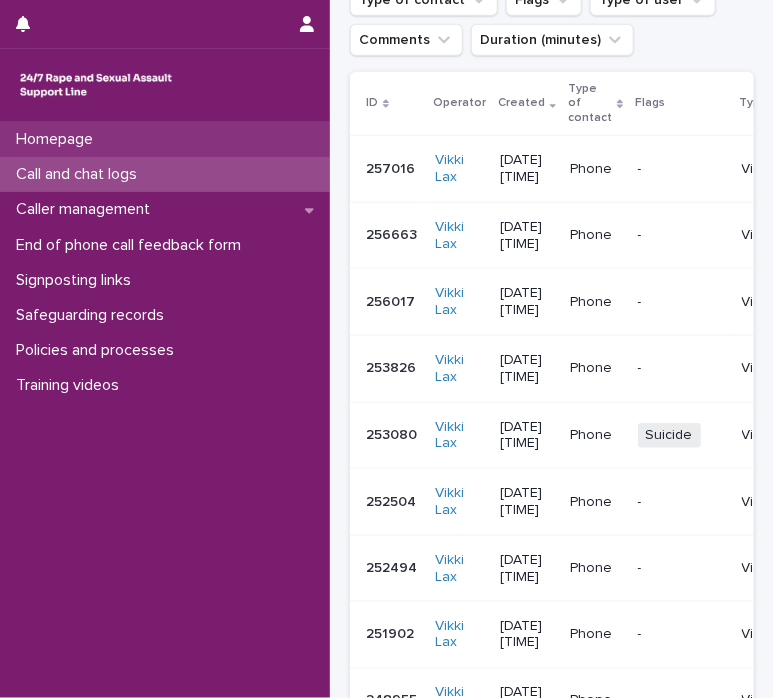 click on "Homepage" at bounding box center [165, 139] 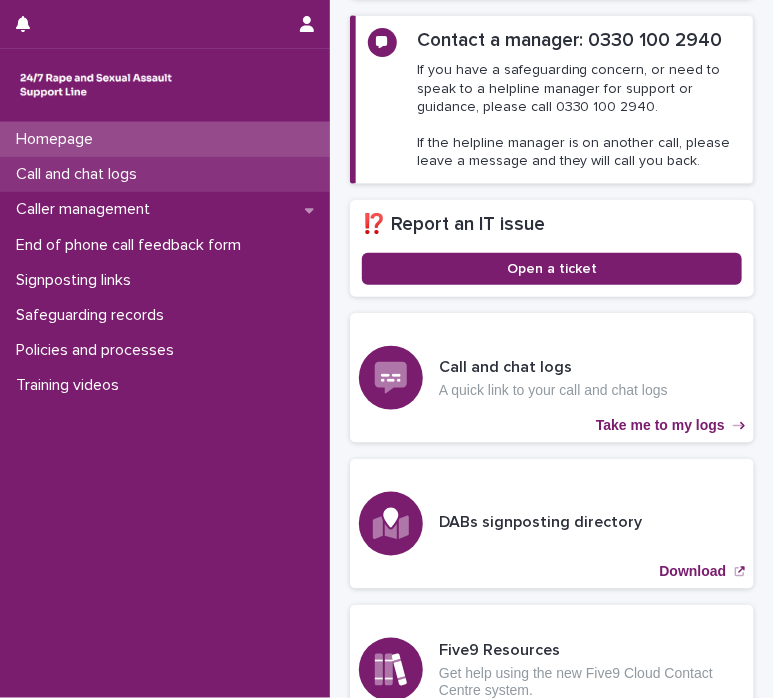 scroll, scrollTop: 480, scrollLeft: 0, axis: vertical 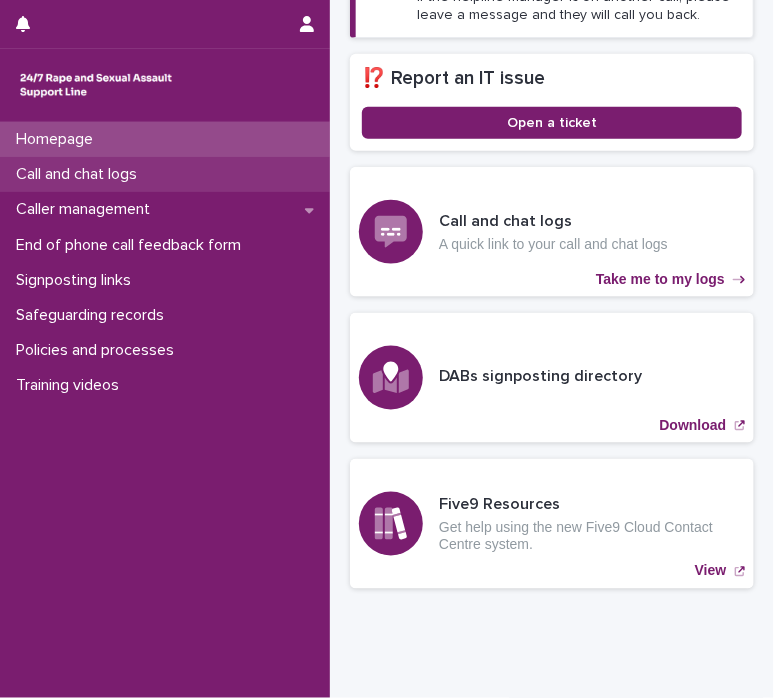 click on "Call and chat logs" at bounding box center (80, 174) 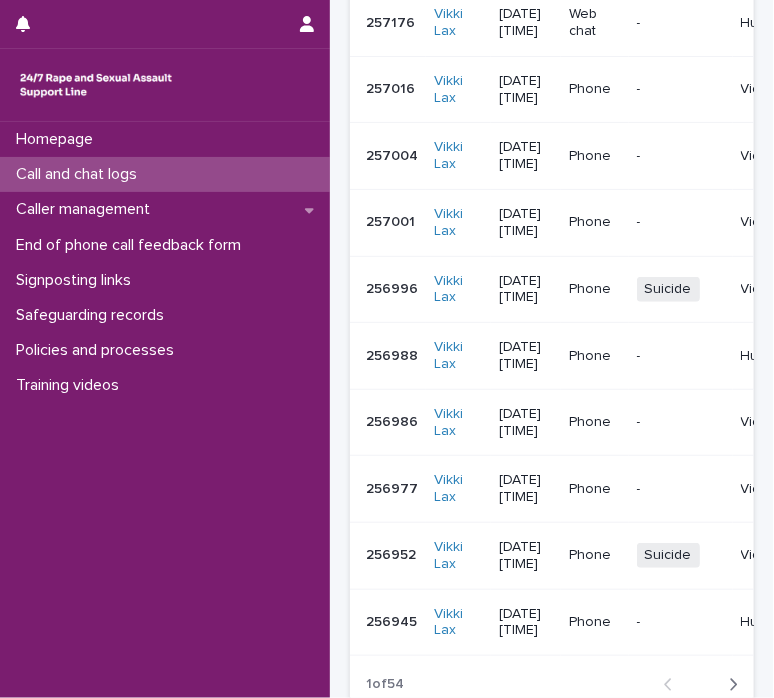 scroll, scrollTop: 0, scrollLeft: 0, axis: both 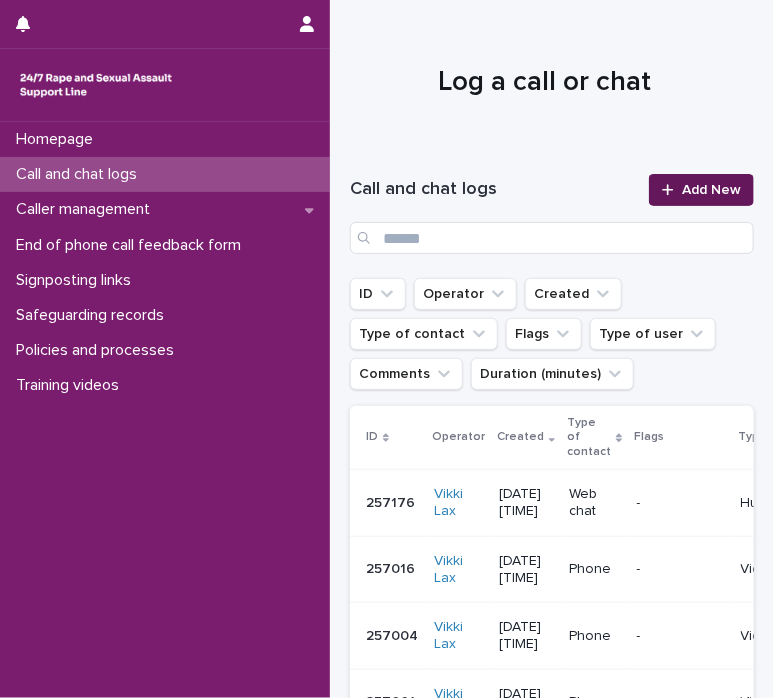 click on "Add New" at bounding box center [711, 190] 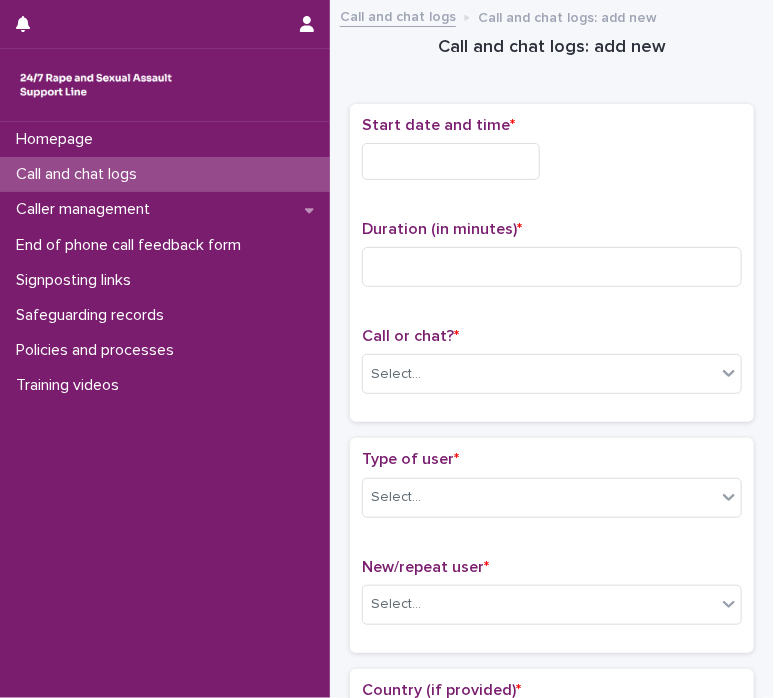click at bounding box center [451, 161] 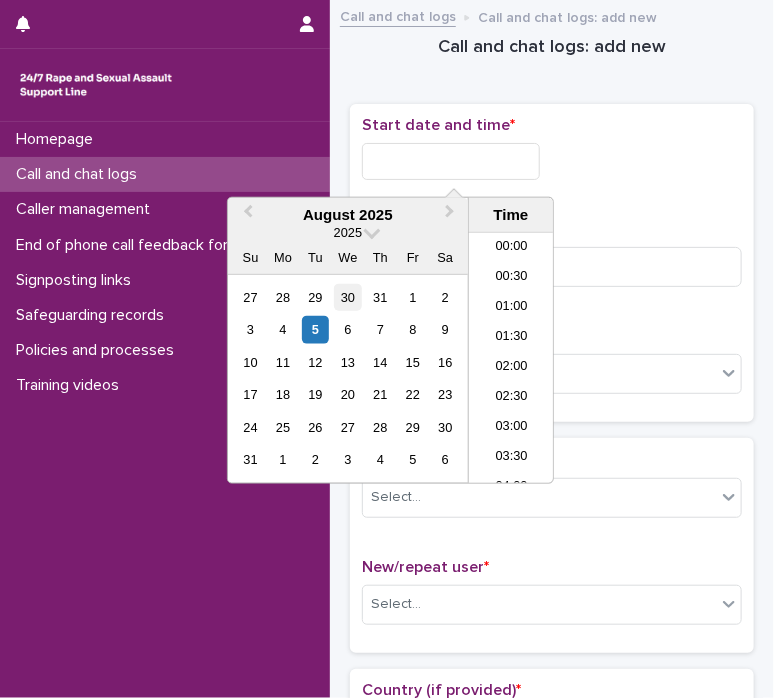 scroll, scrollTop: 910, scrollLeft: 0, axis: vertical 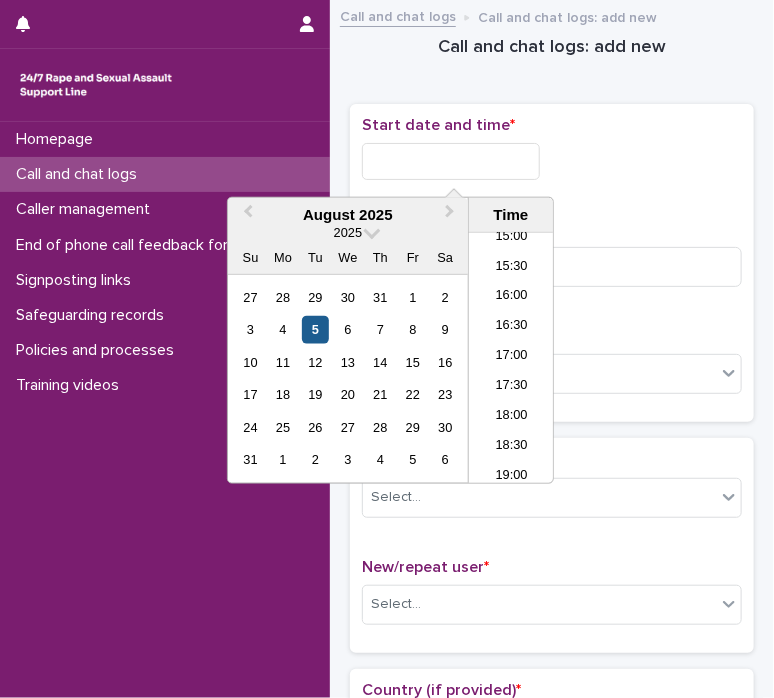 click on "5" at bounding box center [315, 329] 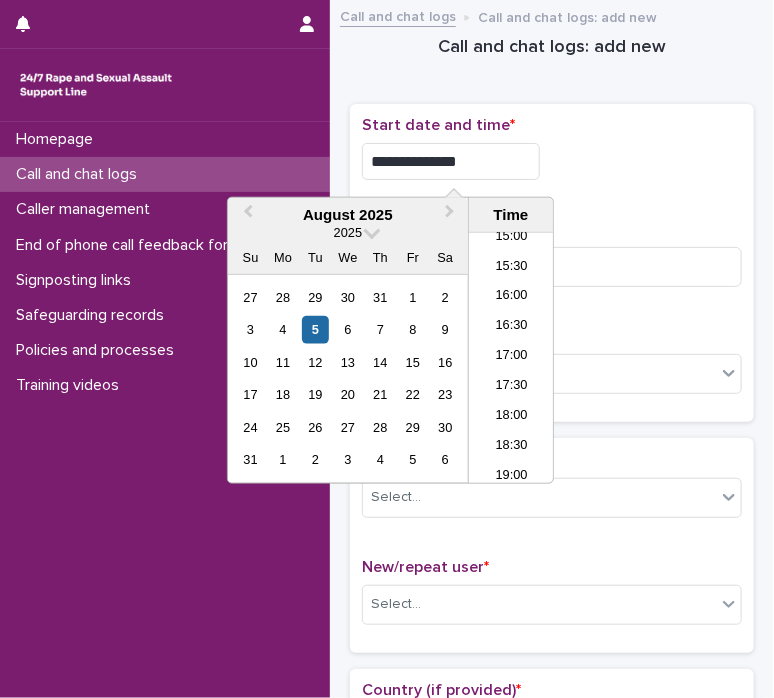 drag, startPoint x: 432, startPoint y: 161, endPoint x: 668, endPoint y: 147, distance: 236.41489 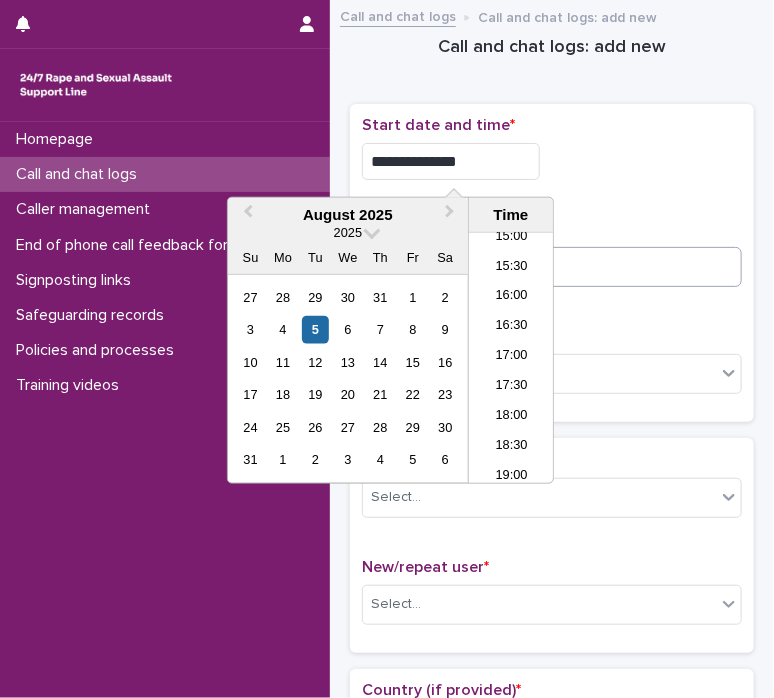type on "**********" 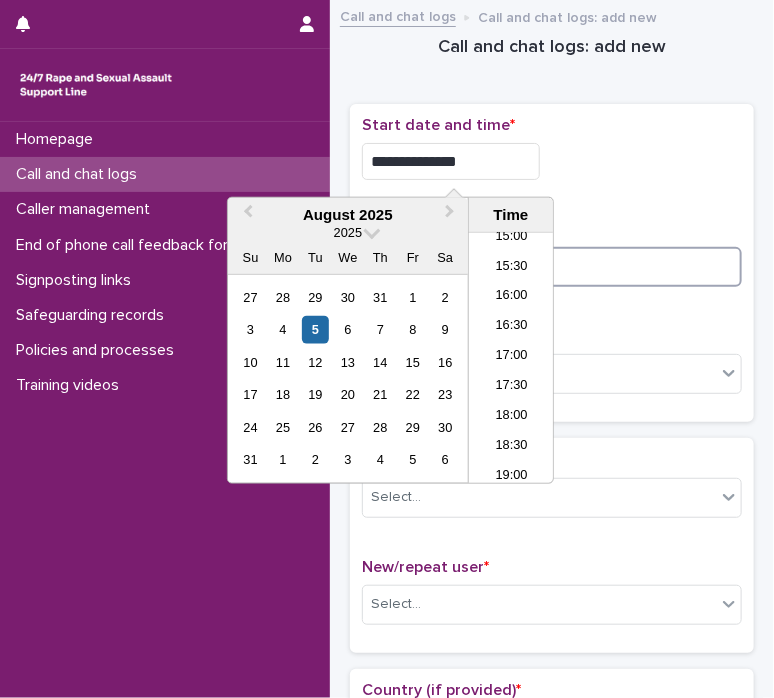 click at bounding box center [552, 267] 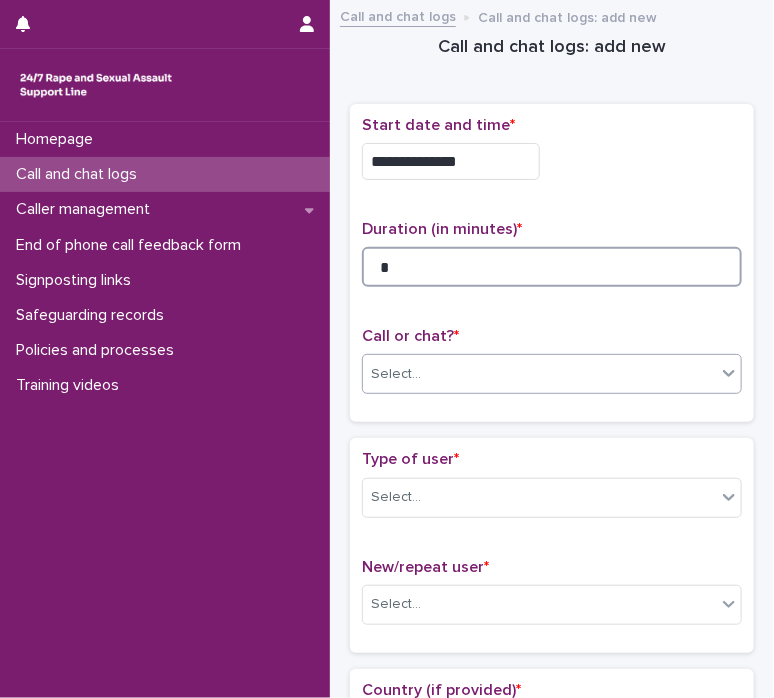 type on "*" 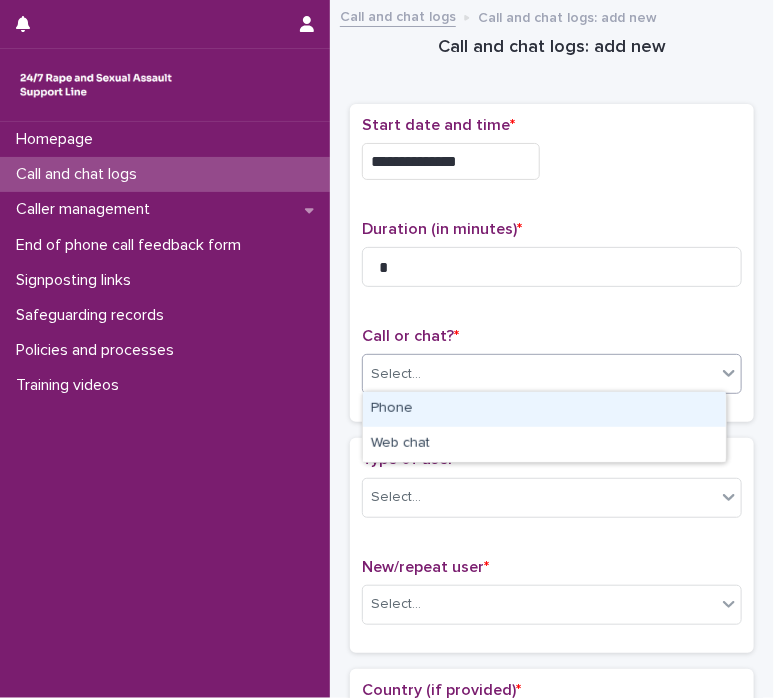 click 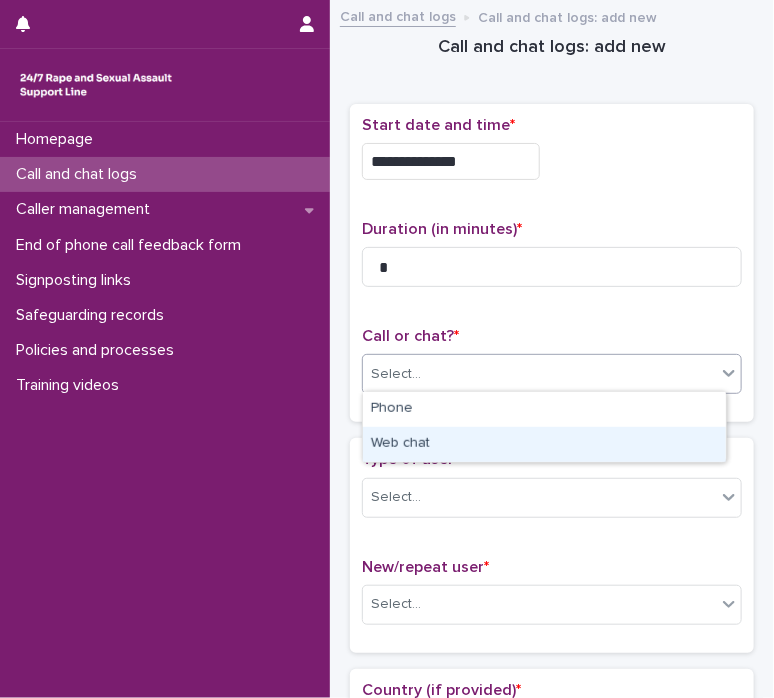 click on "Web chat" at bounding box center [544, 444] 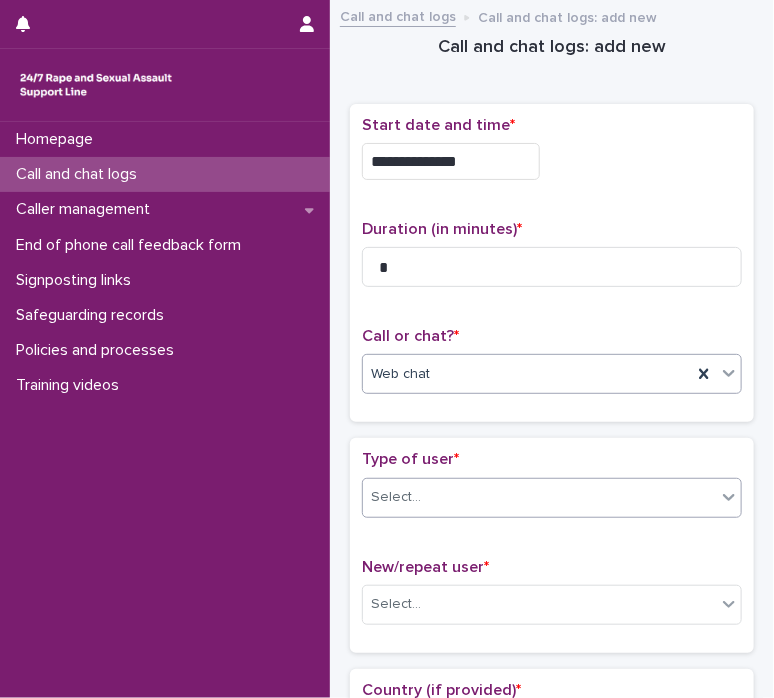 click 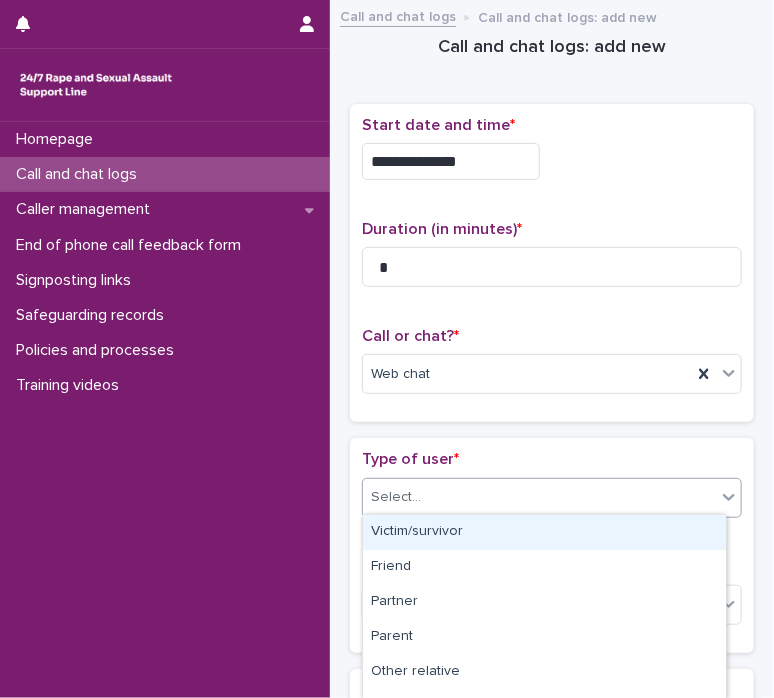 scroll, scrollTop: 340, scrollLeft: 0, axis: vertical 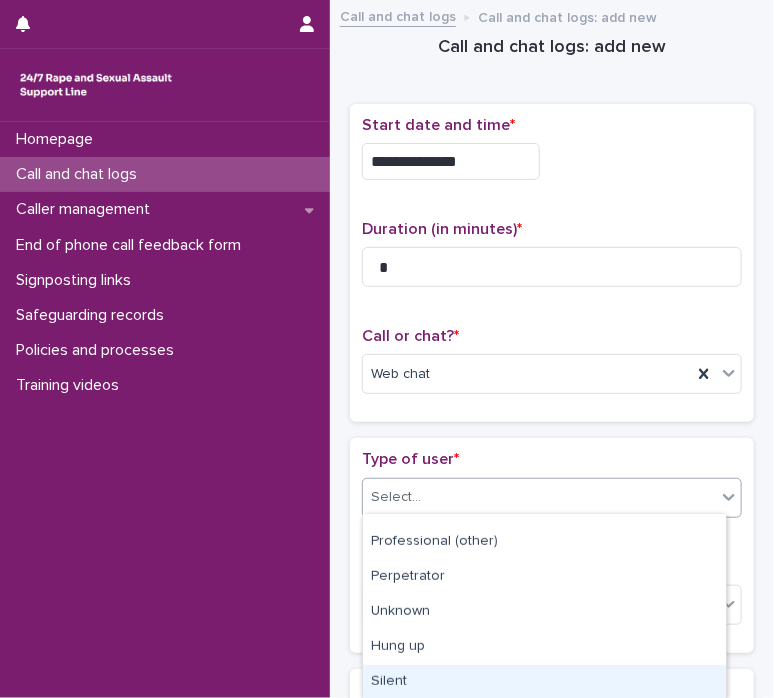 click on "Silent" at bounding box center [544, 682] 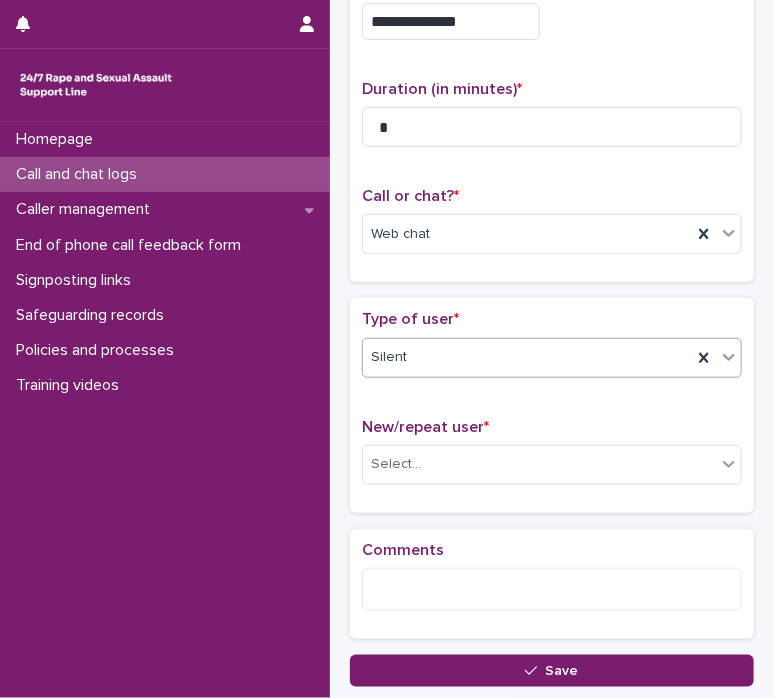 scroll, scrollTop: 192, scrollLeft: 0, axis: vertical 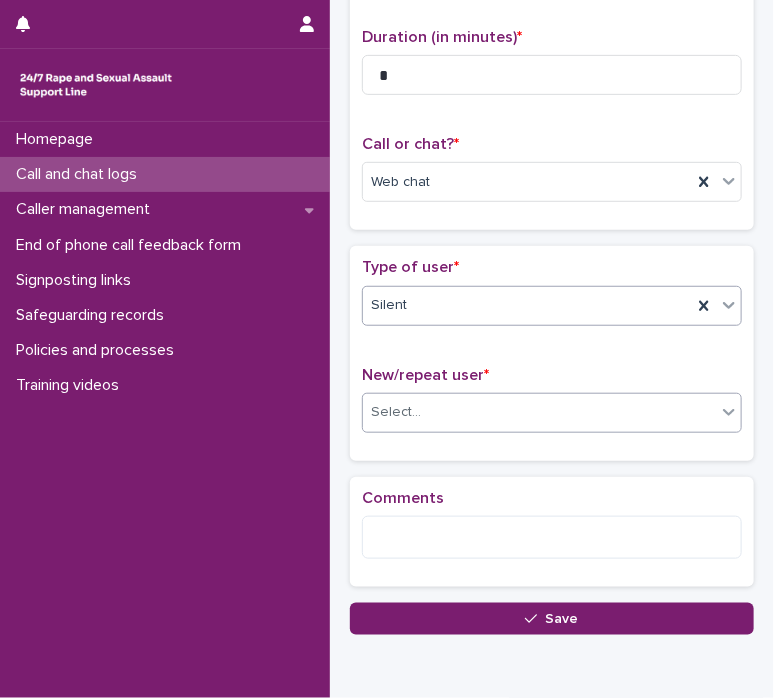 click on "Select..." at bounding box center (539, 412) 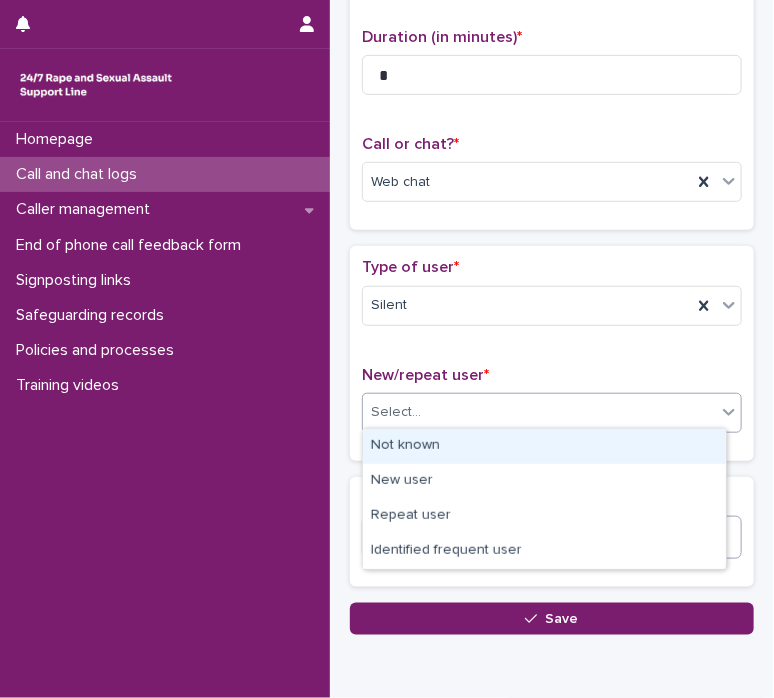 drag, startPoint x: 643, startPoint y: 448, endPoint x: 616, endPoint y: 549, distance: 104.54664 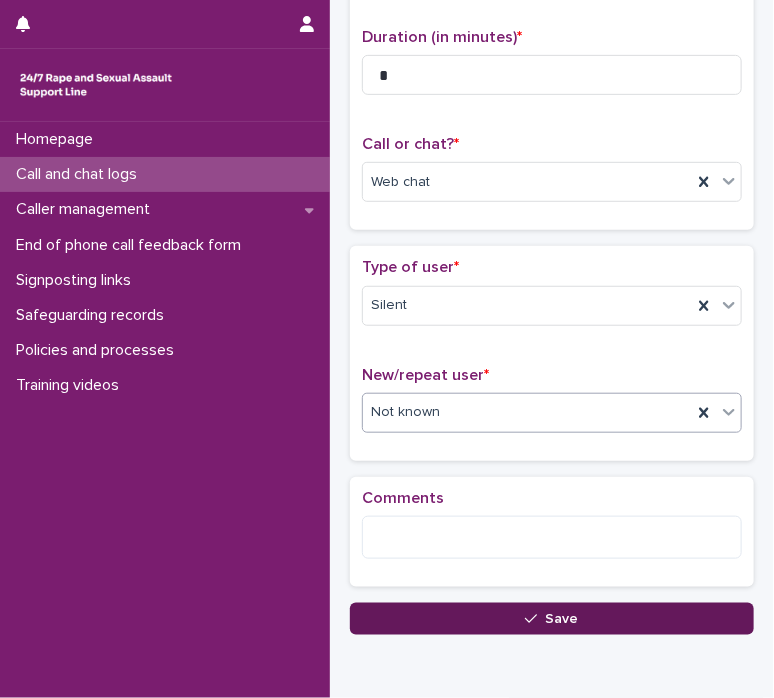 click on "Save" at bounding box center [552, 619] 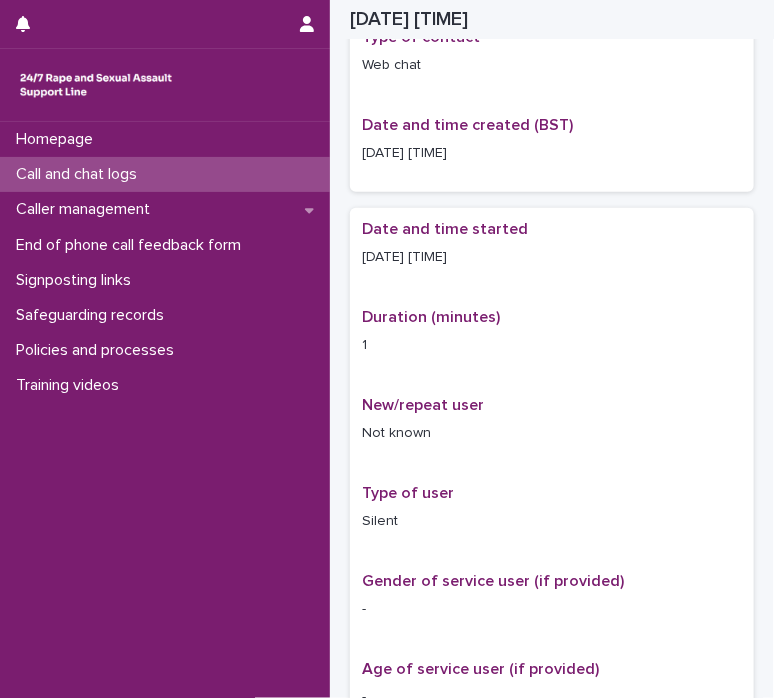 scroll, scrollTop: 204, scrollLeft: 0, axis: vertical 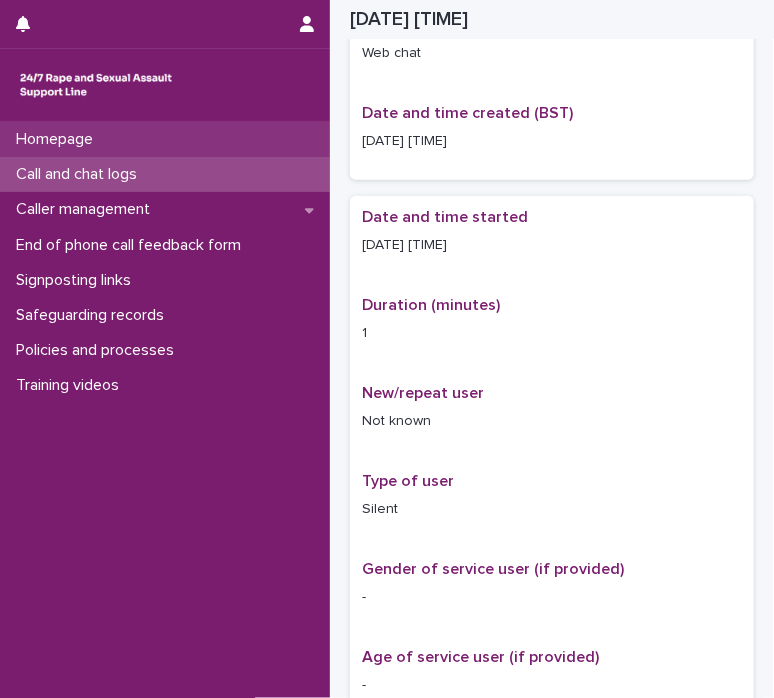 click on "Homepage" at bounding box center (165, 139) 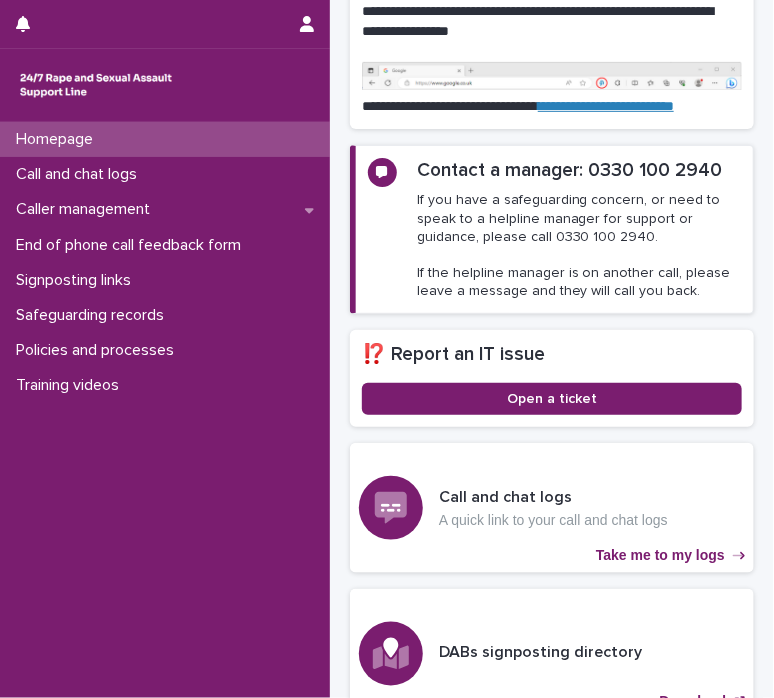 scroll, scrollTop: 413, scrollLeft: 0, axis: vertical 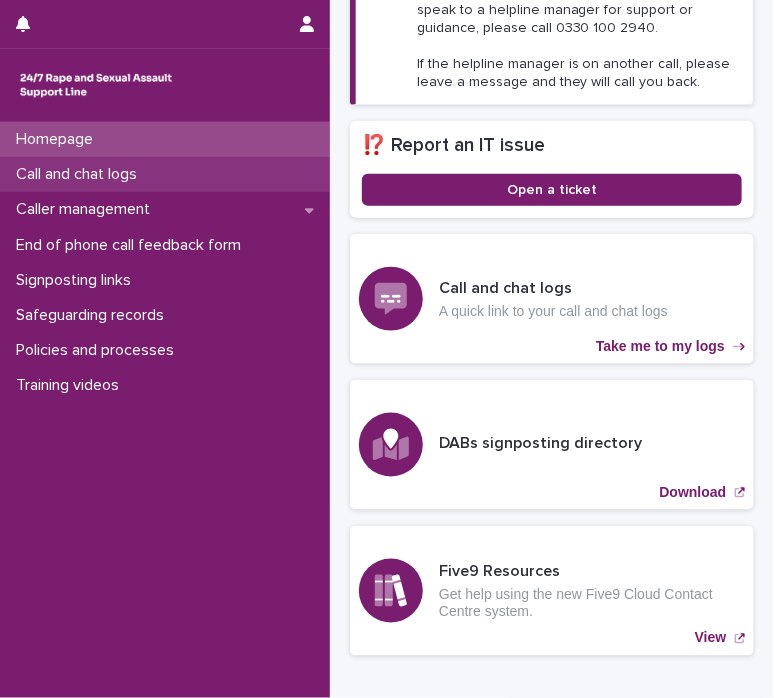 click on "Call and chat logs" at bounding box center [80, 174] 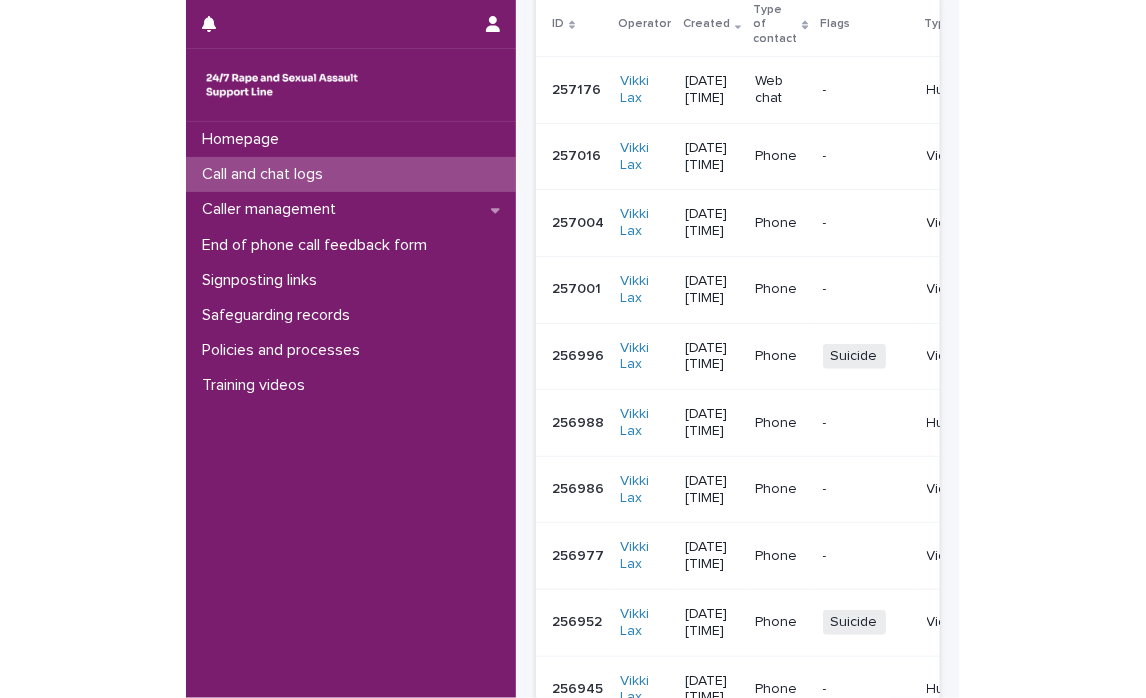 scroll, scrollTop: 0, scrollLeft: 0, axis: both 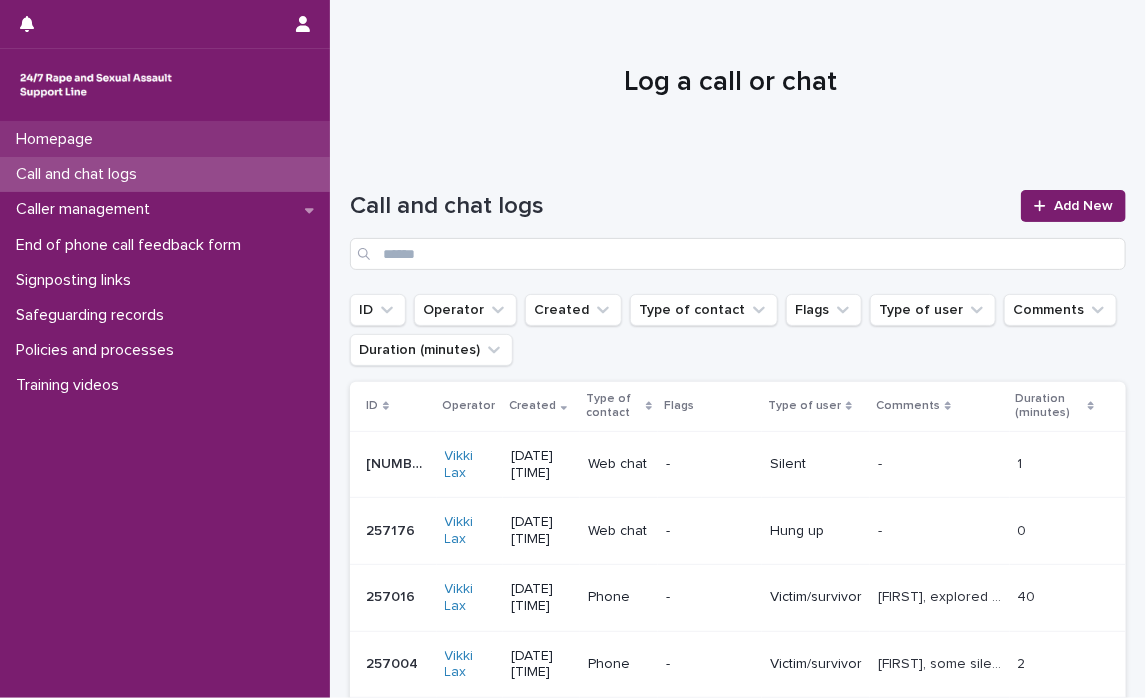 click on "Homepage" at bounding box center (58, 139) 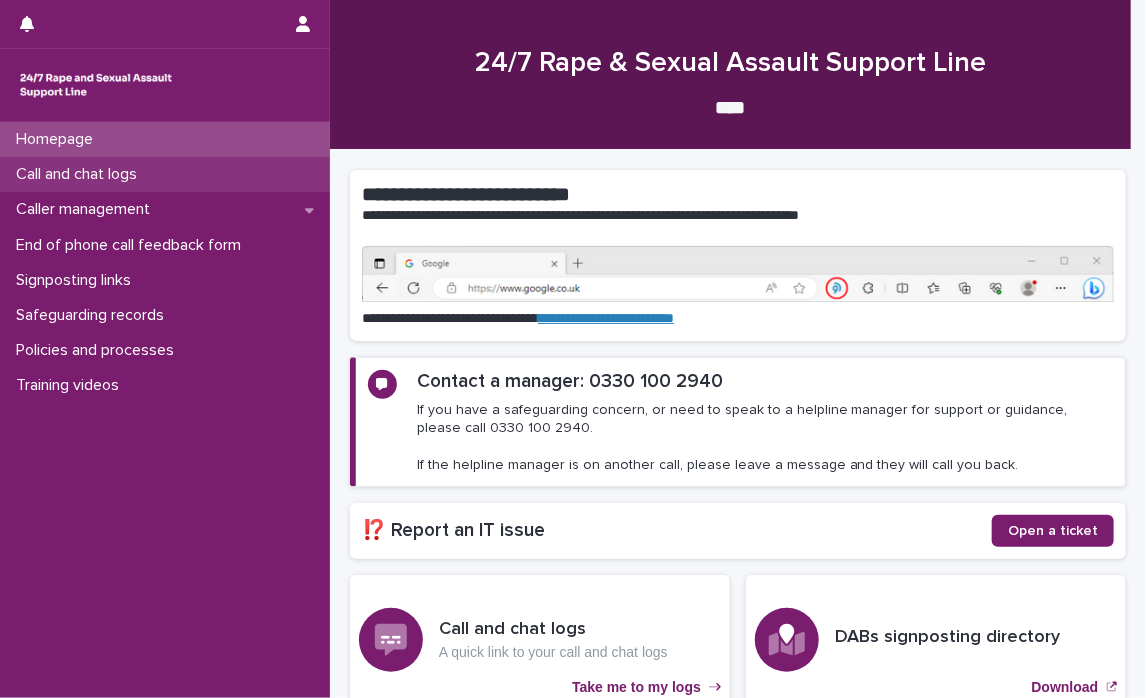 click on "Call and chat logs" at bounding box center [80, 174] 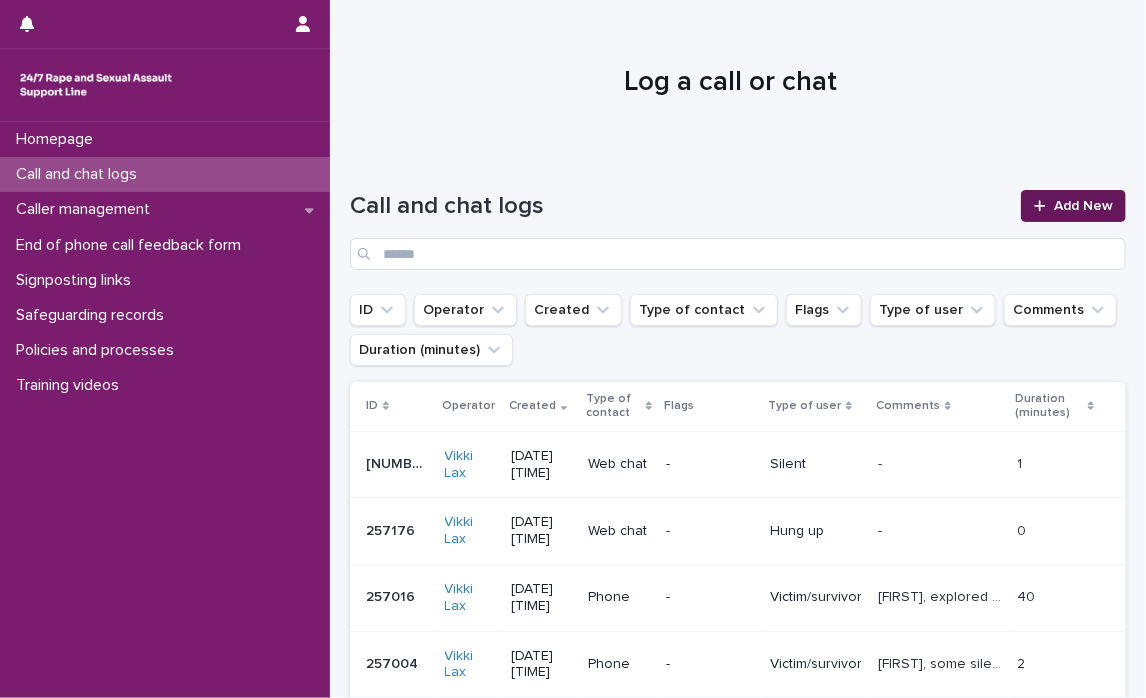 click on "Add New" at bounding box center [1083, 206] 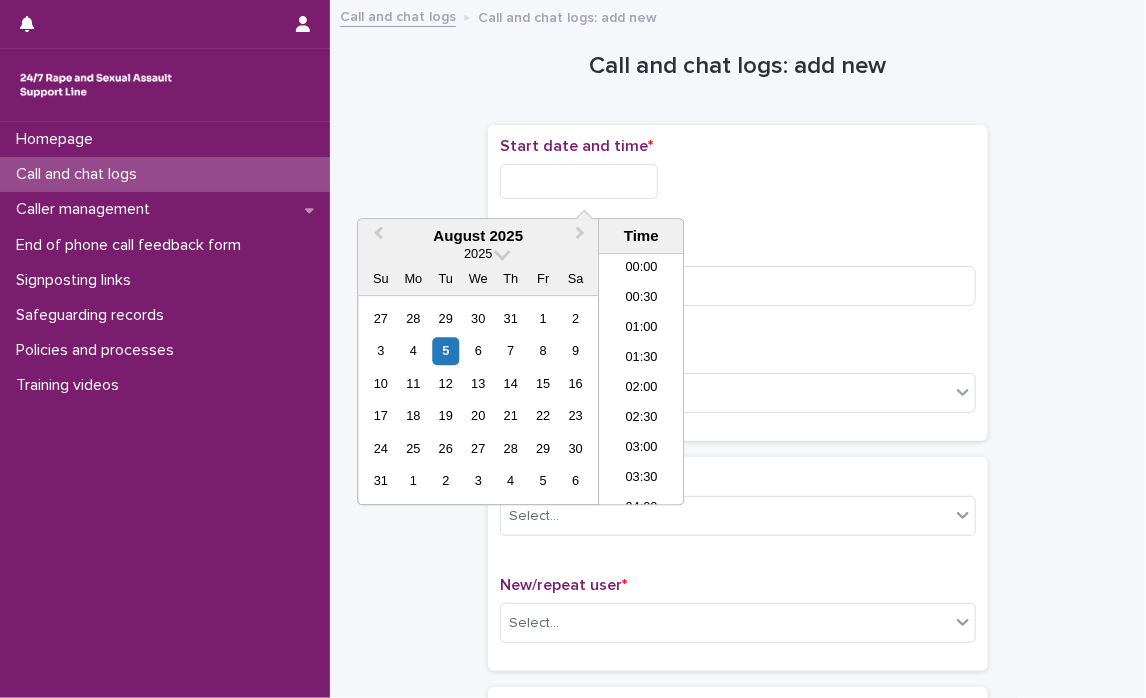 click at bounding box center [579, 181] 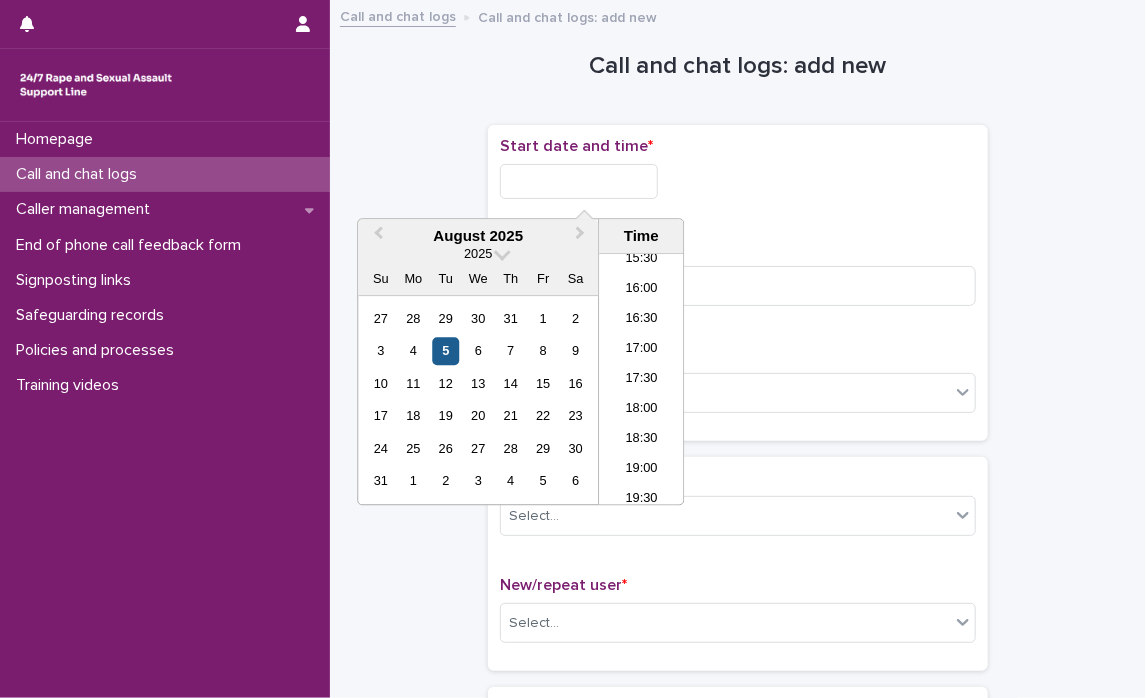 click on "5" at bounding box center (445, 351) 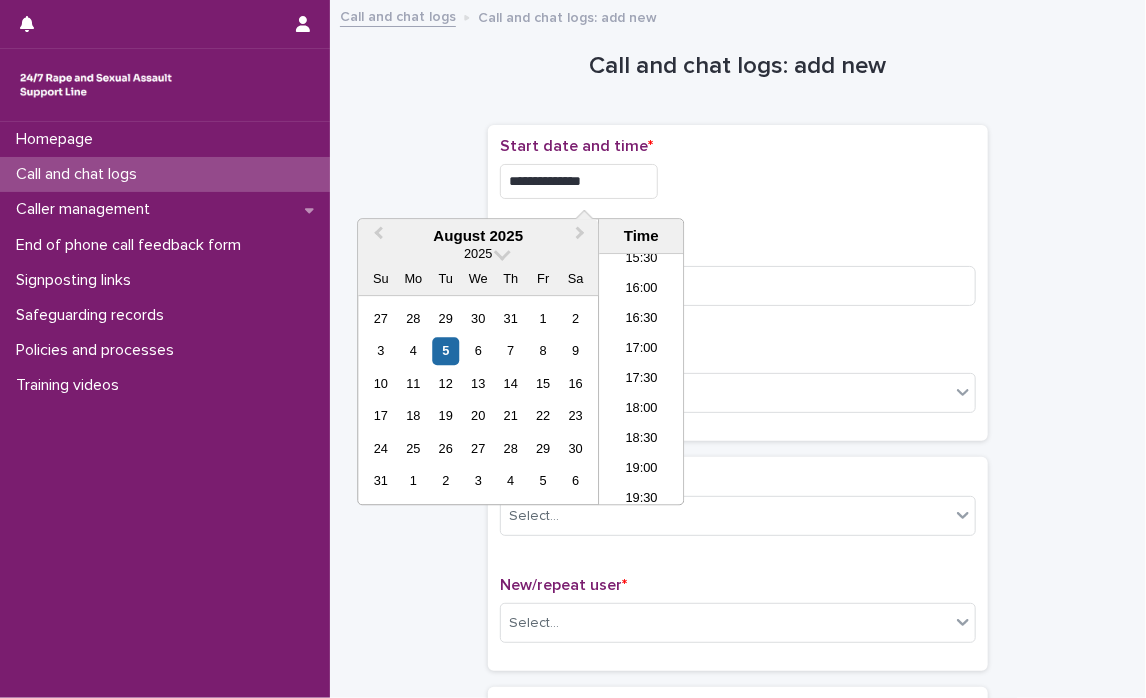 drag, startPoint x: 563, startPoint y: 177, endPoint x: 839, endPoint y: 182, distance: 276.0453 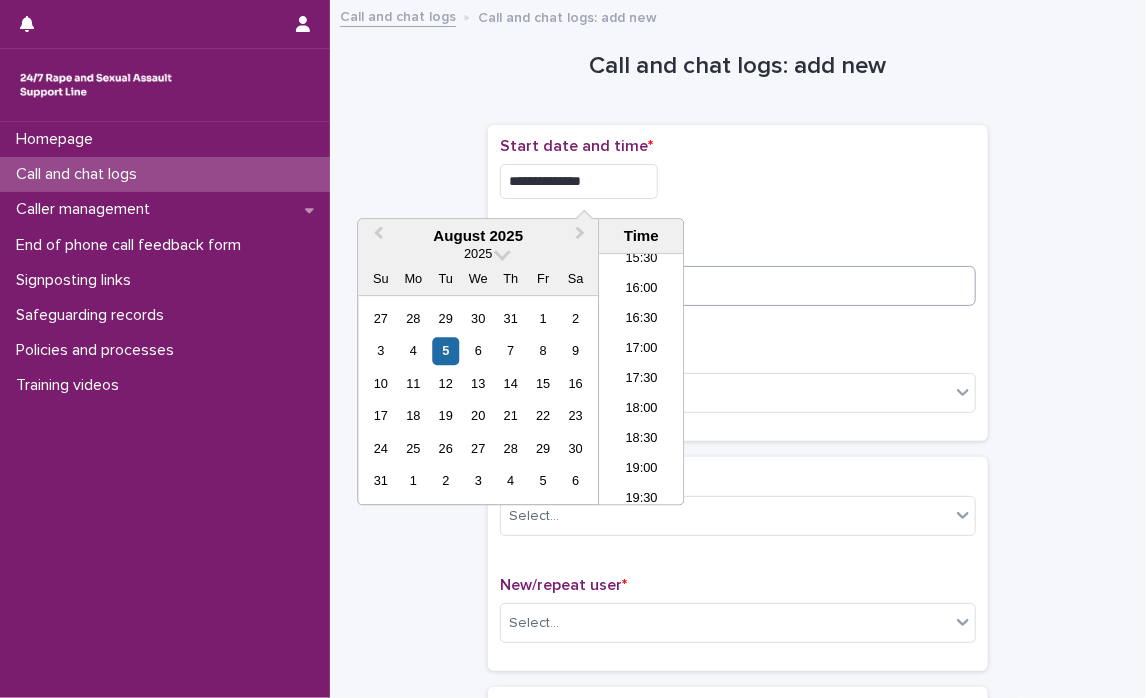 type on "**********" 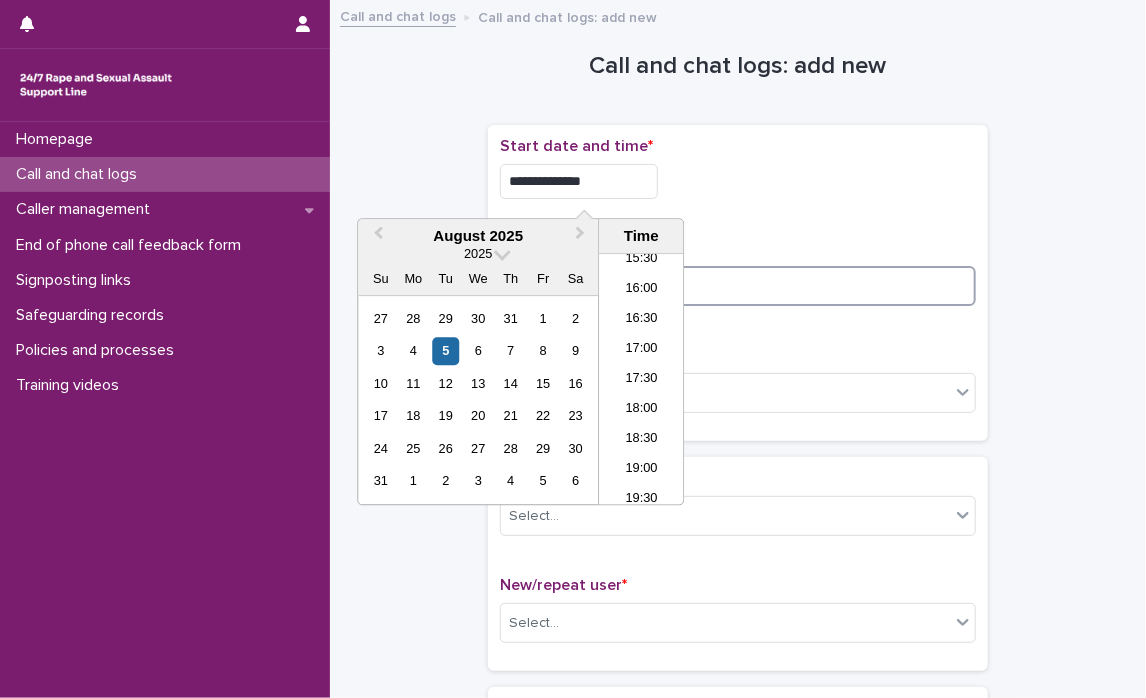 click at bounding box center (738, 286) 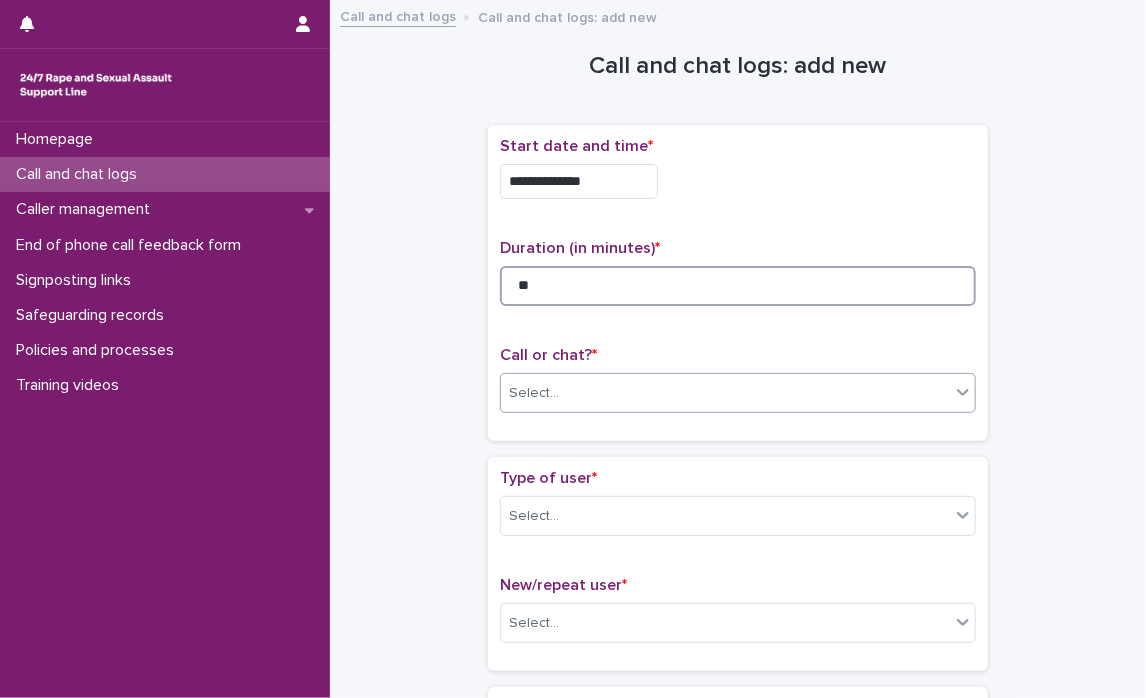 type on "**" 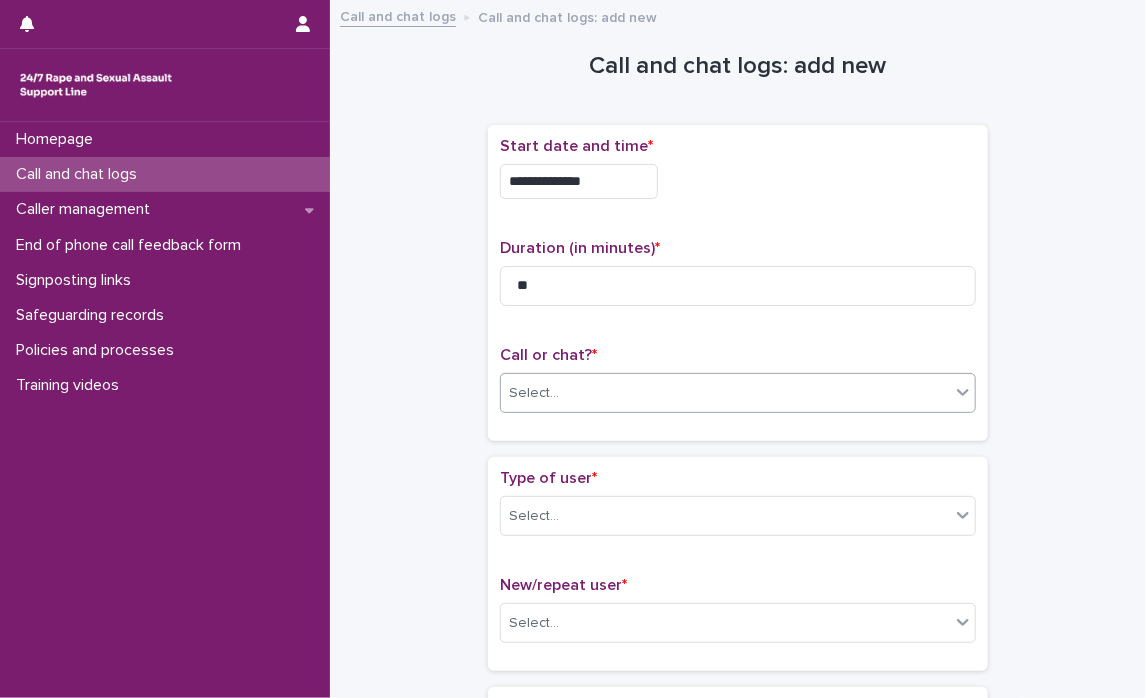 click on "Select..." at bounding box center (725, 393) 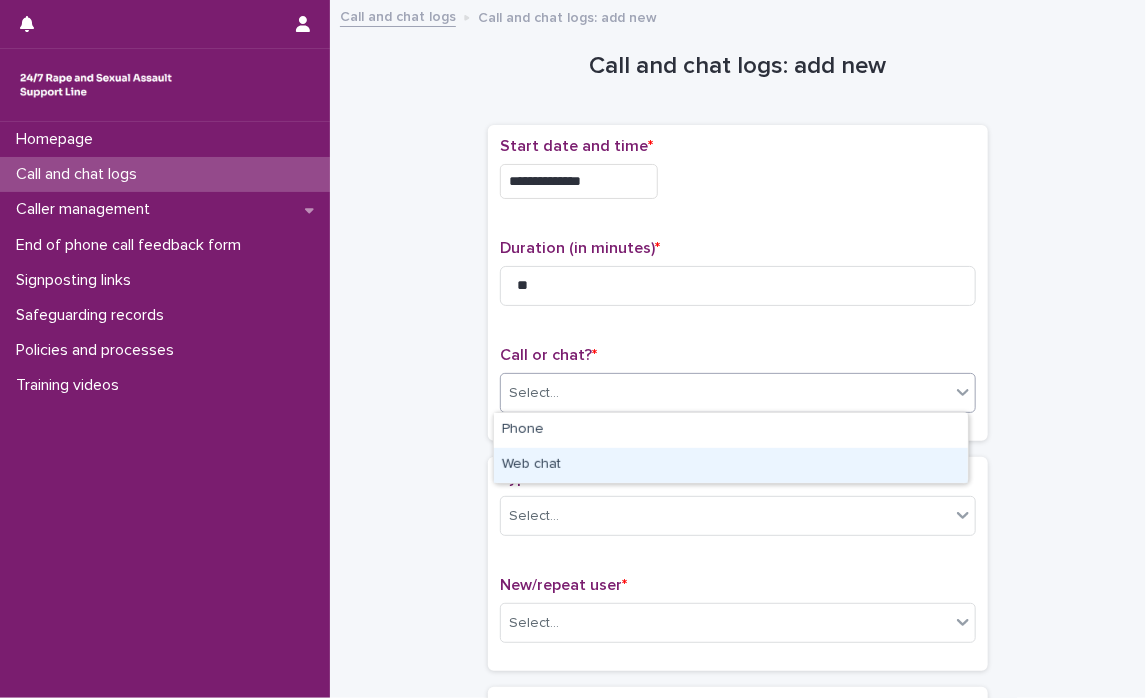 click on "Web chat" at bounding box center [731, 465] 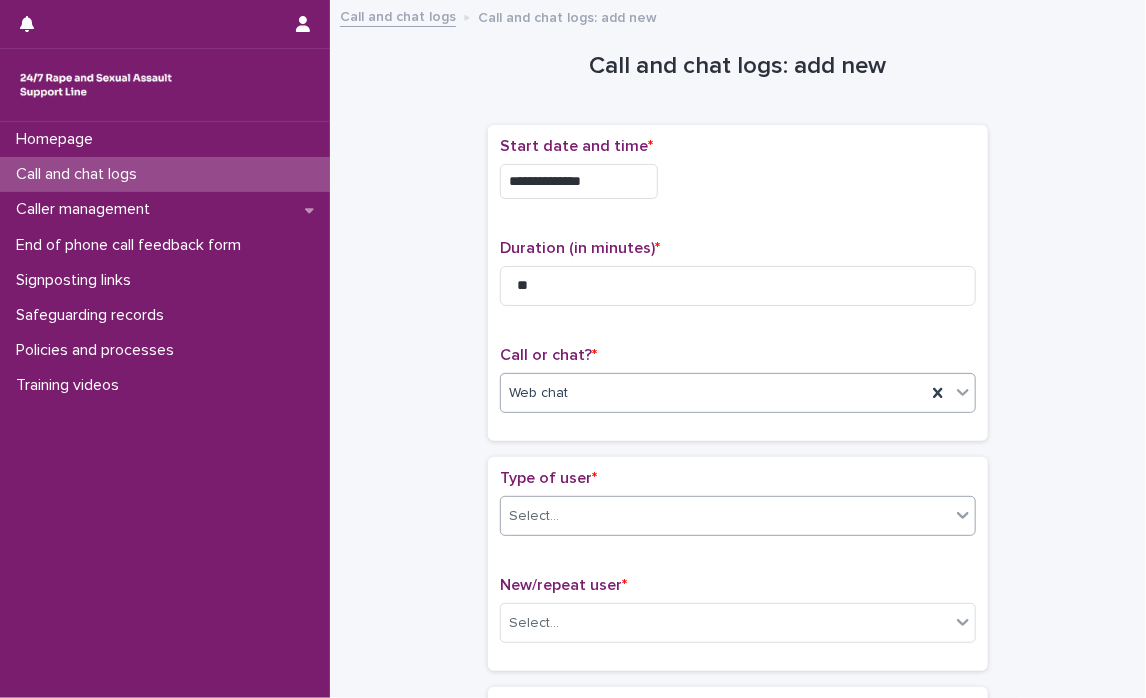 click 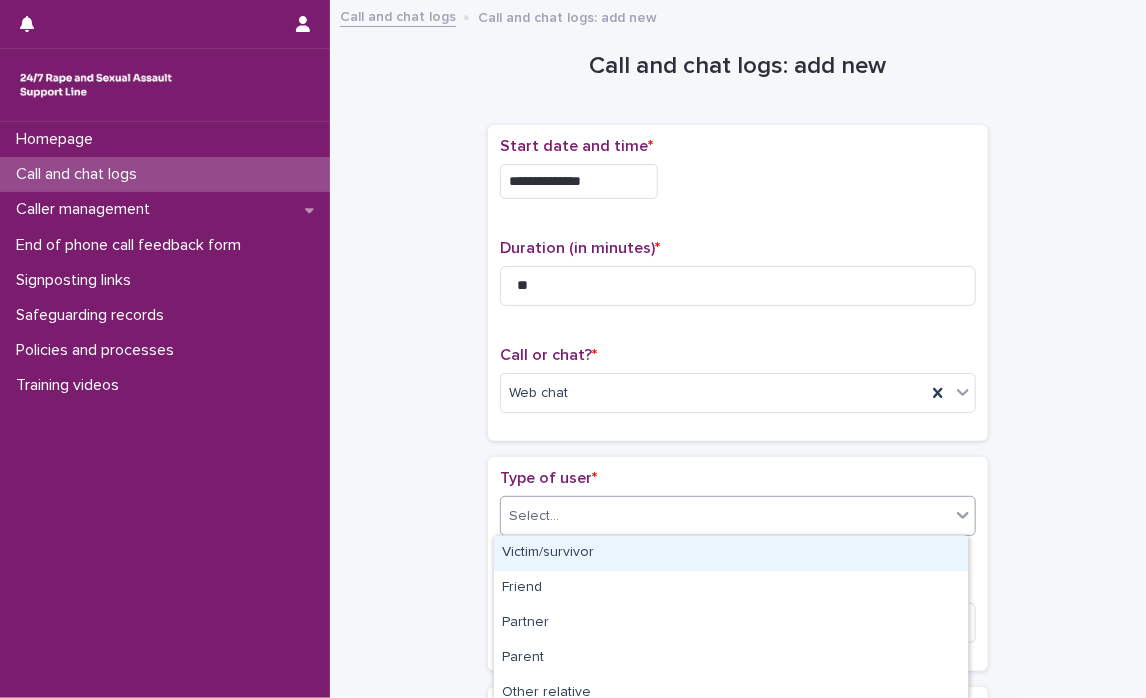 click on "Victim/survivor" at bounding box center [731, 553] 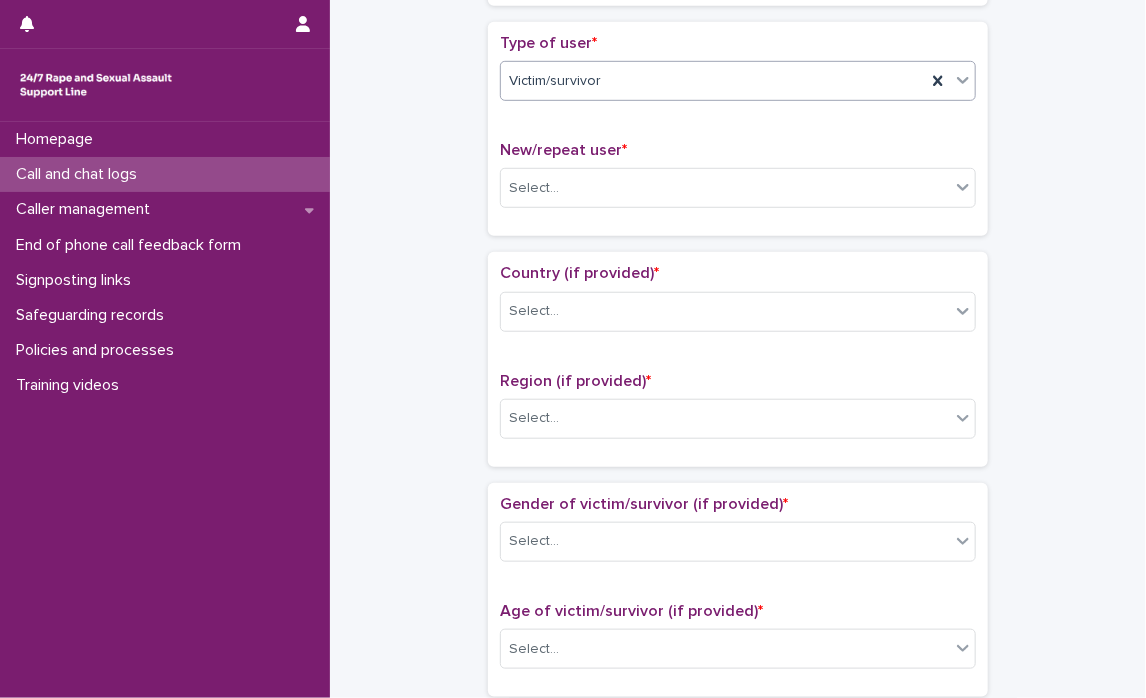 scroll, scrollTop: 446, scrollLeft: 0, axis: vertical 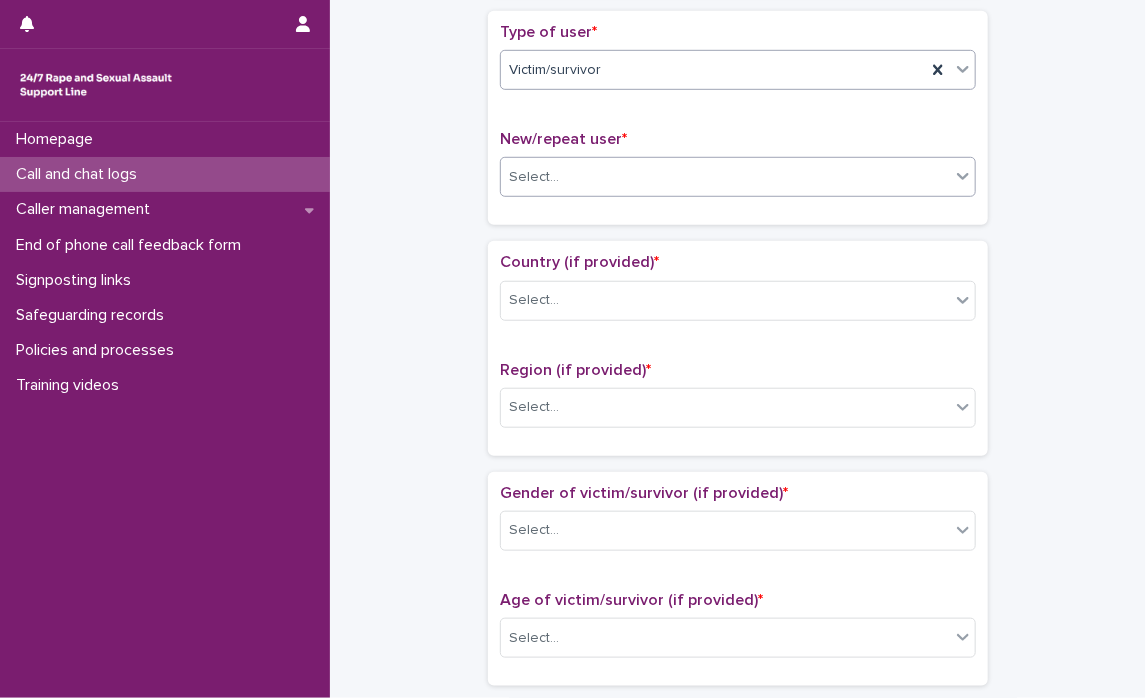 click 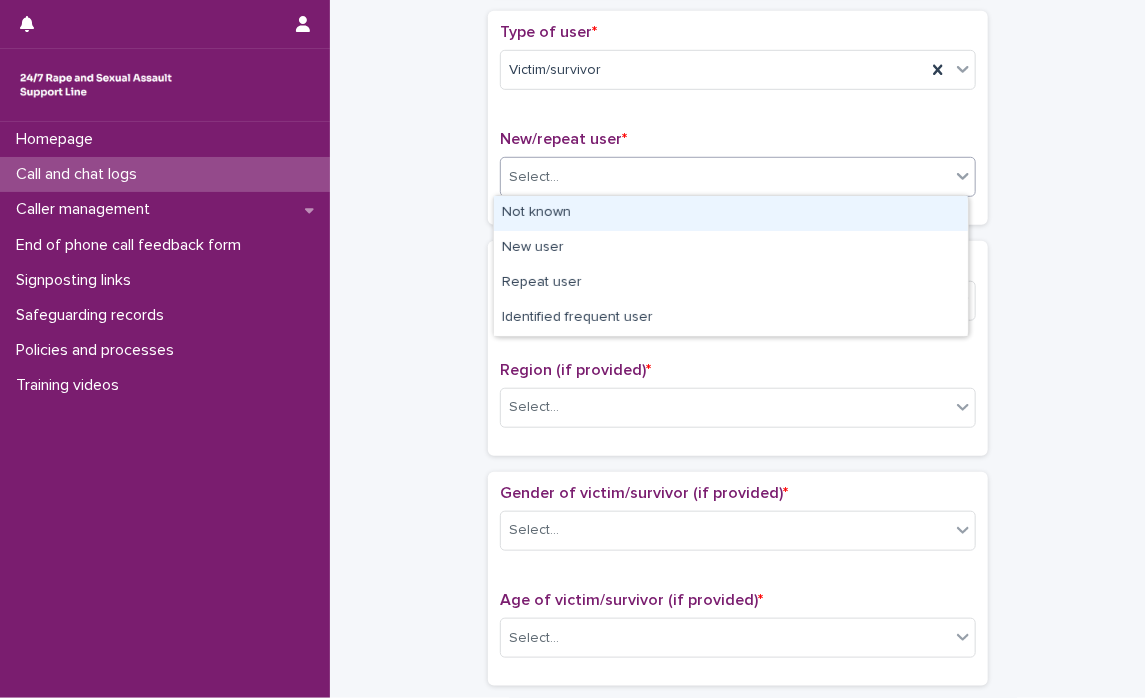 click on "Not known" at bounding box center (731, 213) 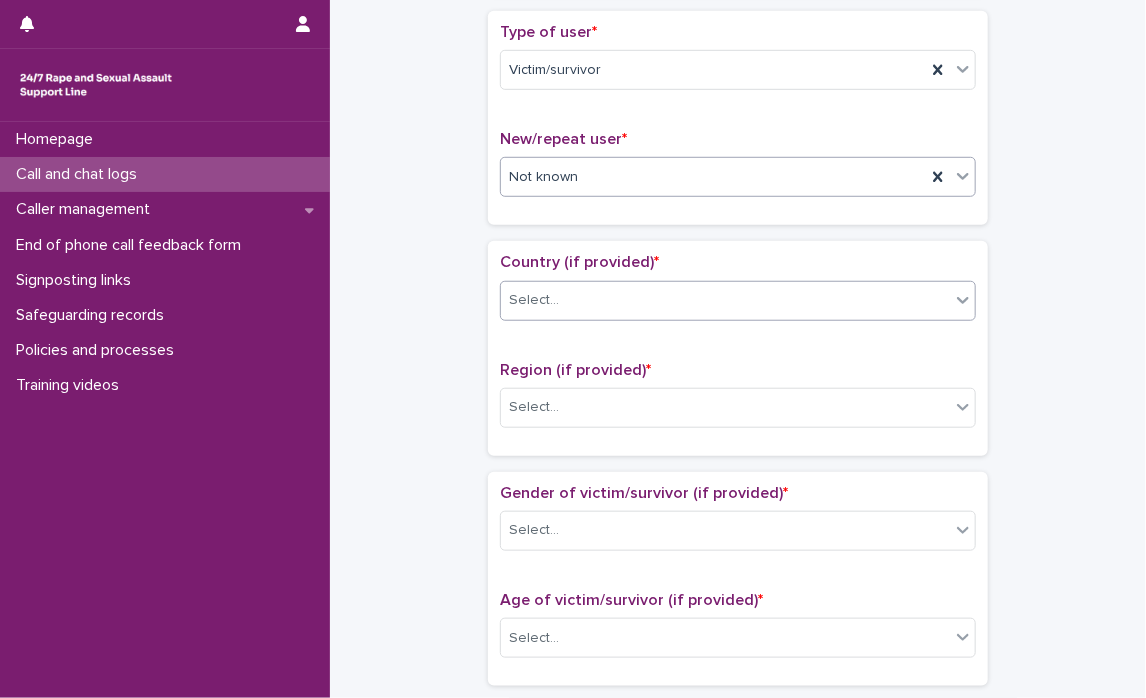 click 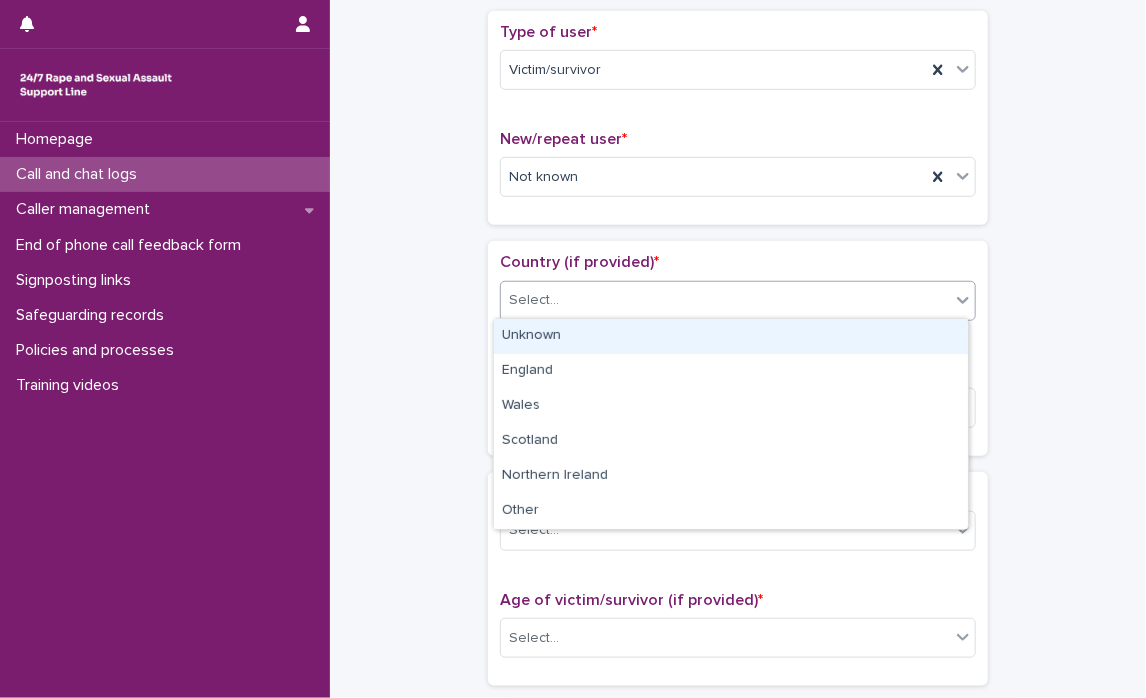 click on "Unknown" at bounding box center (731, 336) 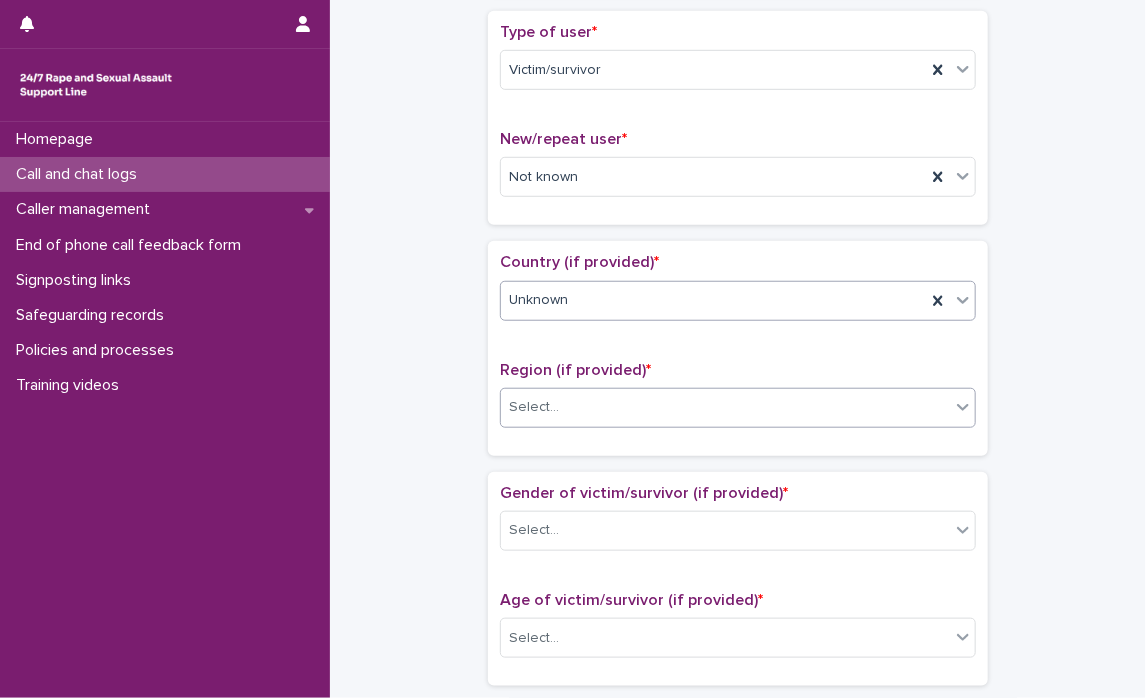 click 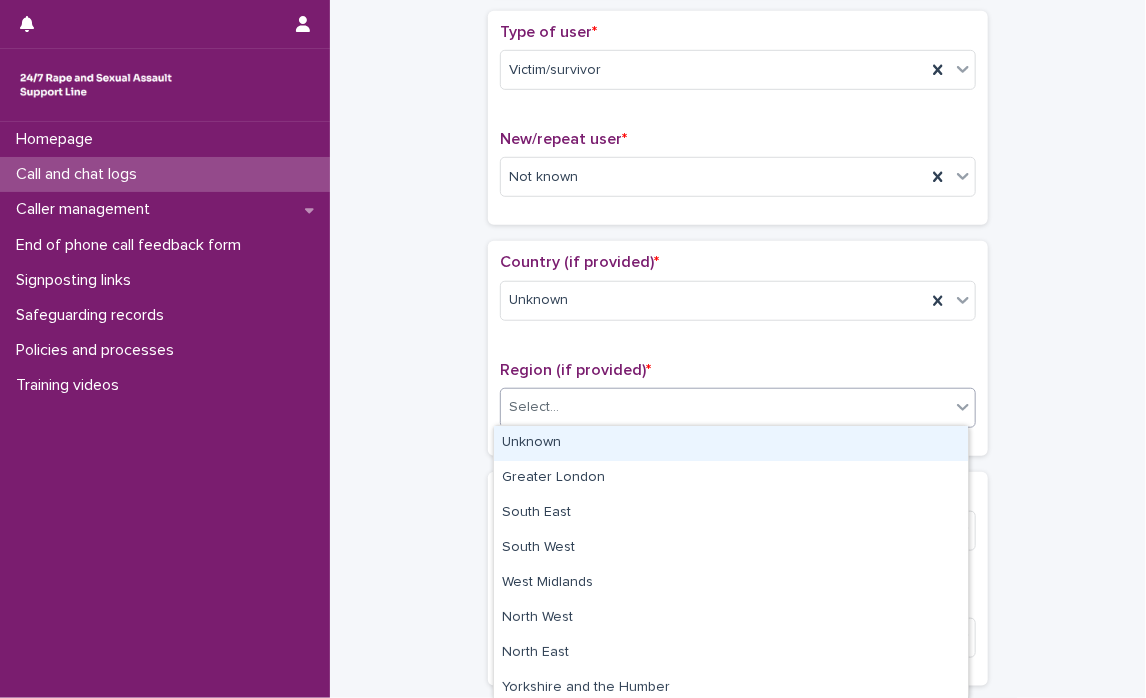 click on "Unknown" at bounding box center (731, 443) 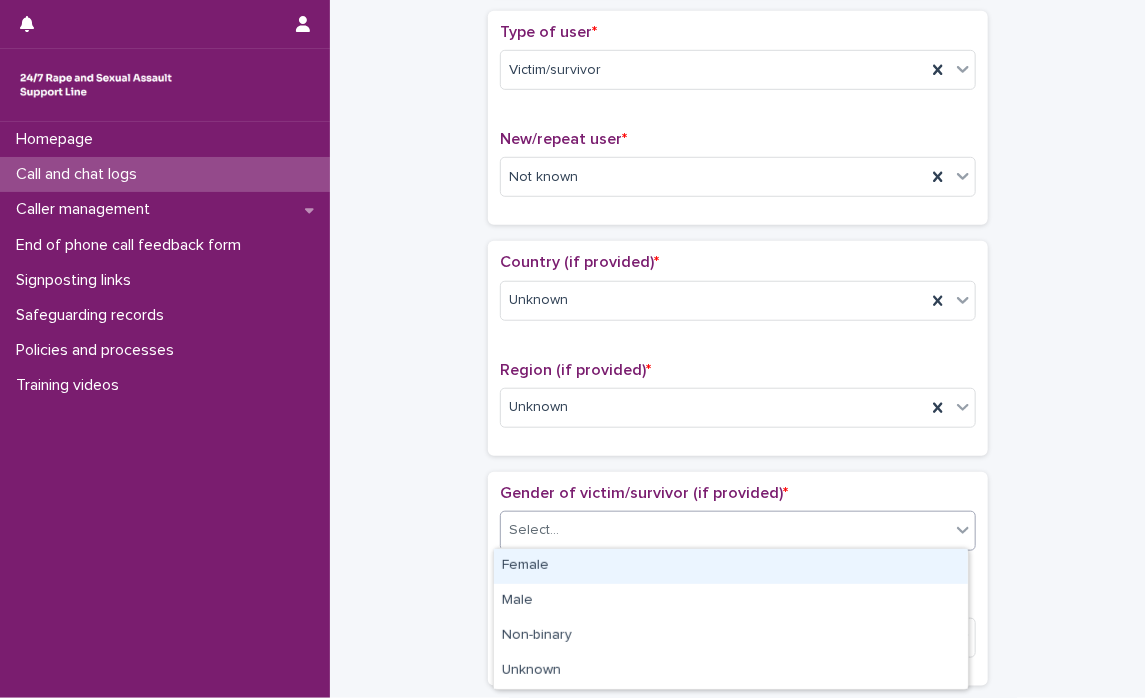click 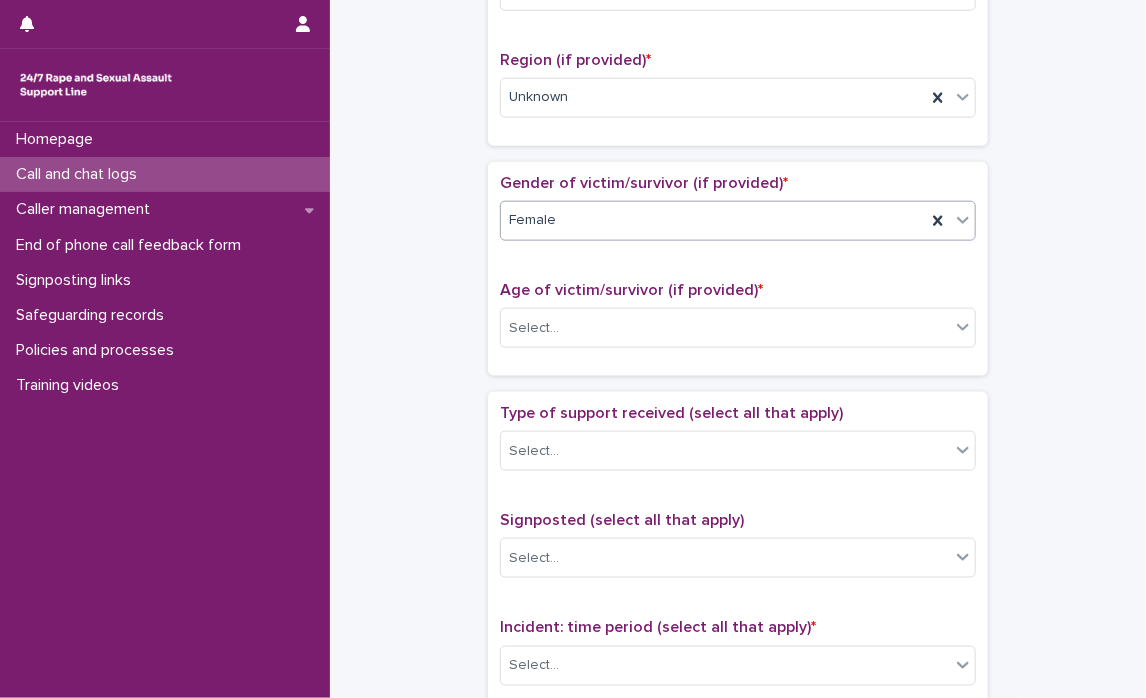 scroll, scrollTop: 844, scrollLeft: 0, axis: vertical 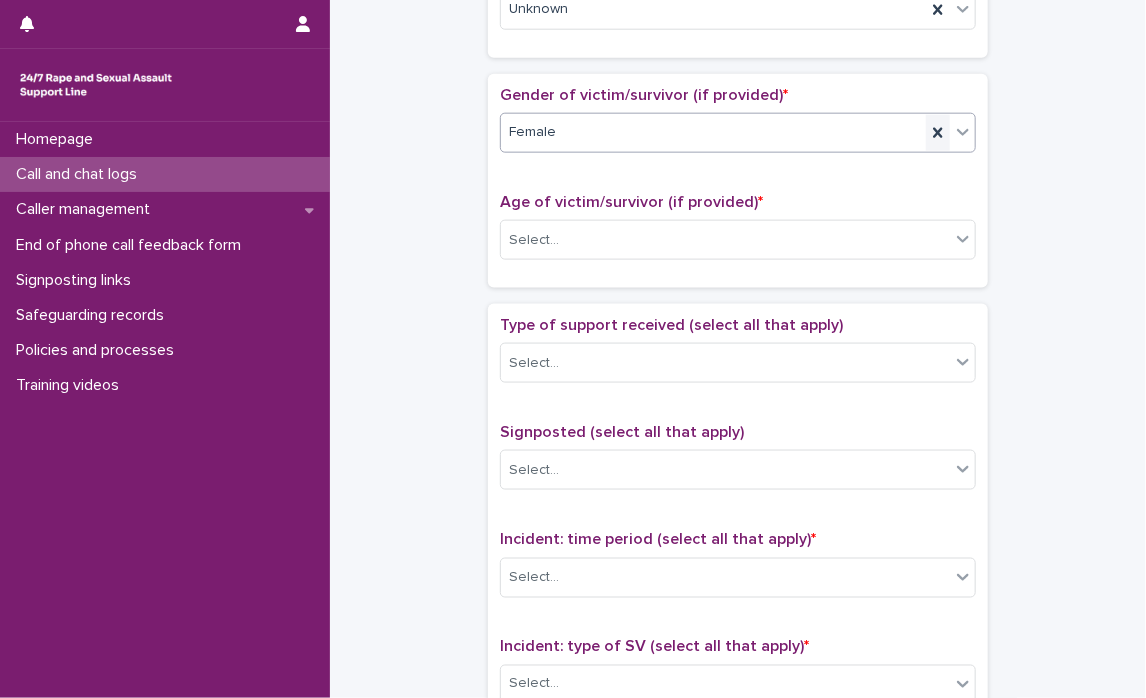 click 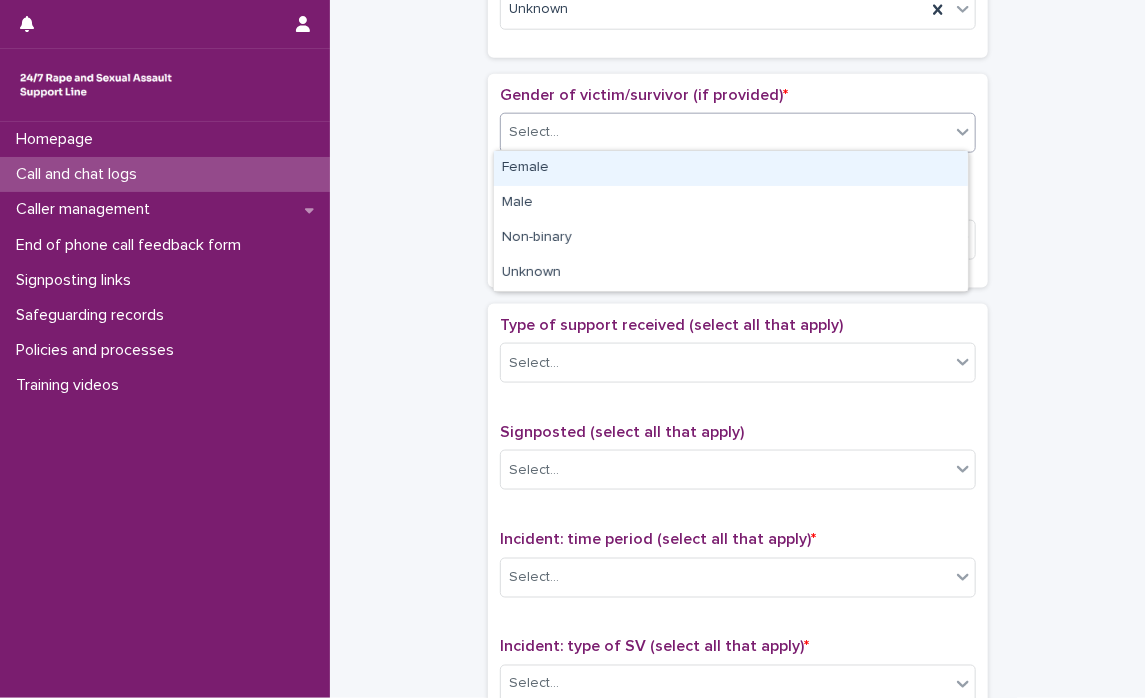 click 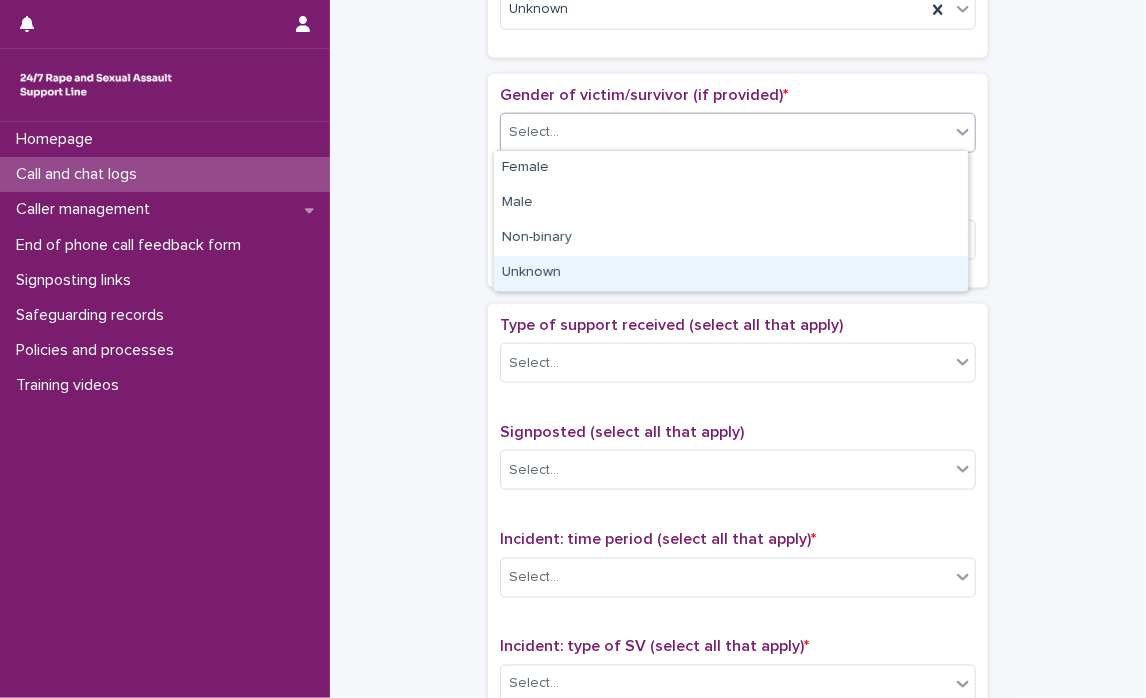 click on "Unknown" at bounding box center [731, 273] 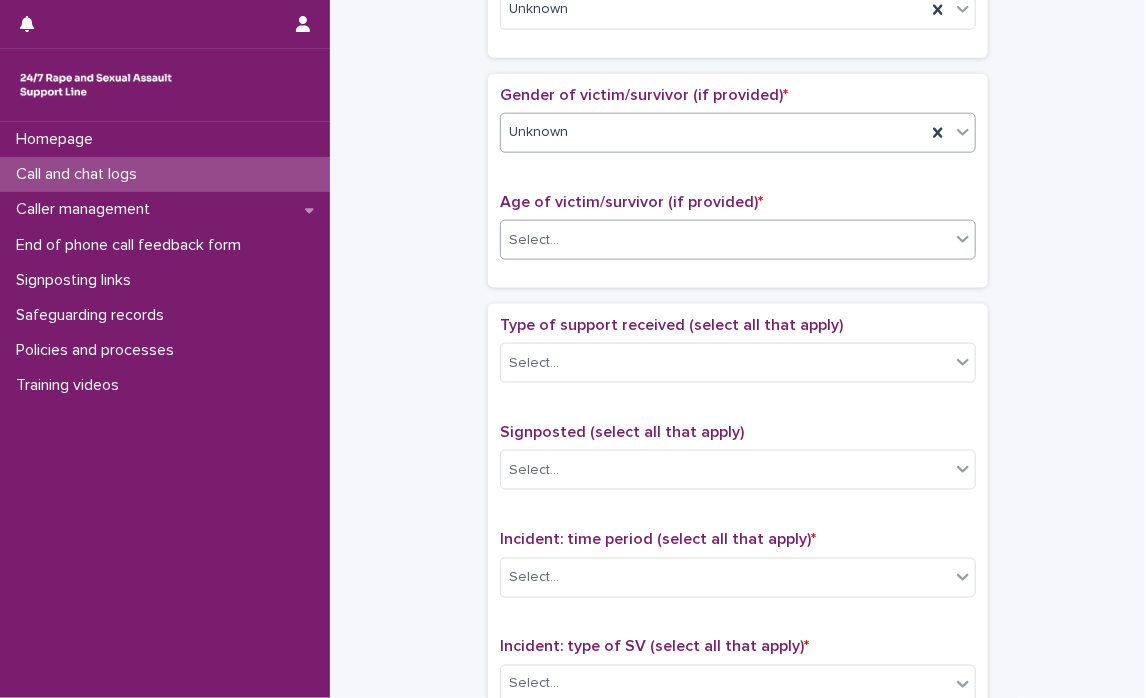 click on "Select..." at bounding box center (725, 240) 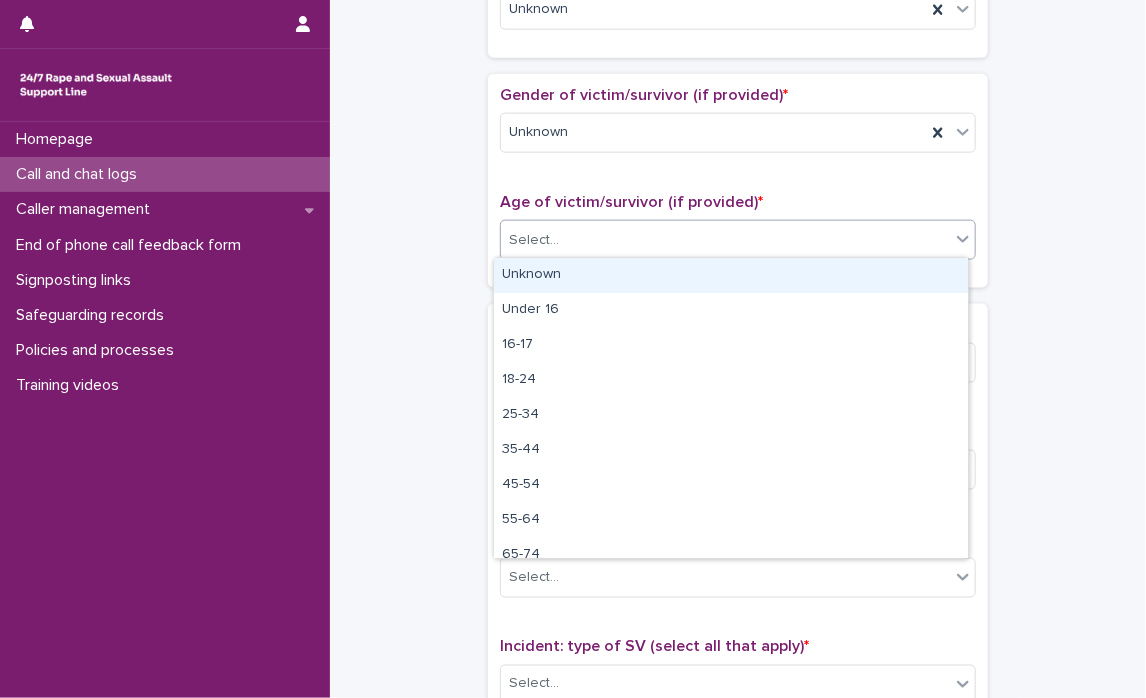 click on "Unknown" at bounding box center (731, 275) 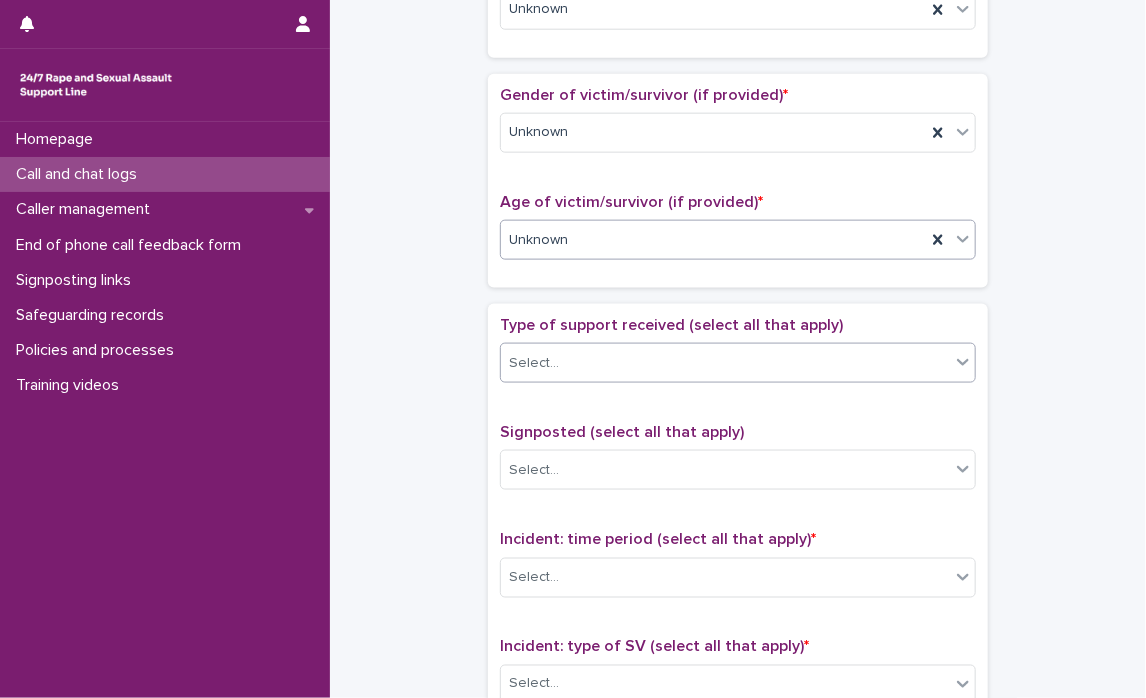 click 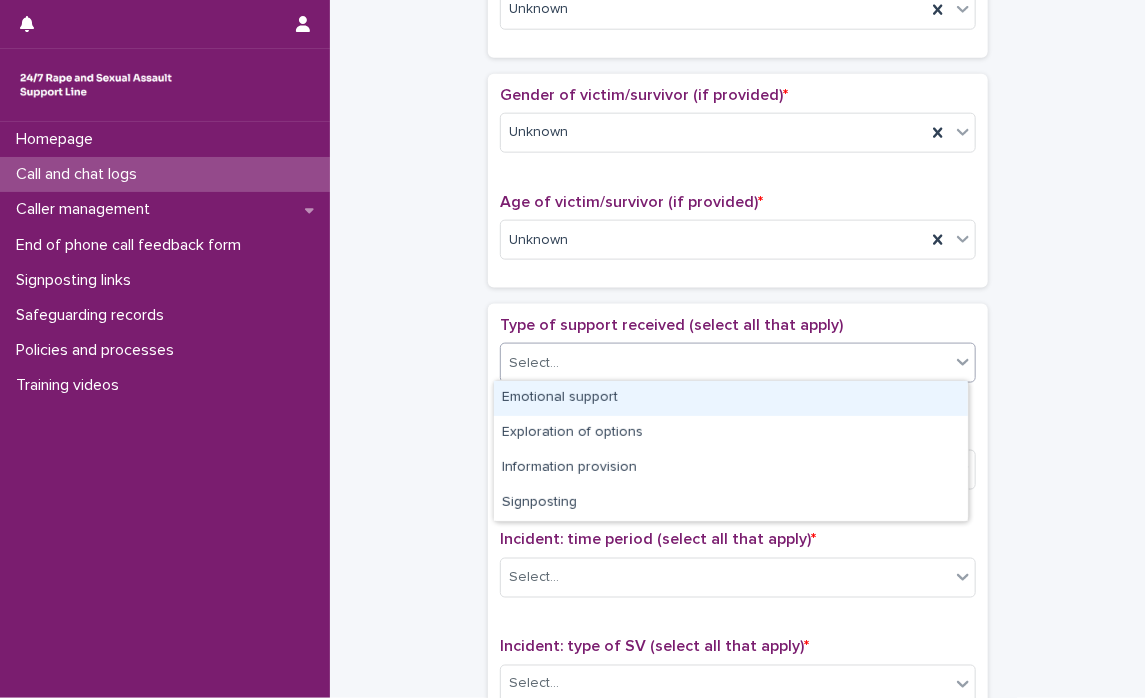 click on "Emotional support" at bounding box center [731, 398] 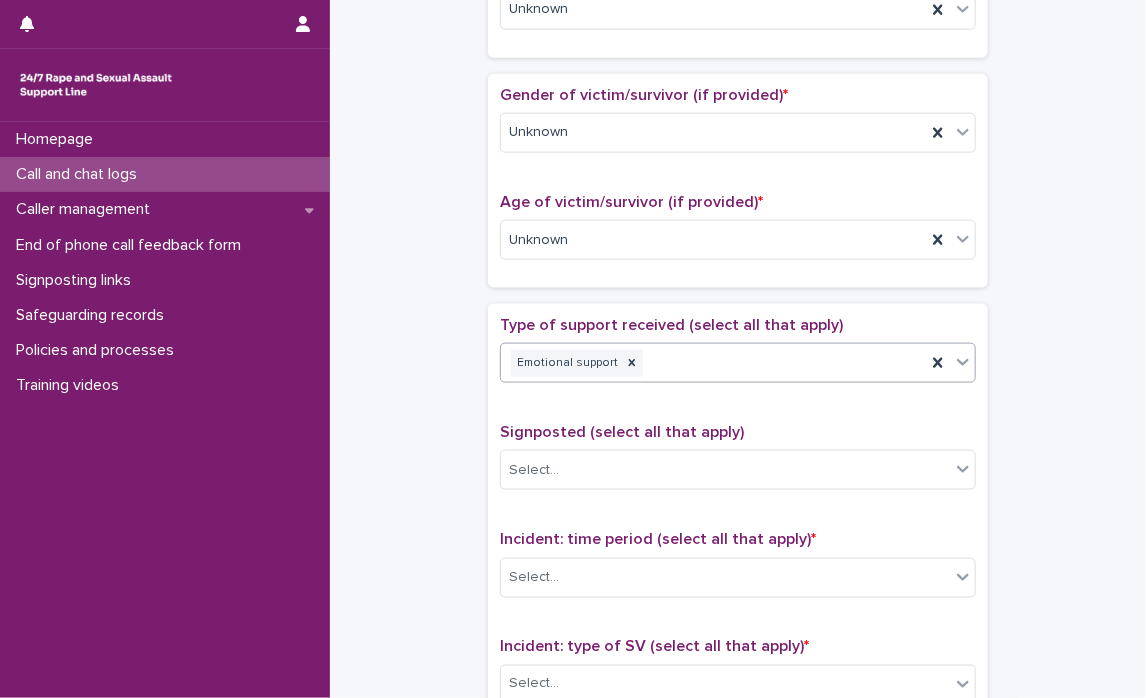 click 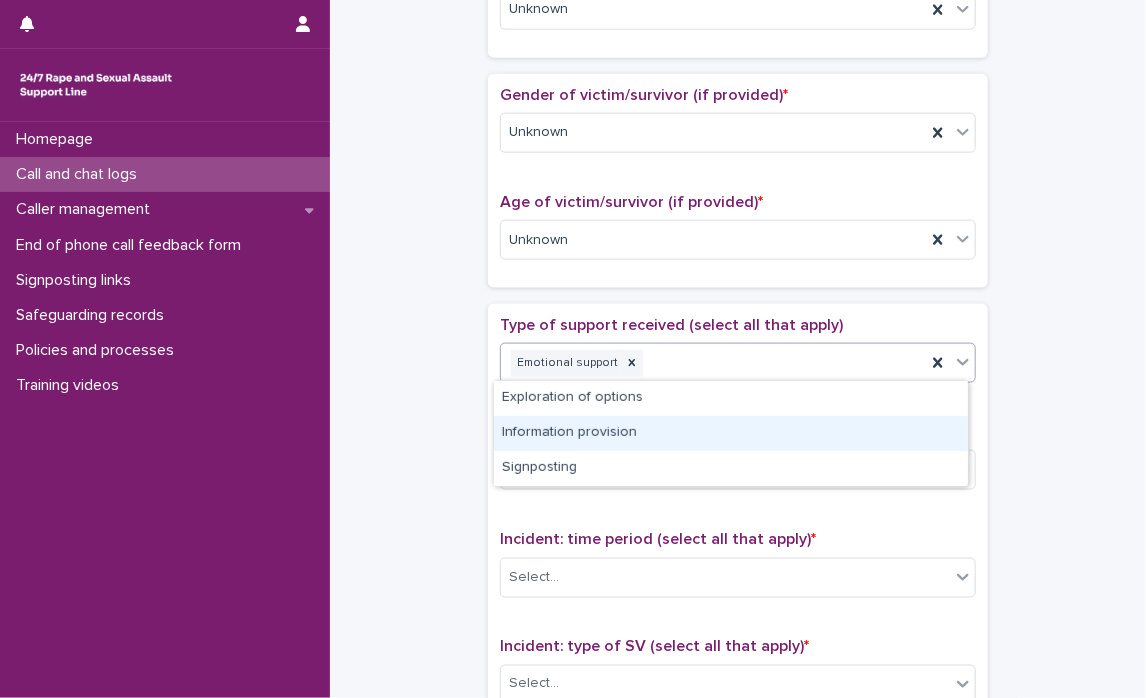 click on "Information provision" at bounding box center [731, 433] 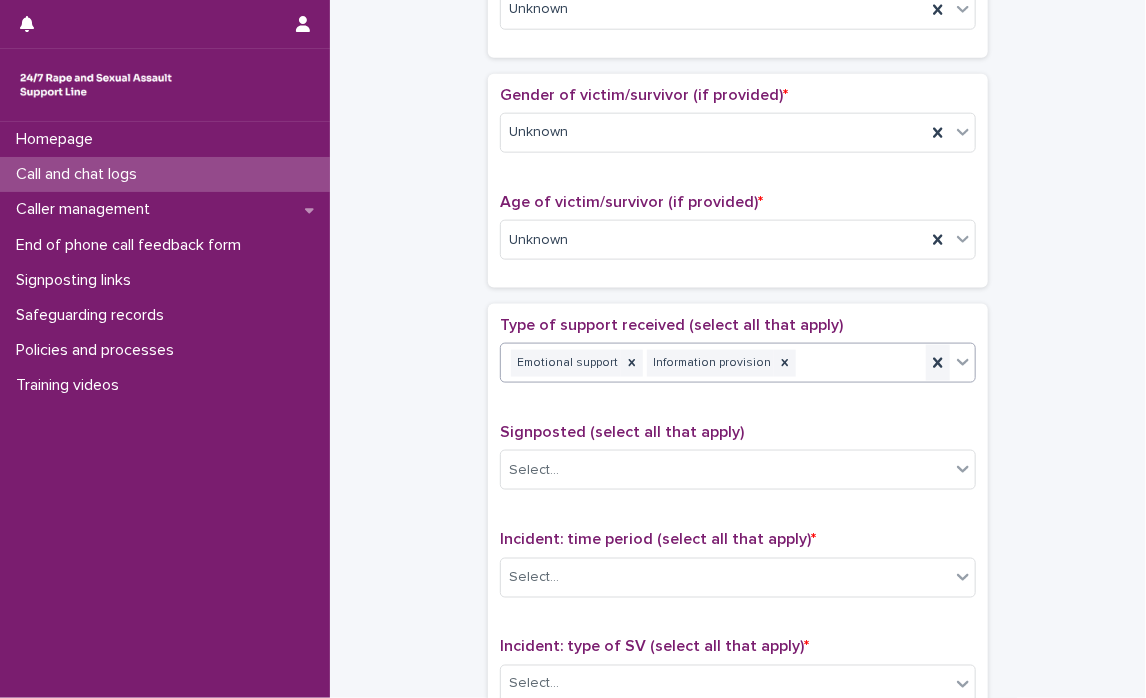 click 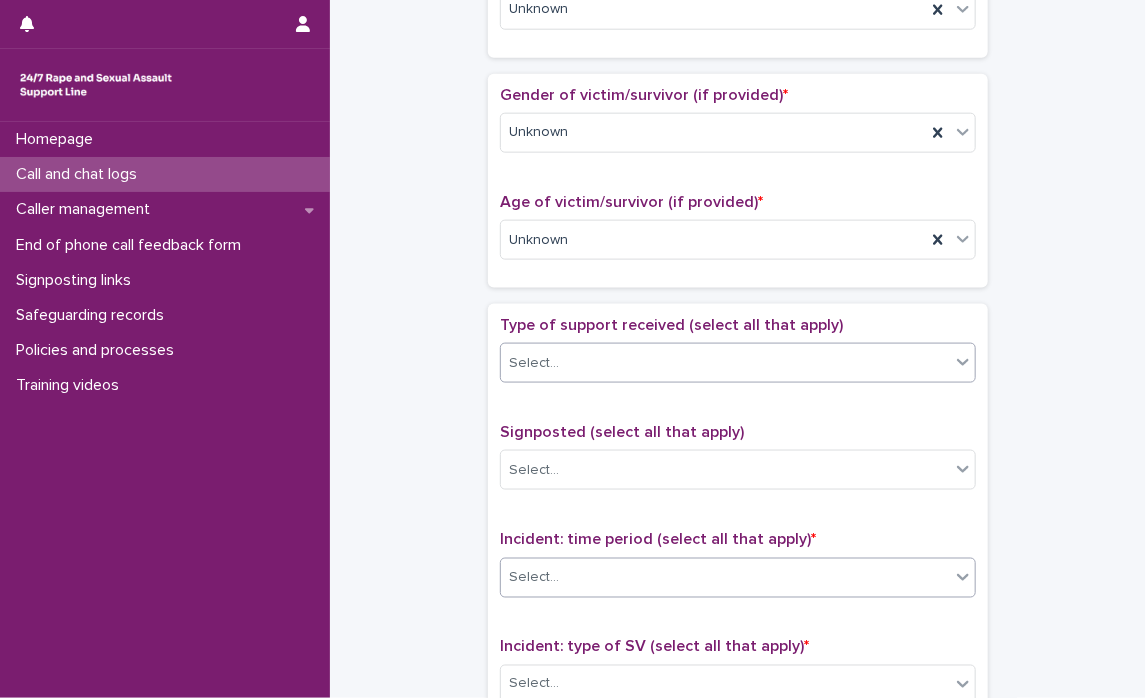 click 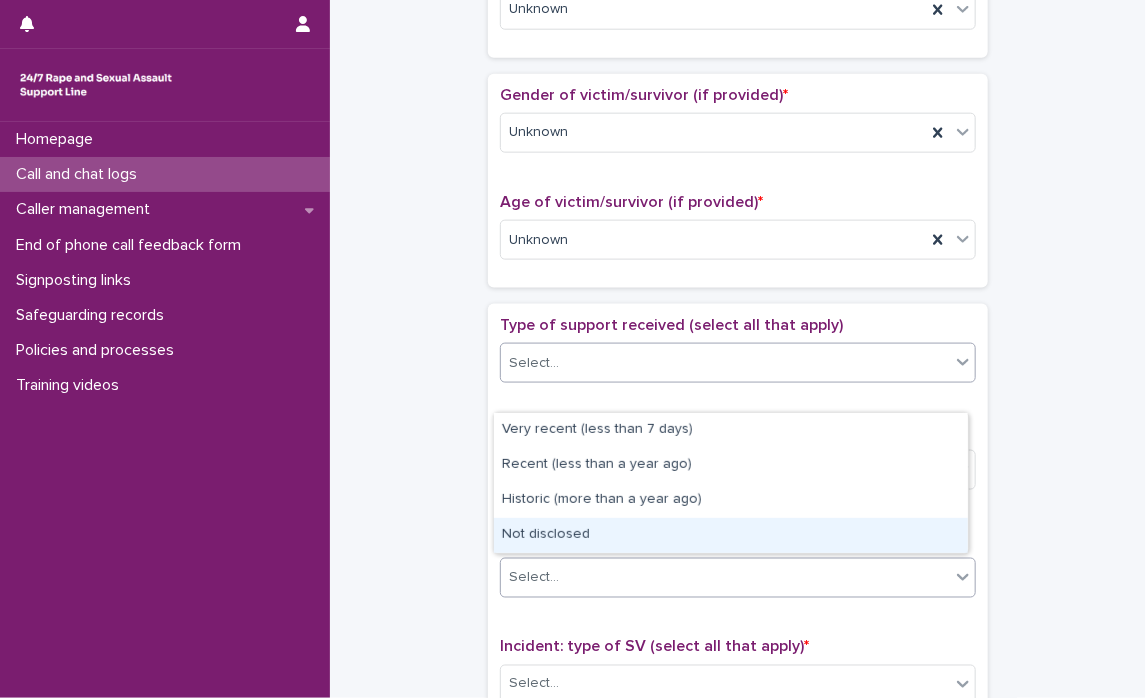 click on "Not disclosed" at bounding box center [731, 535] 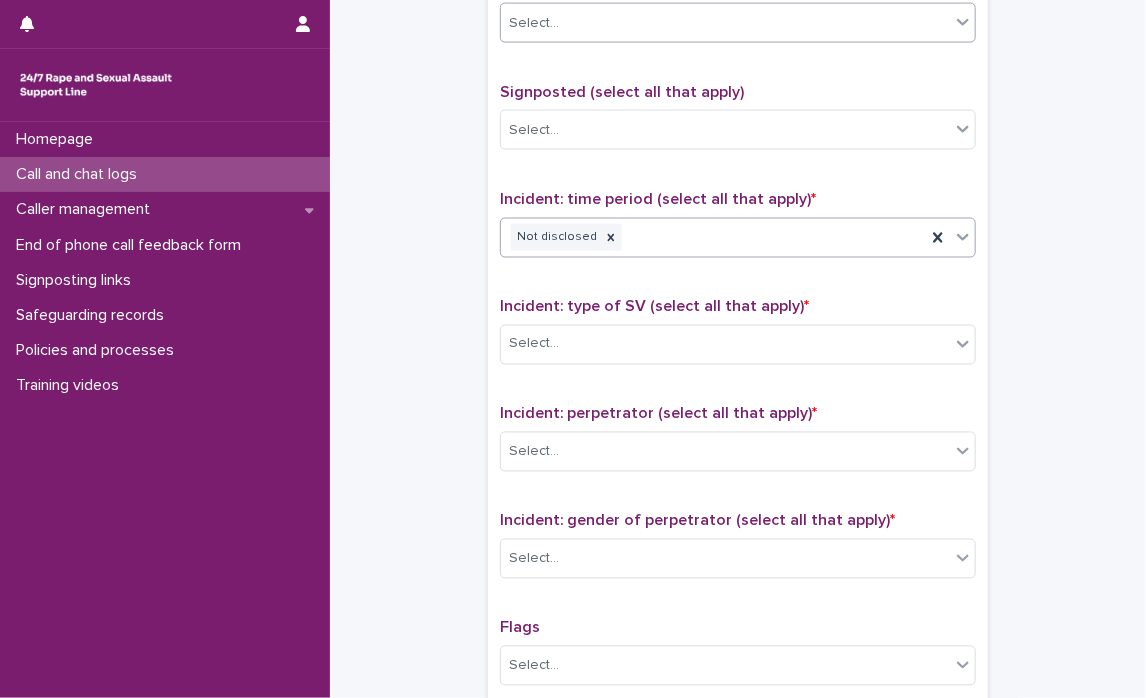 scroll, scrollTop: 1276, scrollLeft: 0, axis: vertical 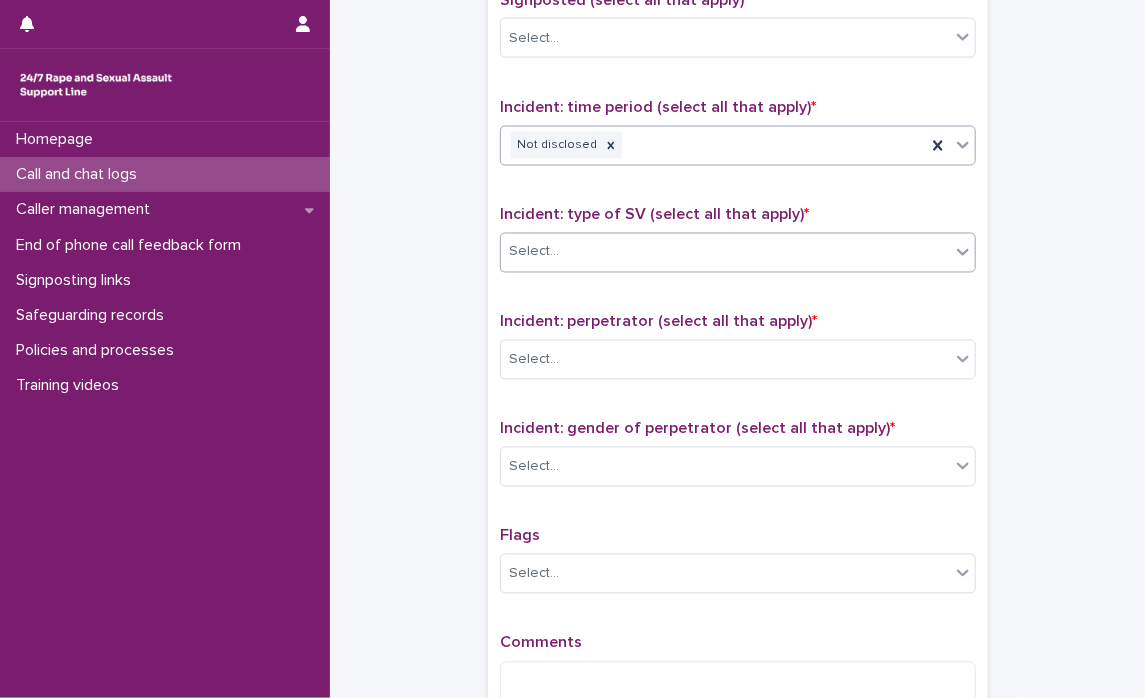 click at bounding box center (963, 252) 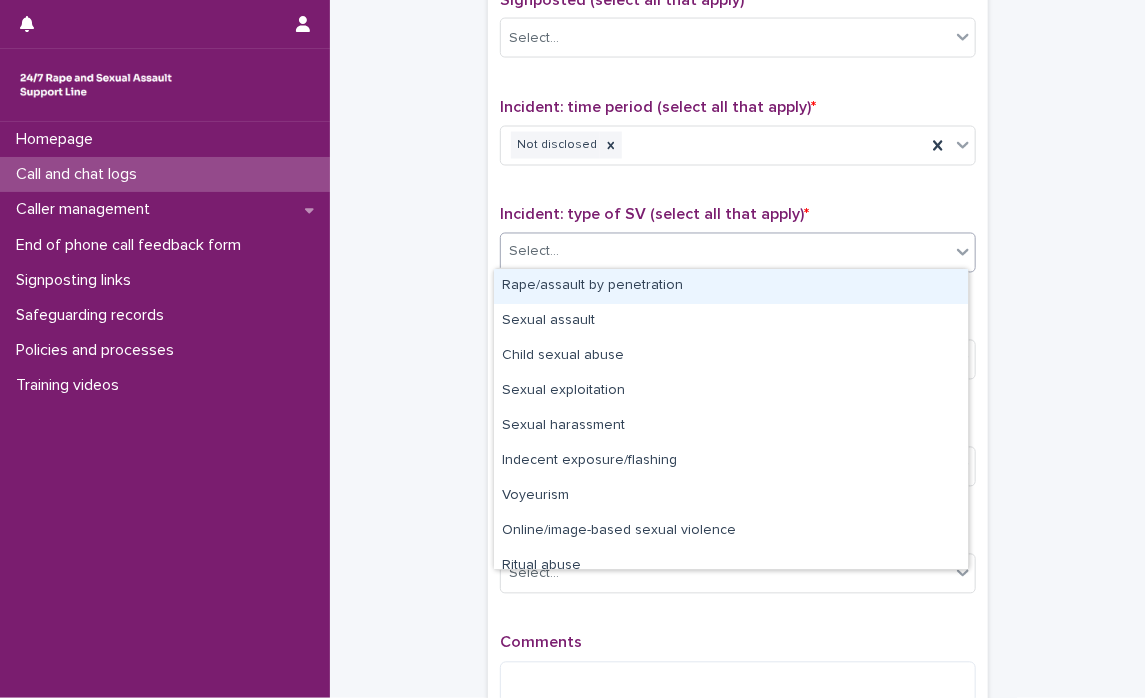 click on "Rape/assault by penetration" at bounding box center [731, 286] 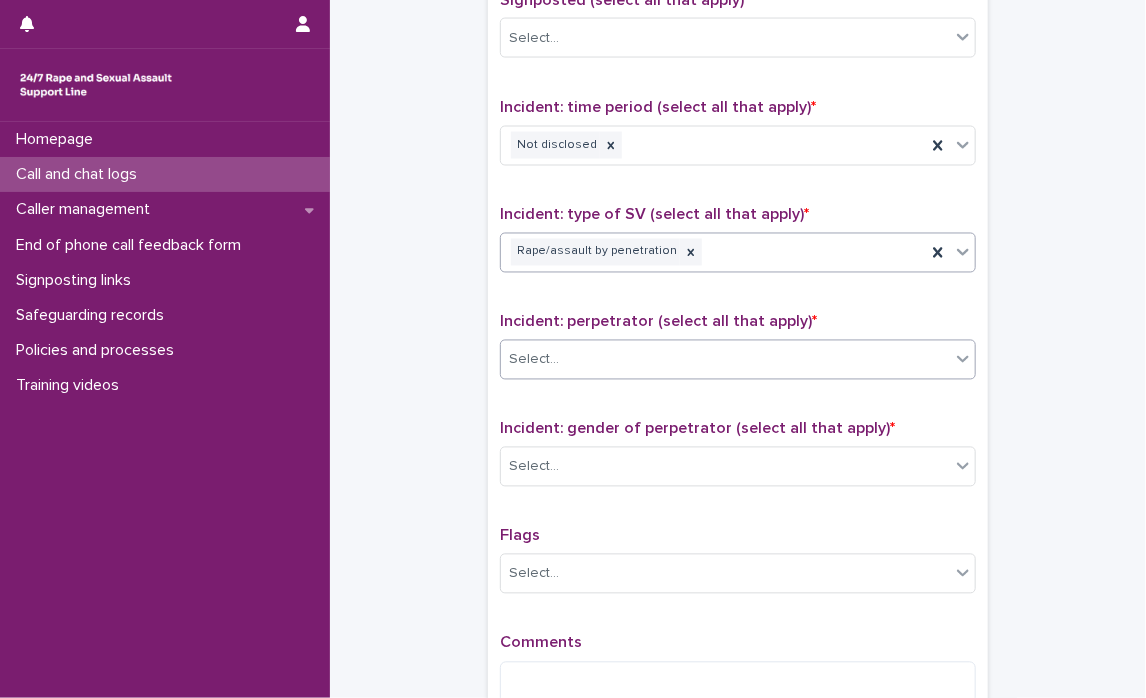 click at bounding box center [963, 359] 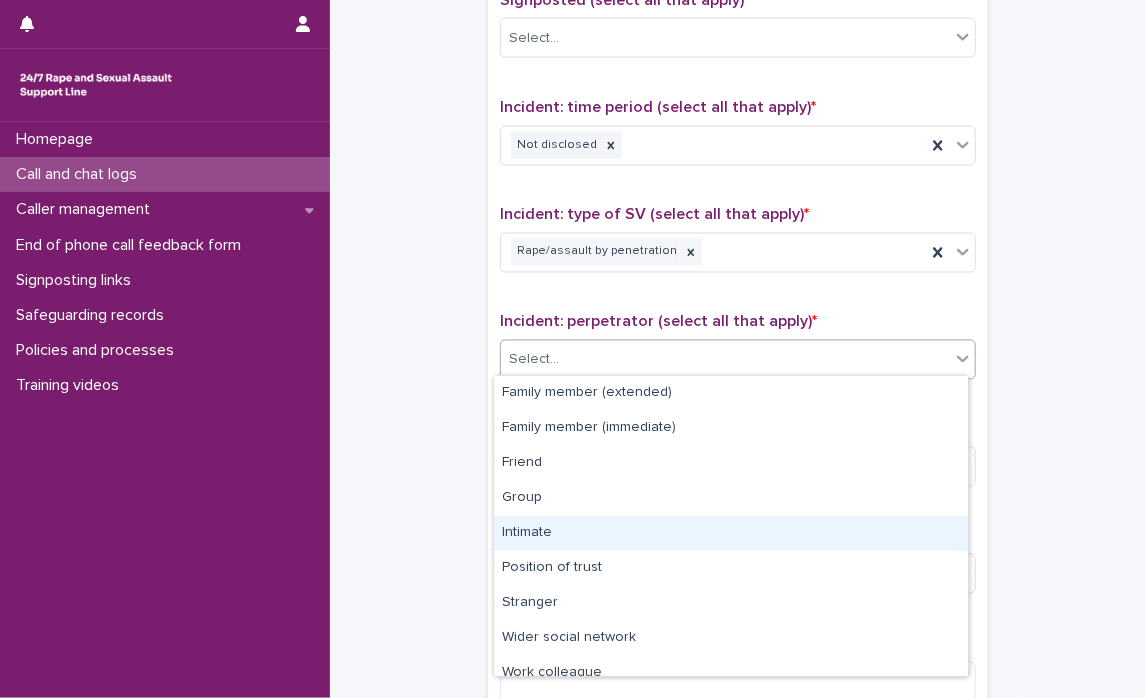 click on "Intimate" at bounding box center [731, 533] 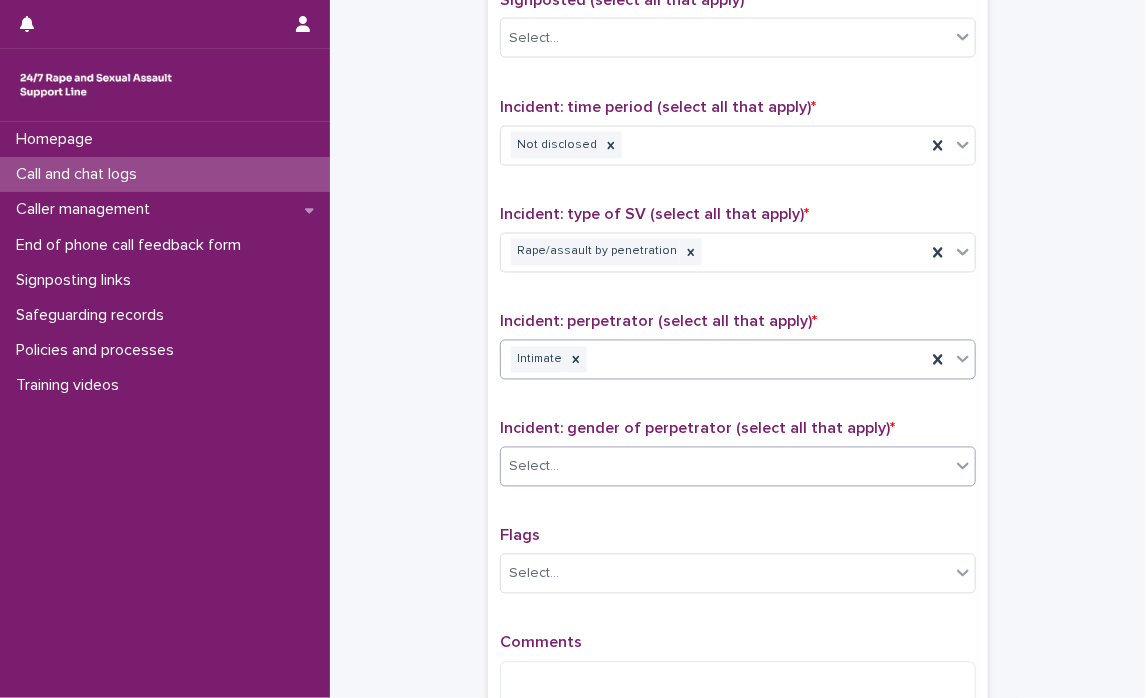 click 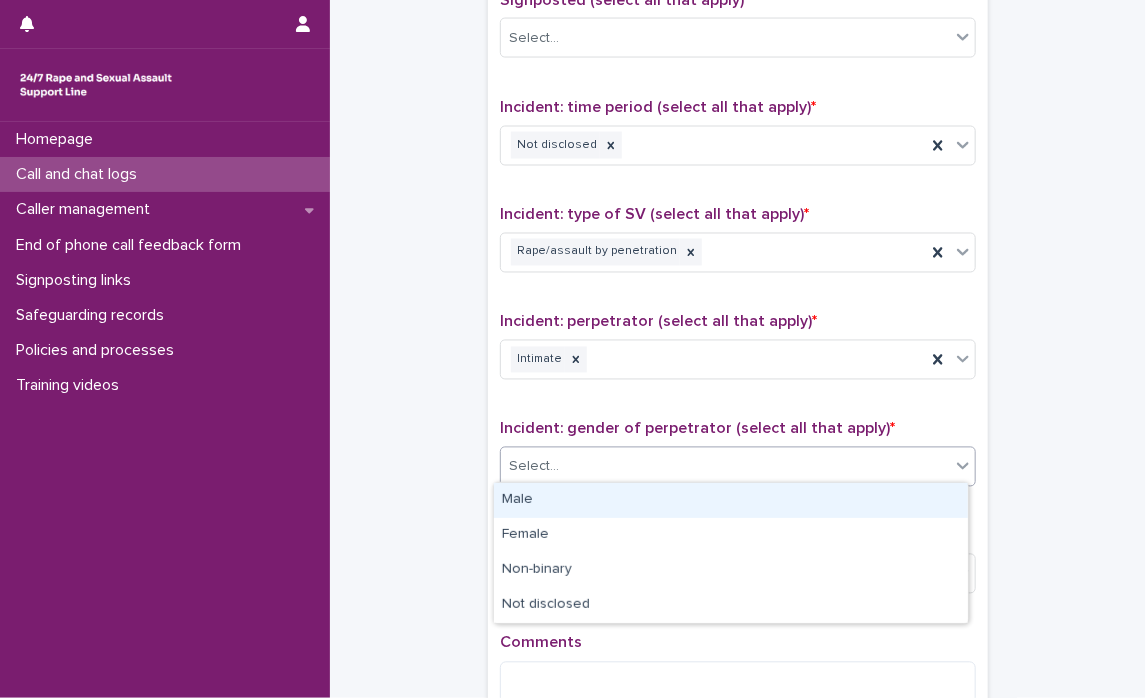 click on "Male" at bounding box center [731, 500] 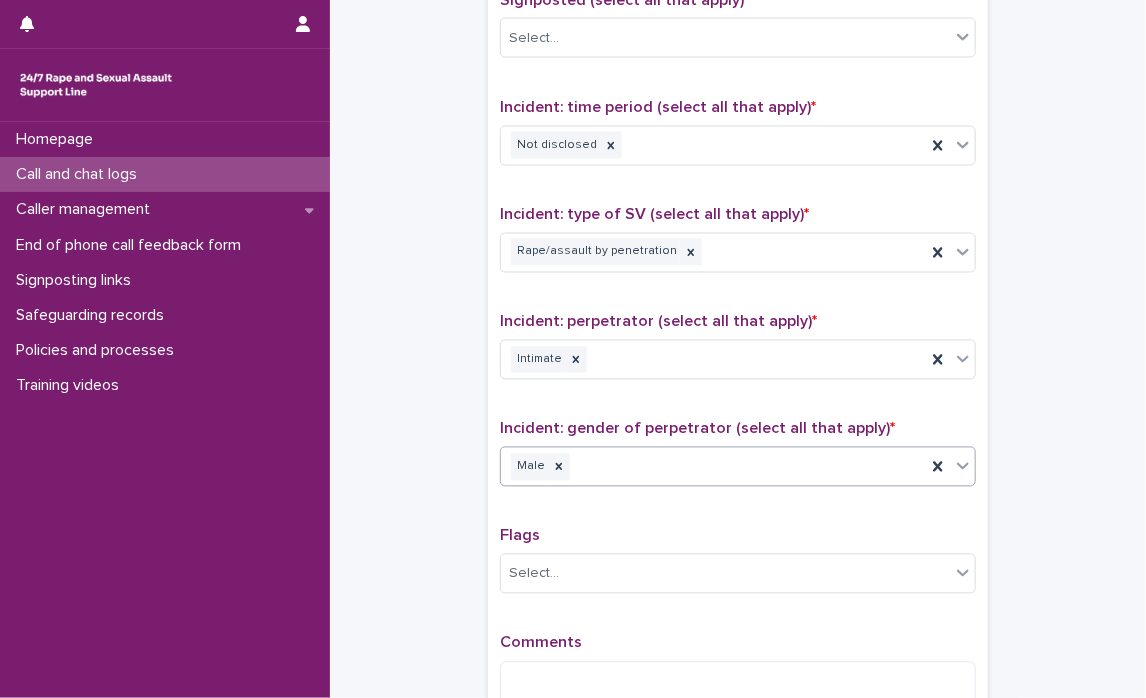 scroll, scrollTop: 1508, scrollLeft: 0, axis: vertical 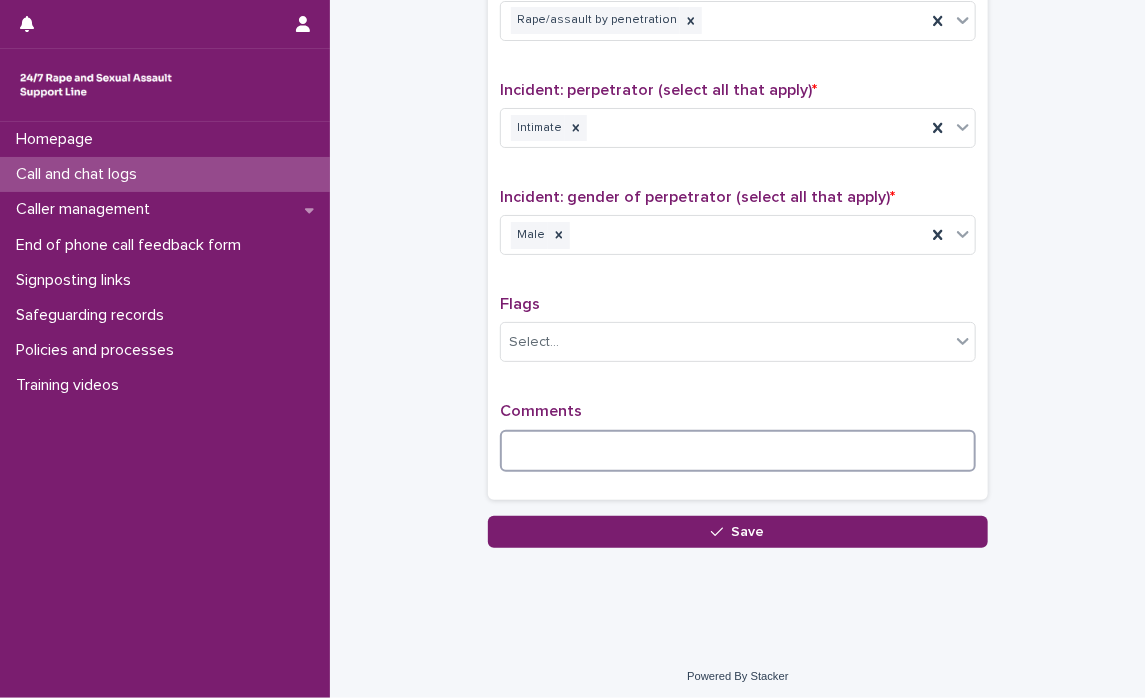 click at bounding box center (738, 451) 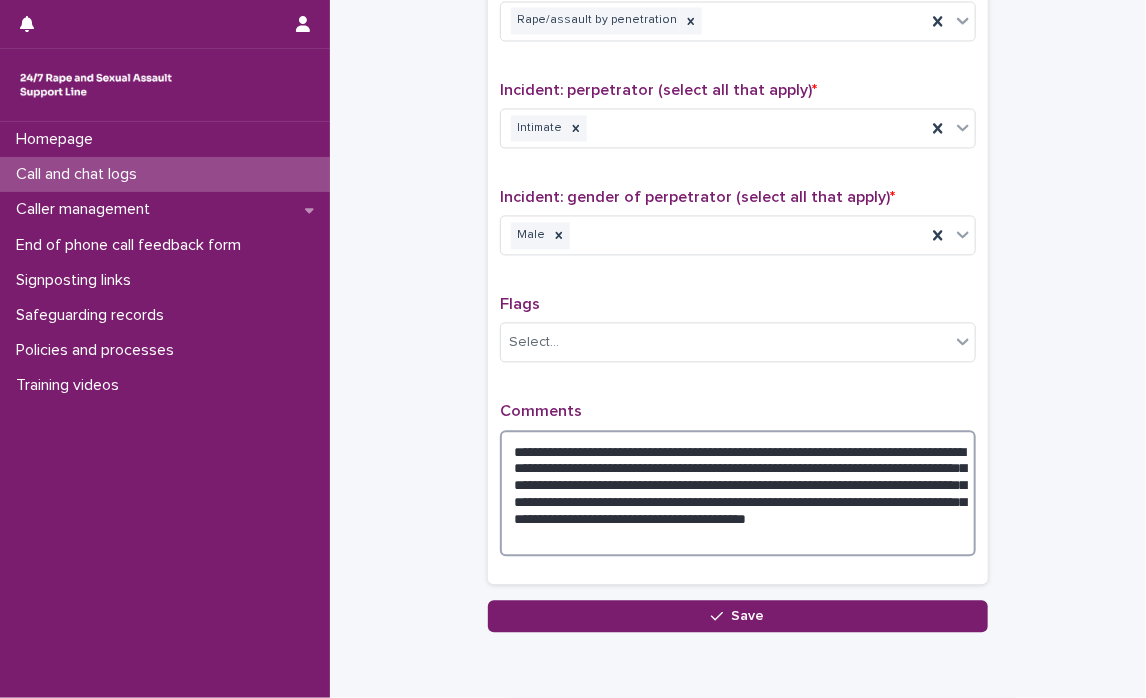click on "**********" at bounding box center (738, 493) 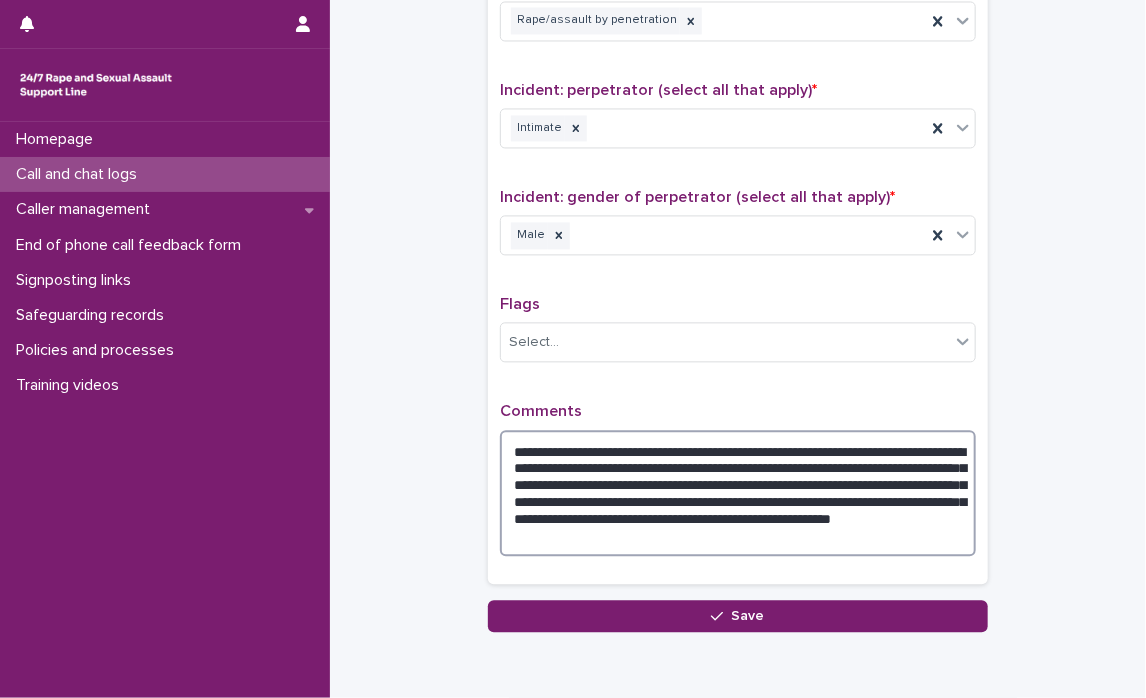 click on "**********" at bounding box center [738, 493] 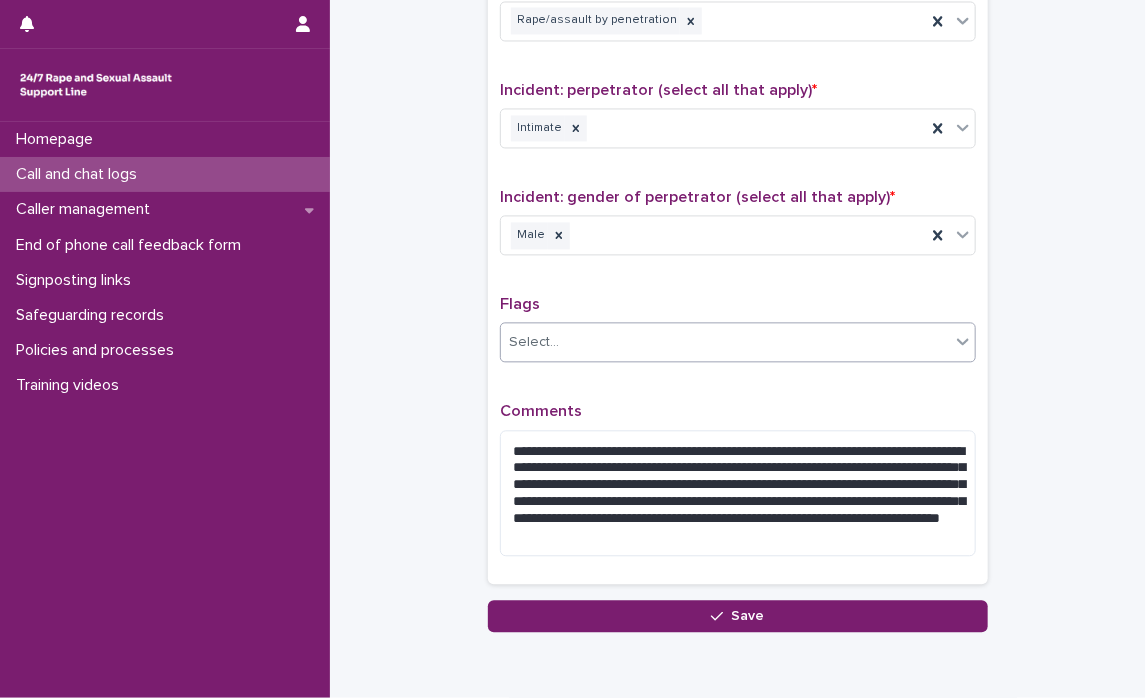 click 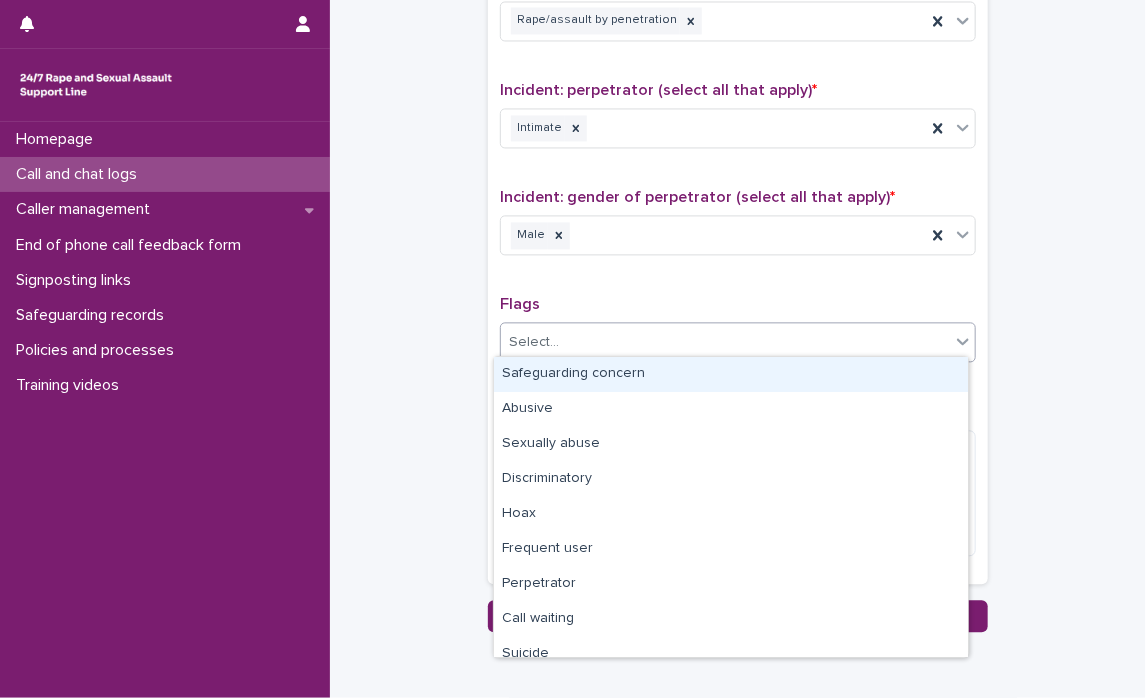 click on "Safeguarding concern" at bounding box center (731, 374) 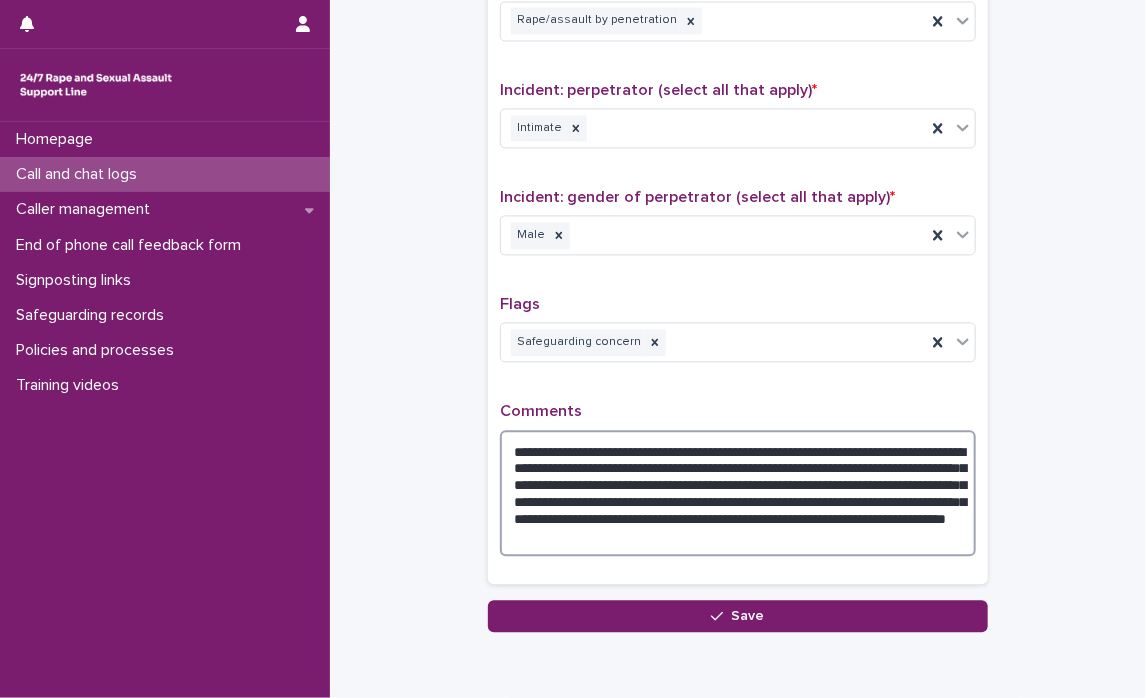 click on "**********" at bounding box center [738, 493] 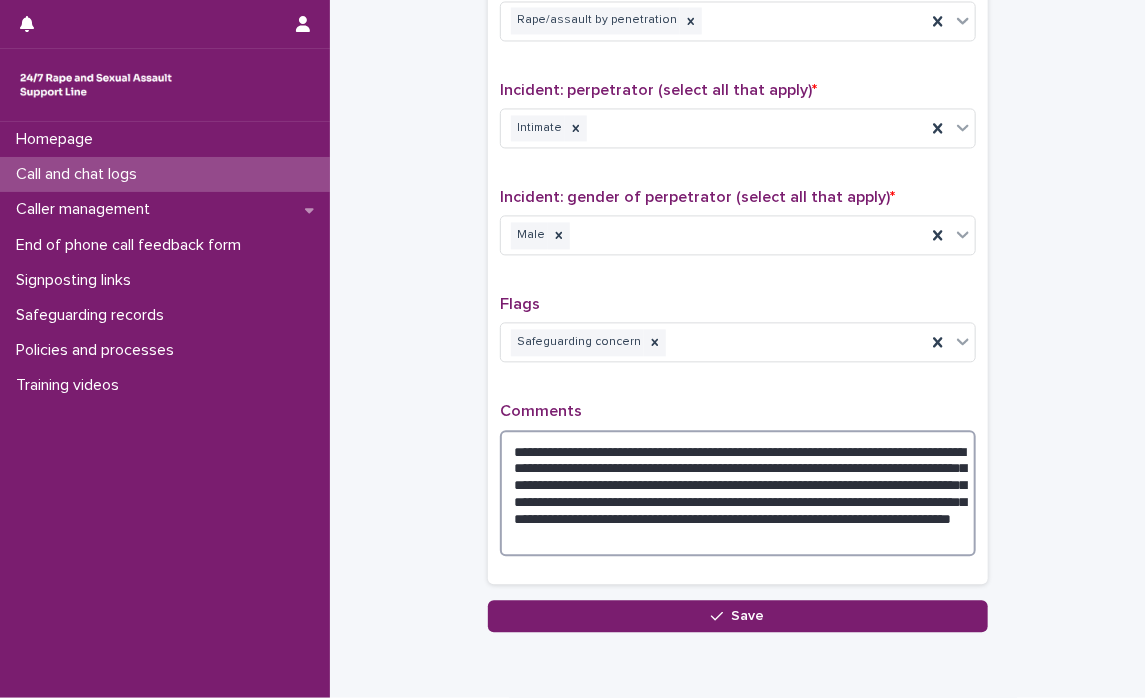 click on "**********" at bounding box center (738, 493) 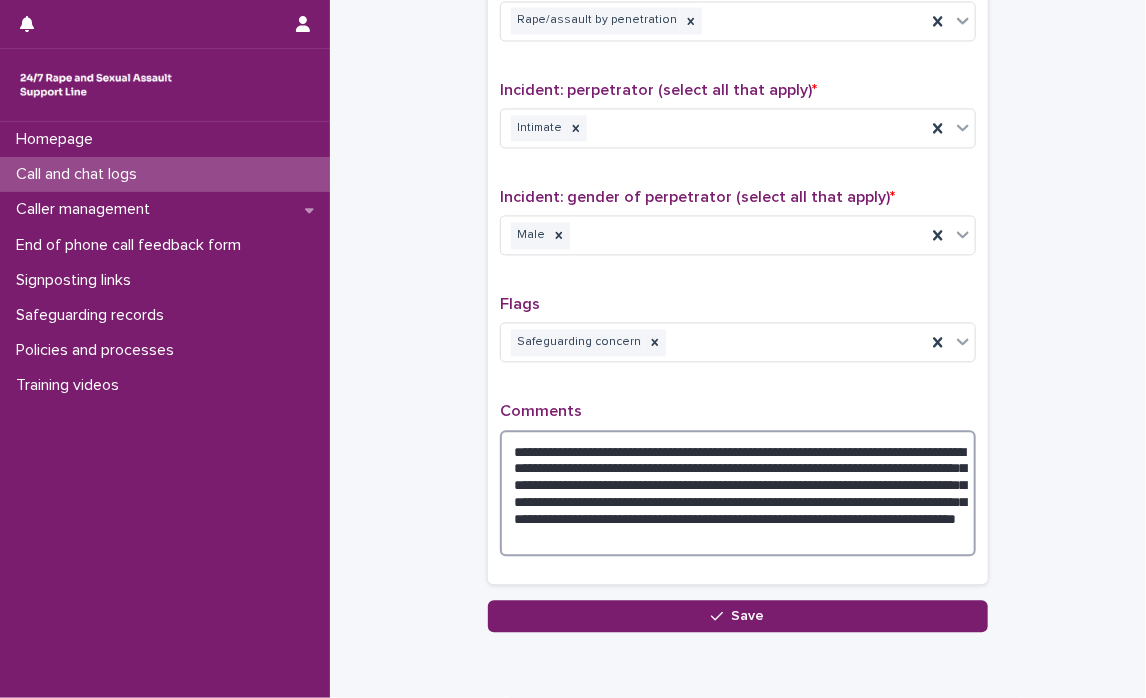 drag, startPoint x: 507, startPoint y: 443, endPoint x: 1016, endPoint y: 541, distance: 518.3483 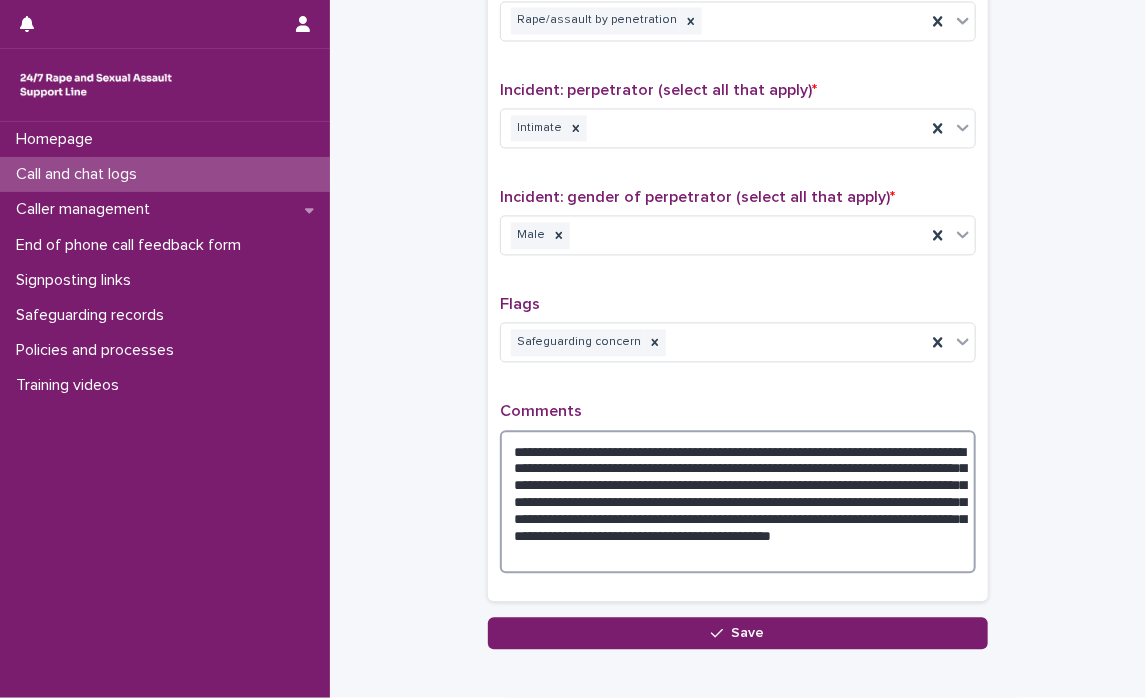 drag, startPoint x: 505, startPoint y: 446, endPoint x: 898, endPoint y: 557, distance: 408.37482 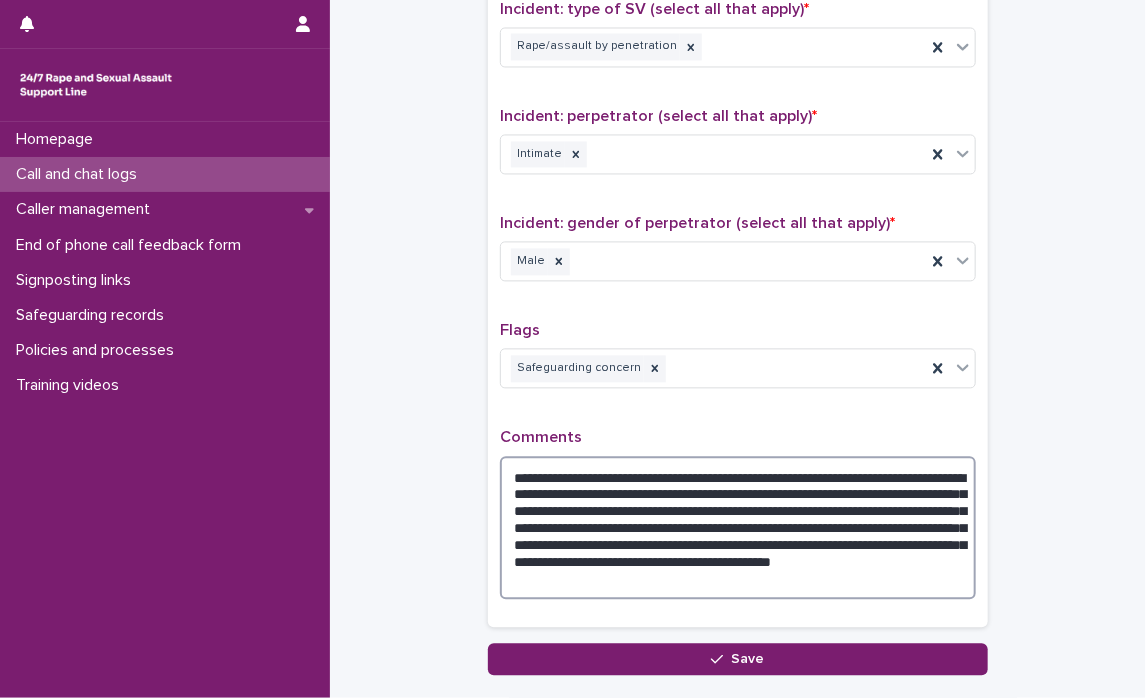 scroll, scrollTop: 1609, scrollLeft: 0, axis: vertical 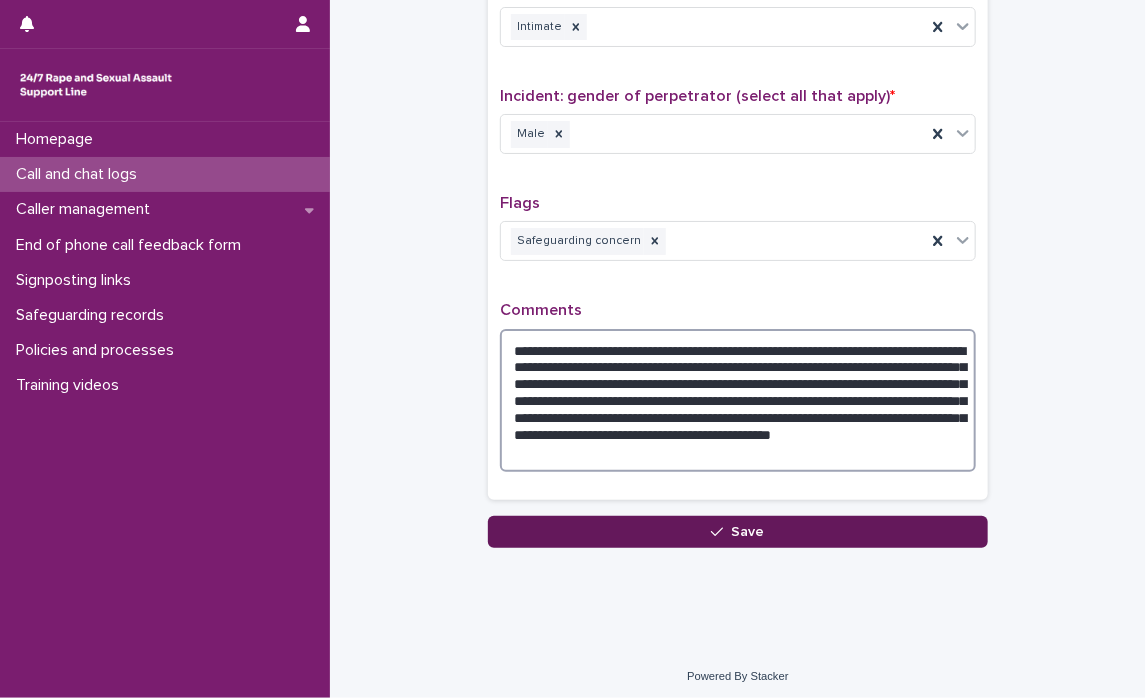 type on "**********" 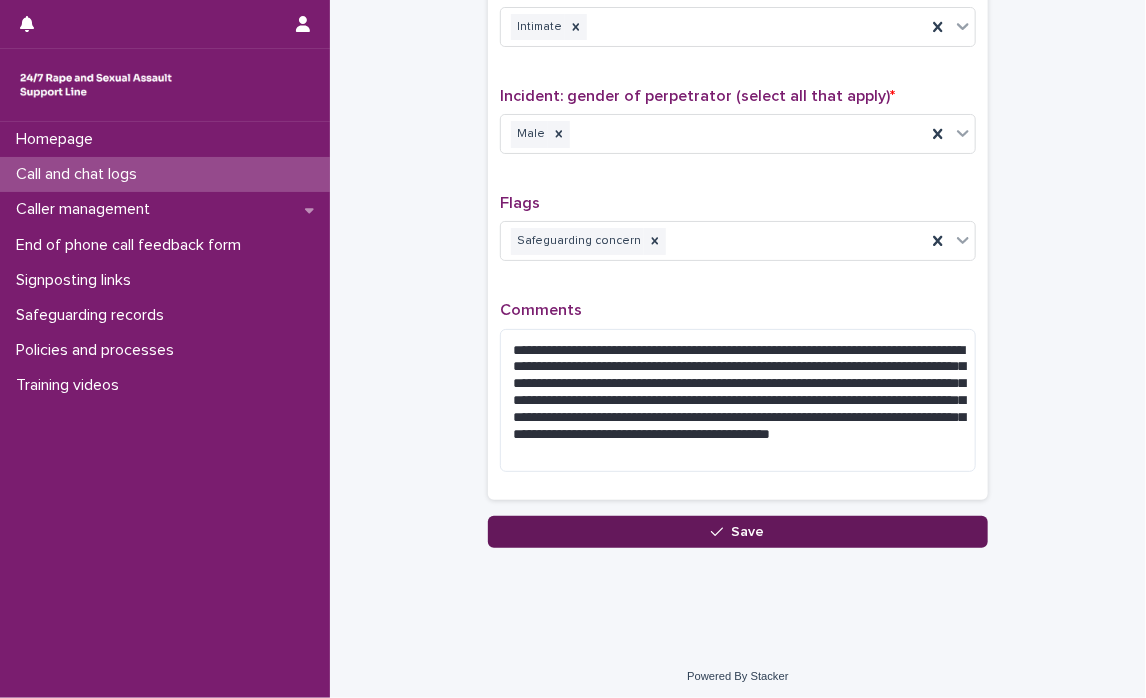 click on "Save" at bounding box center (738, 532) 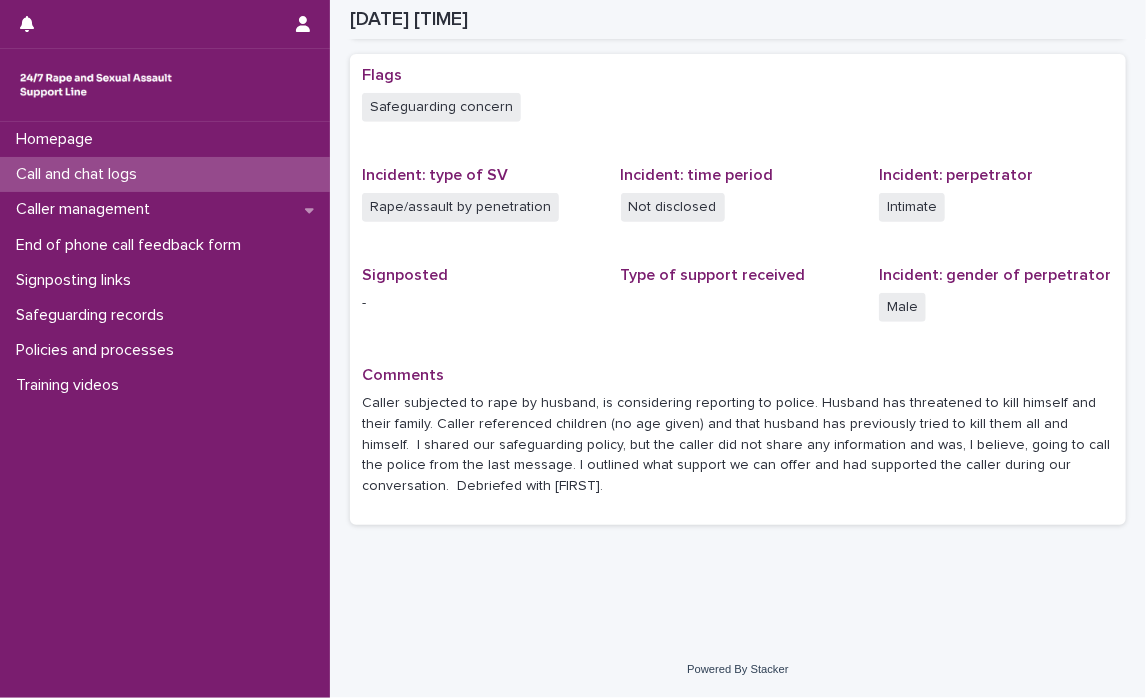 scroll, scrollTop: 380, scrollLeft: 0, axis: vertical 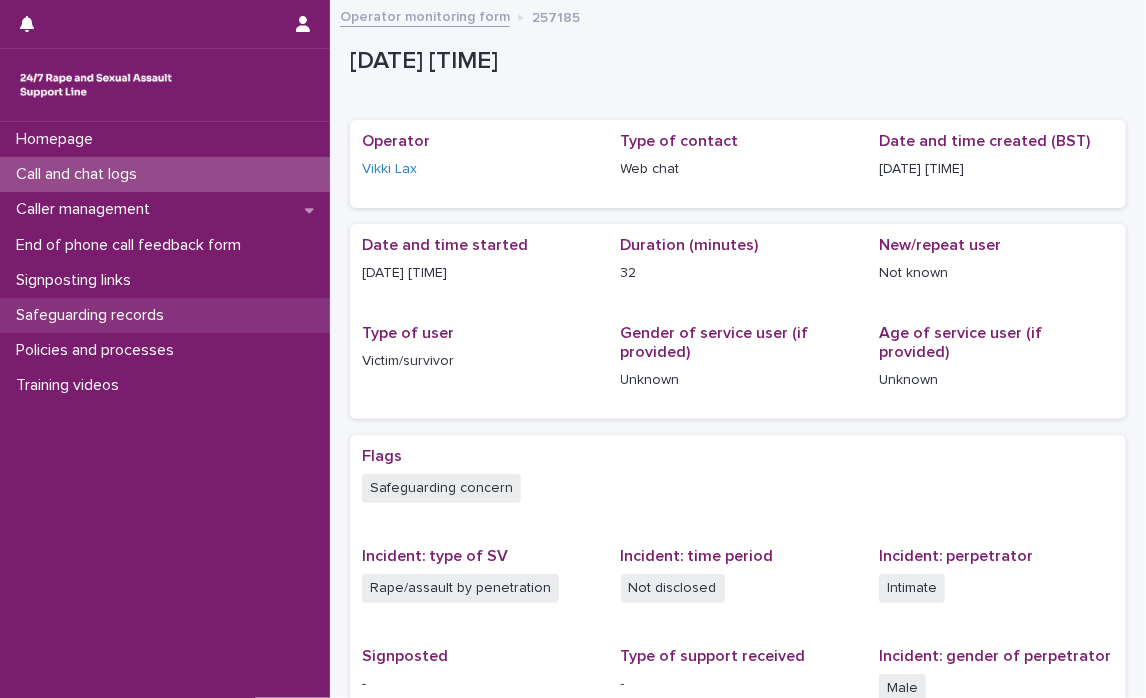 click on "Safeguarding records" at bounding box center [94, 315] 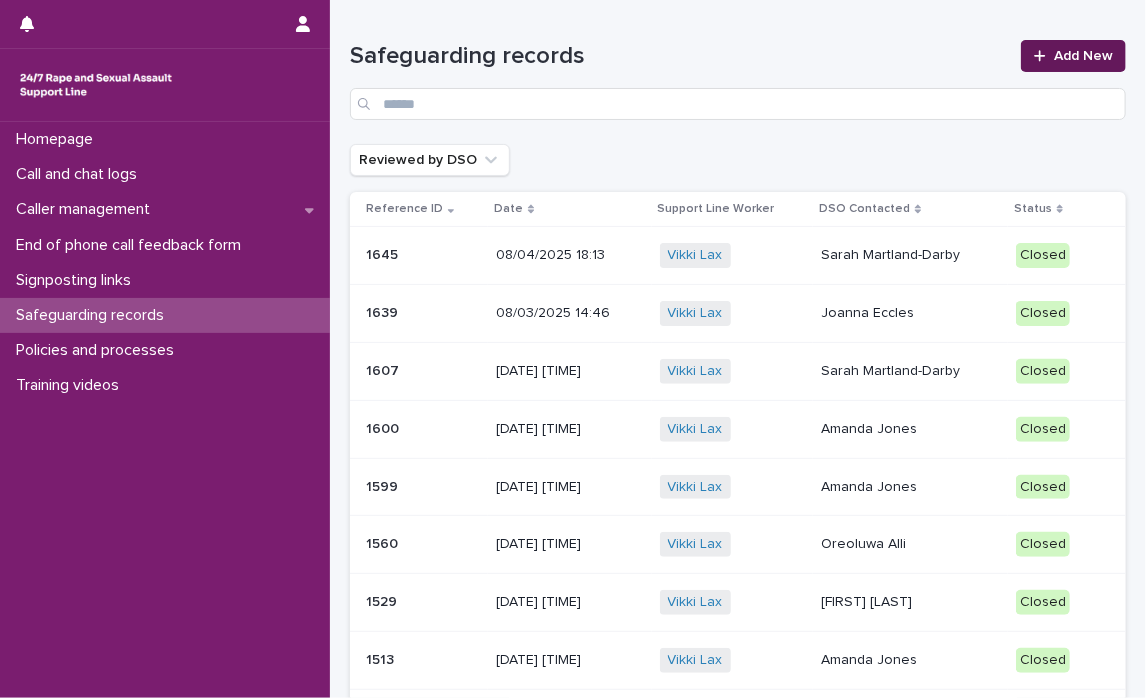 click at bounding box center (1044, 56) 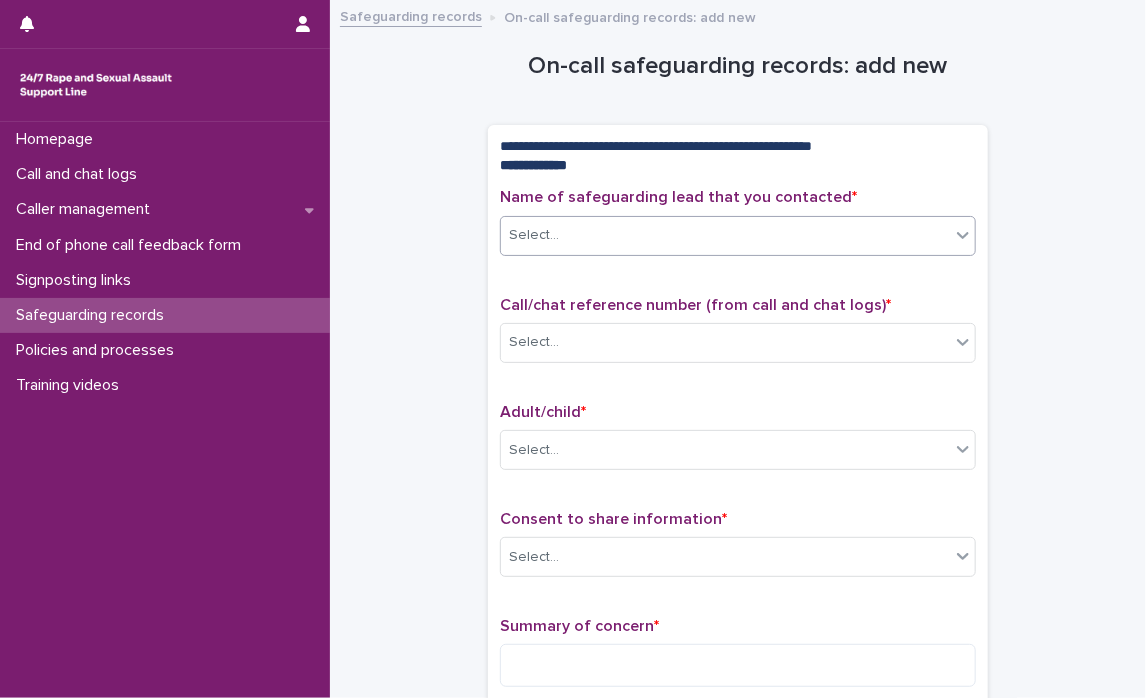 click 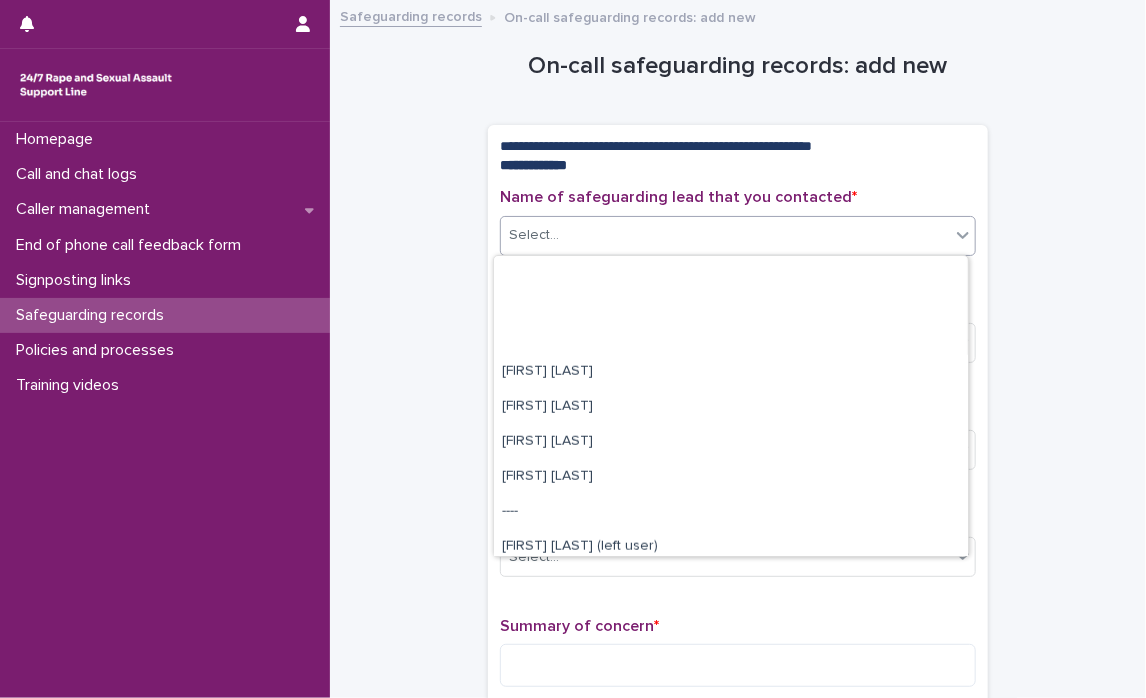 scroll, scrollTop: 784, scrollLeft: 0, axis: vertical 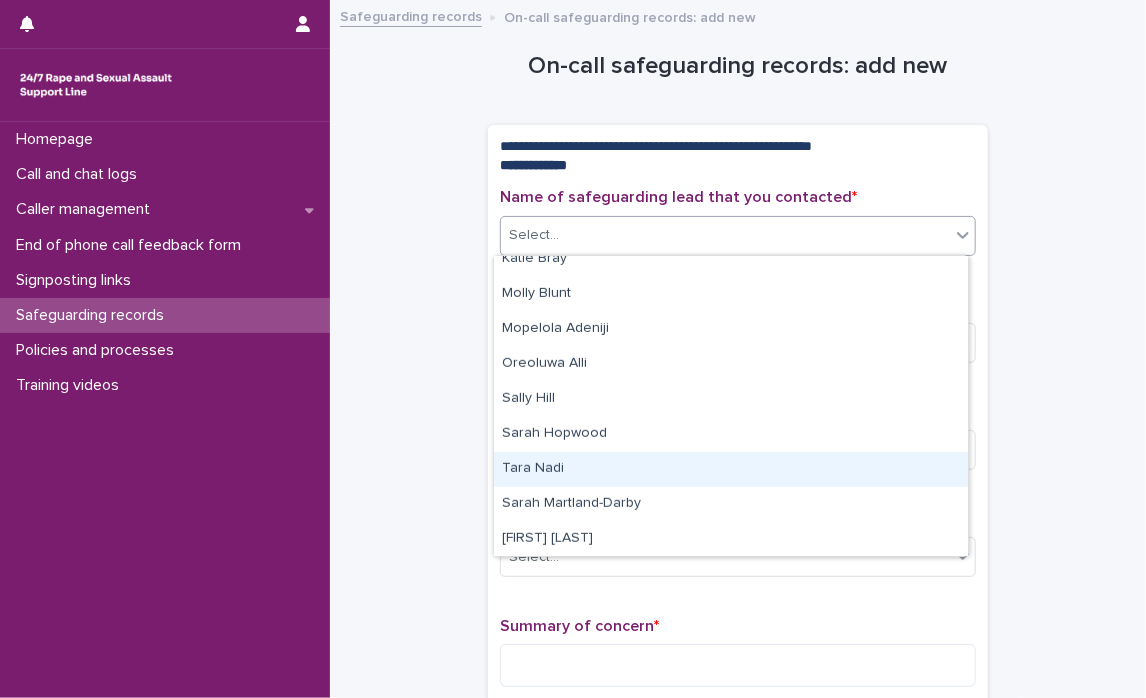 click on "Tara Nadi" at bounding box center (731, 469) 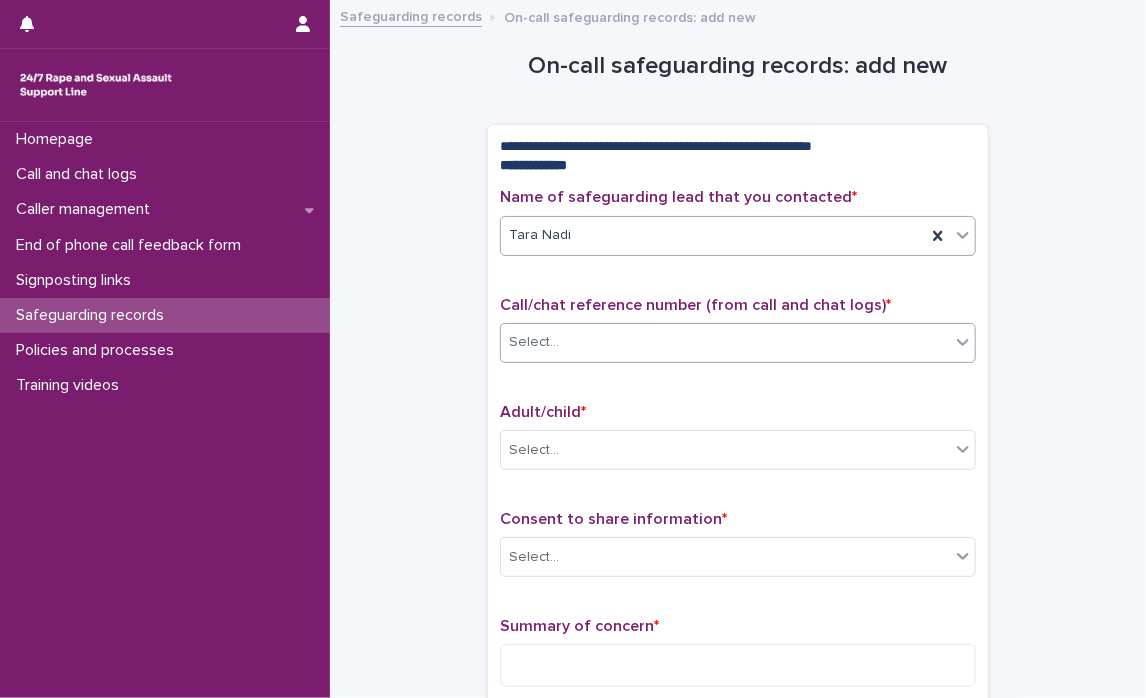 click 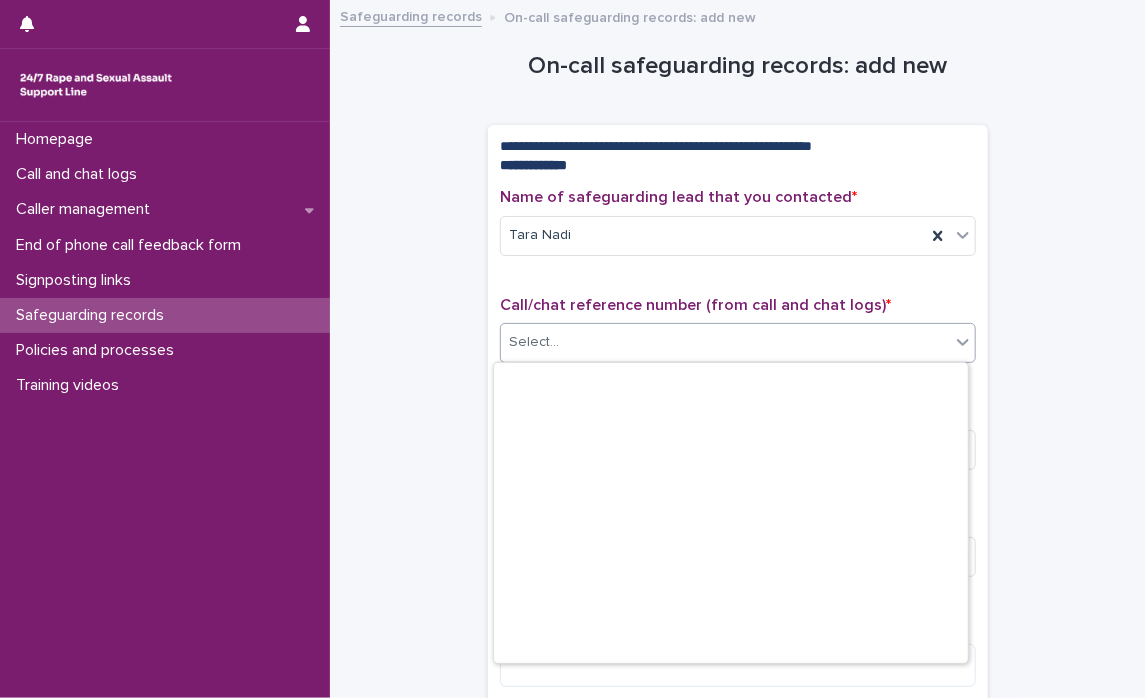 scroll, scrollTop: 18355, scrollLeft: 0, axis: vertical 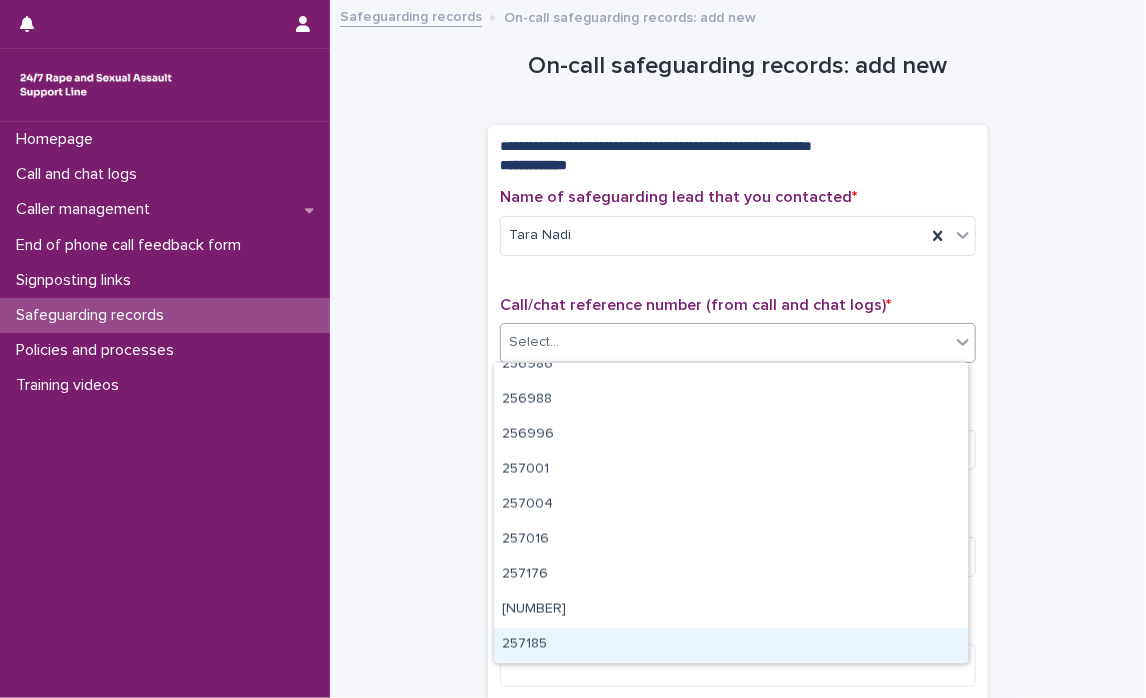 click on "[NUMBER]" at bounding box center [731, 645] 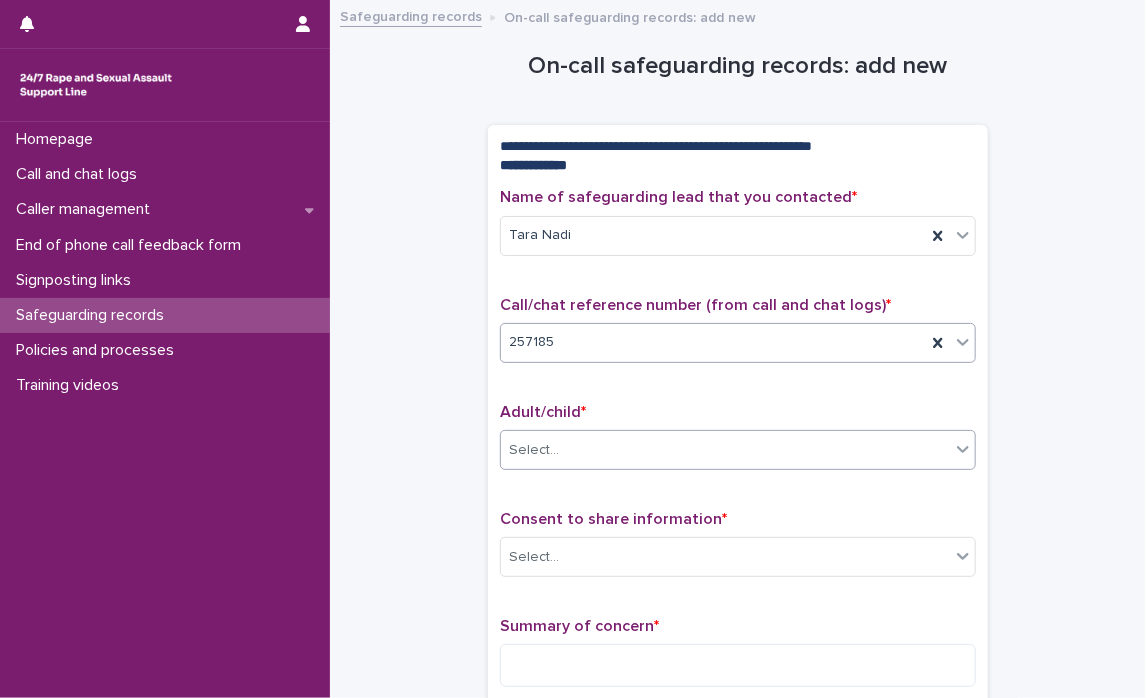 click 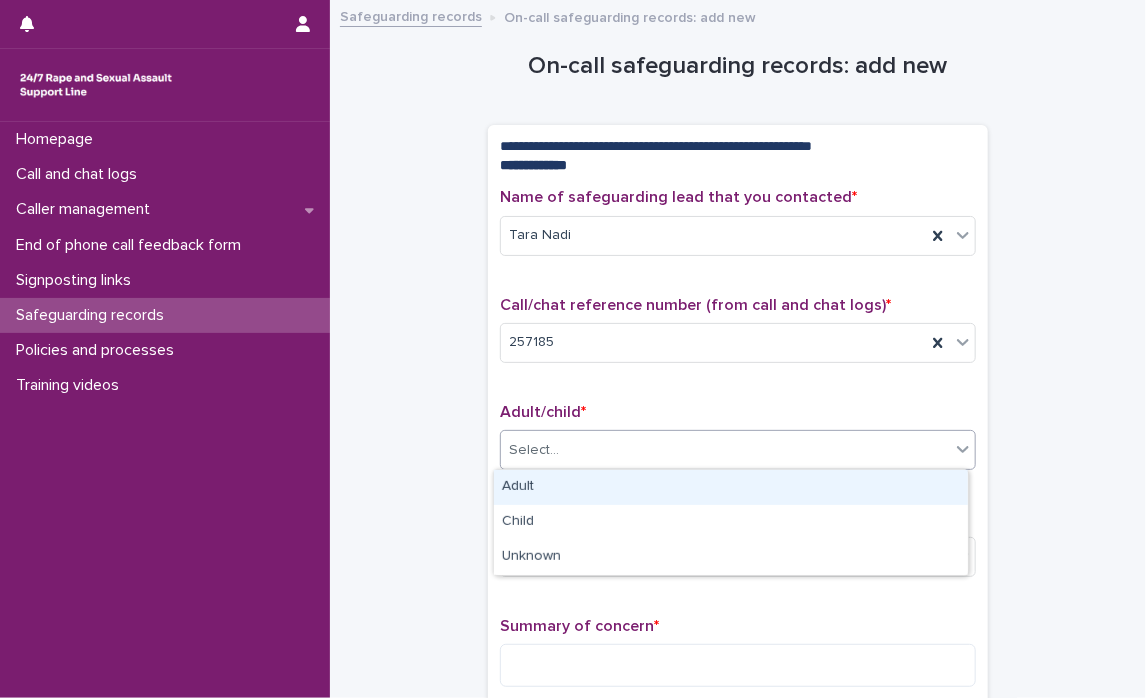 click on "Adult" at bounding box center (731, 487) 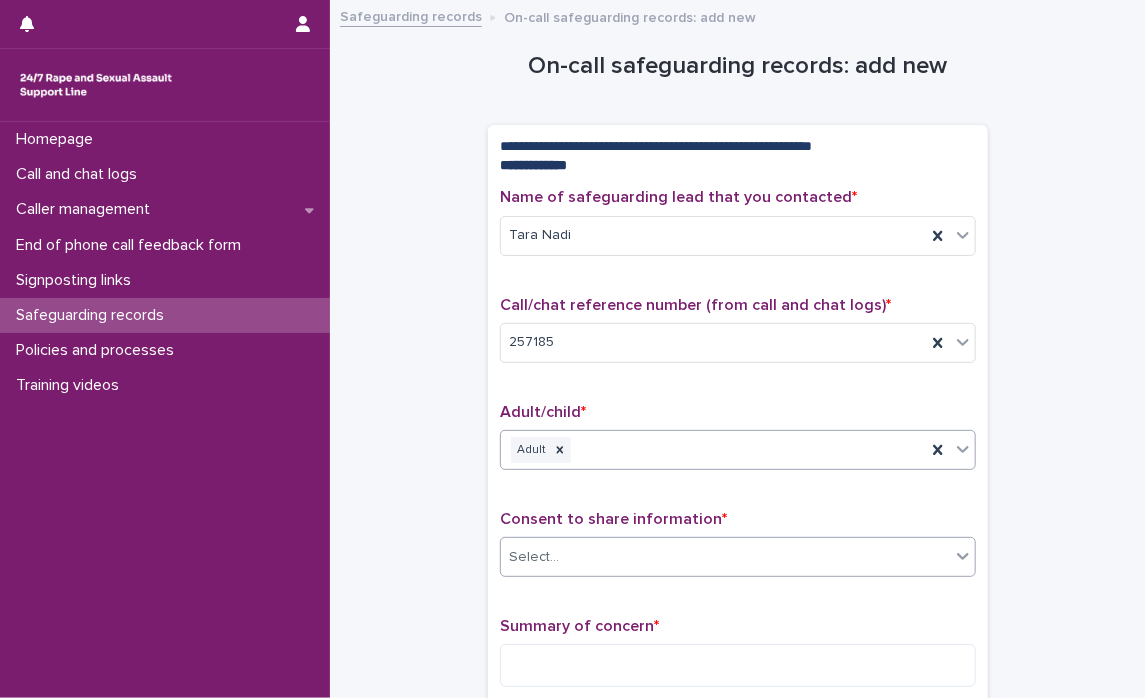 click 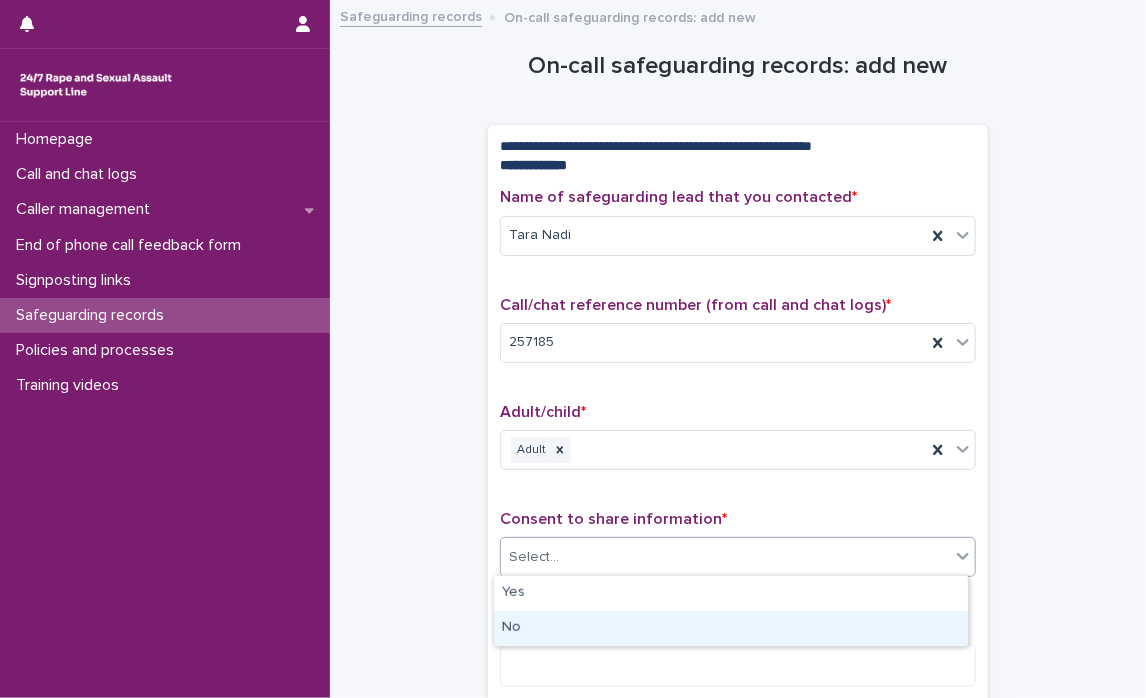 click on "No" at bounding box center (731, 628) 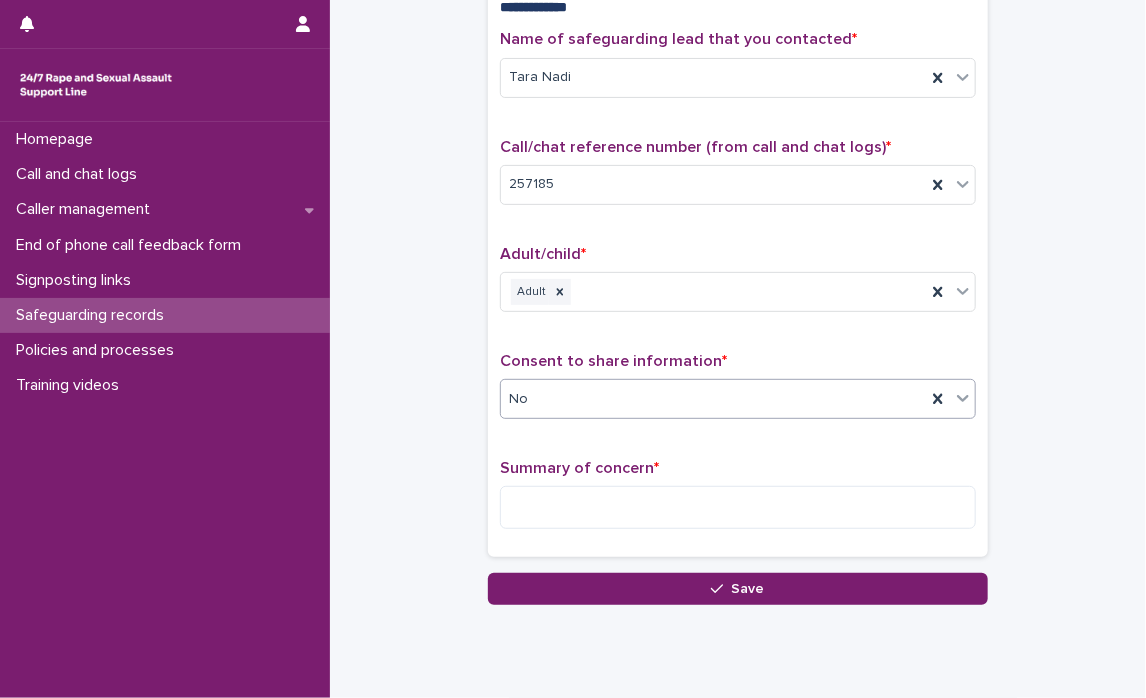 scroll, scrollTop: 219, scrollLeft: 0, axis: vertical 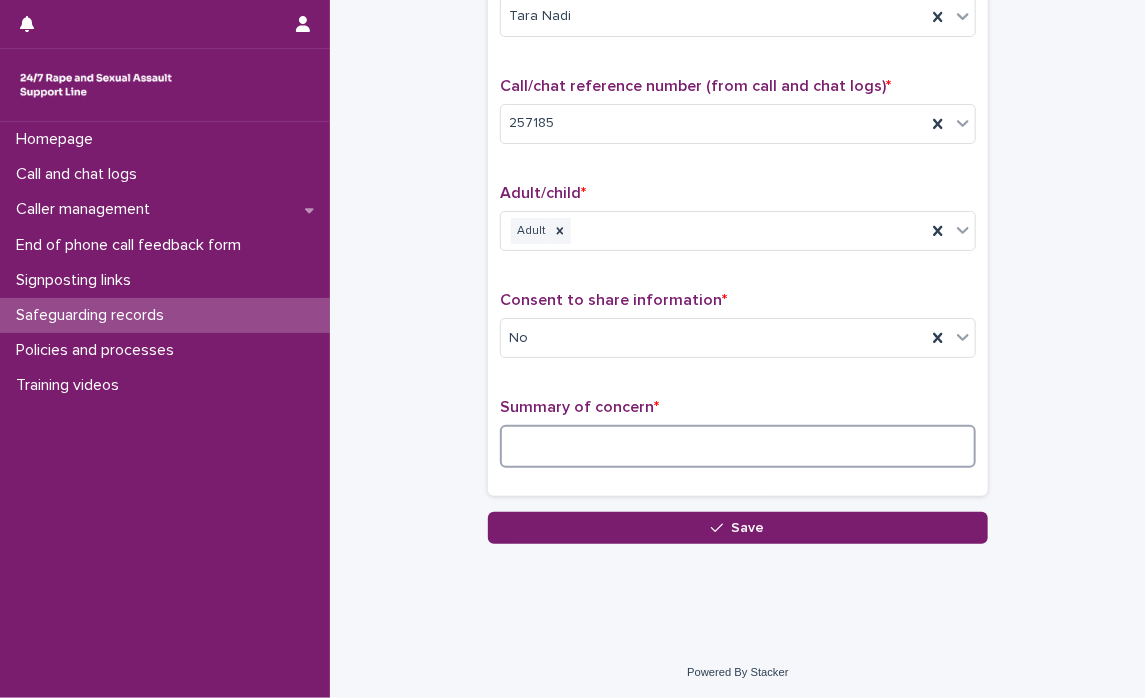 paste on "**********" 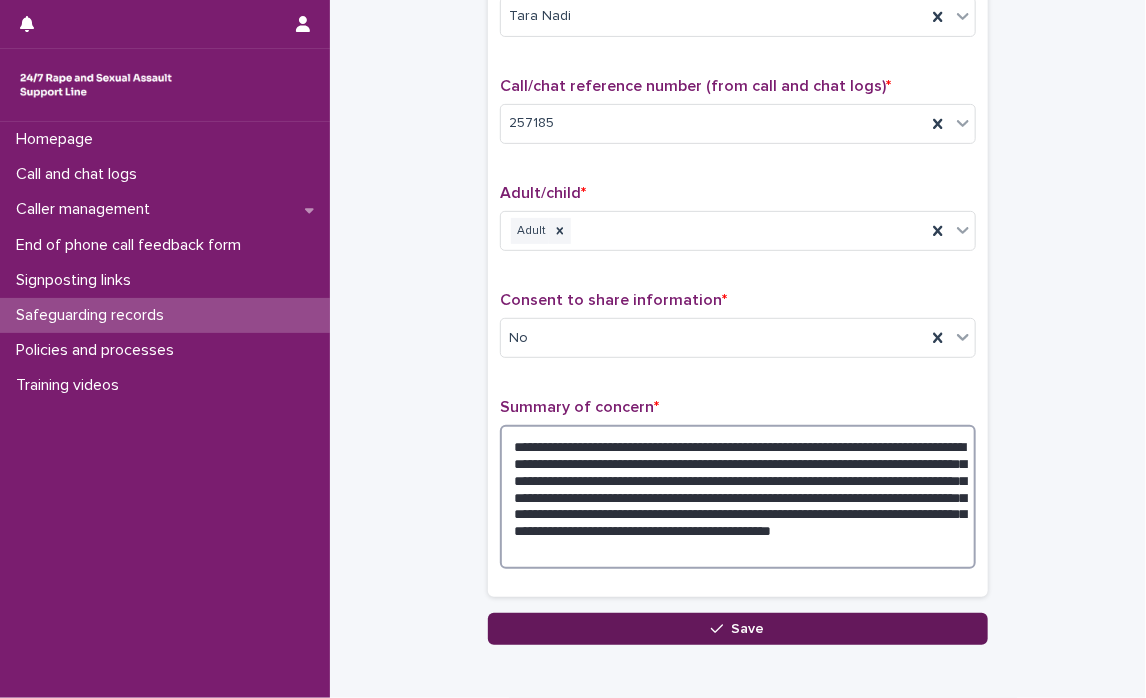 type on "**********" 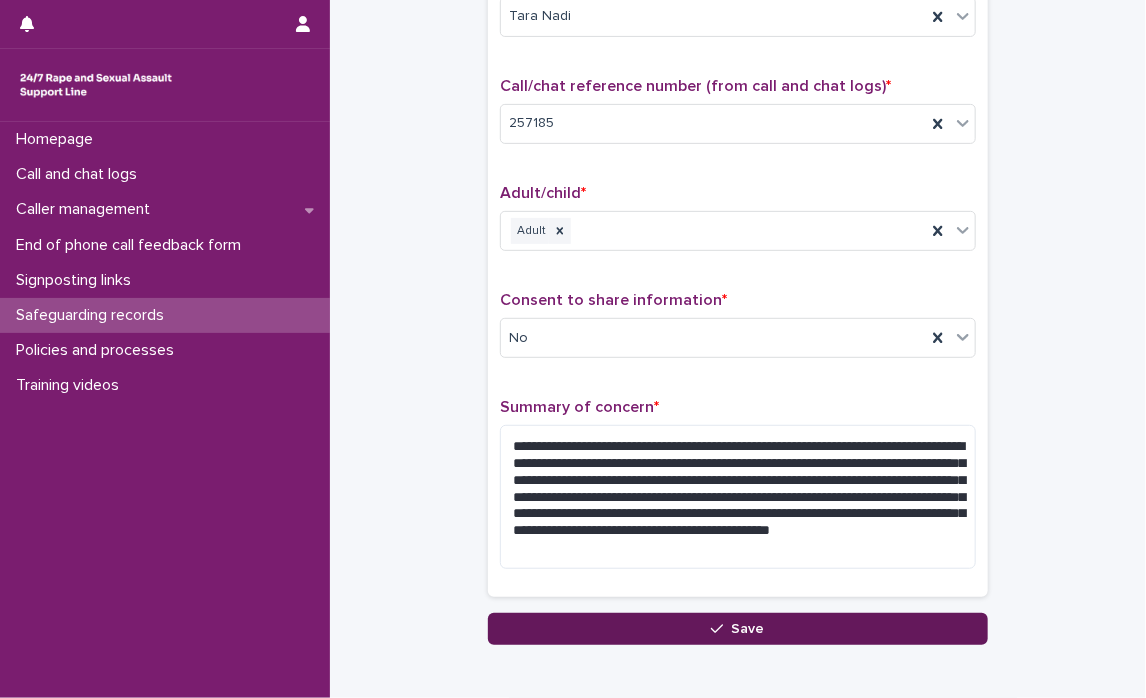 click on "Save" at bounding box center (738, 629) 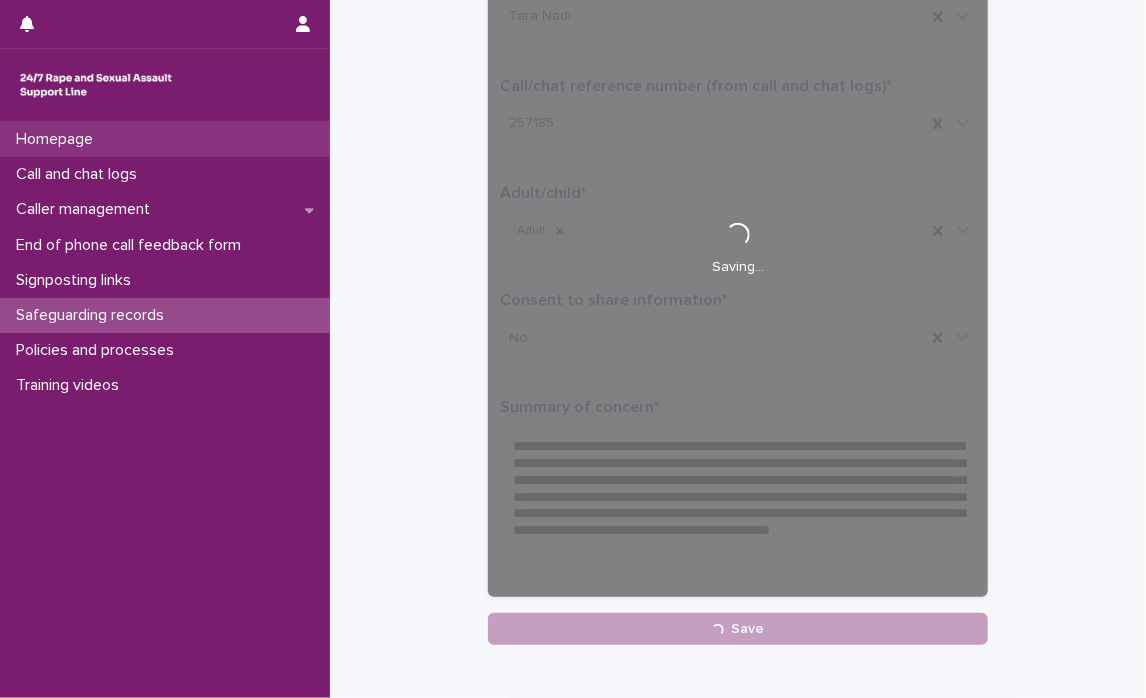 click on "Homepage" at bounding box center (58, 139) 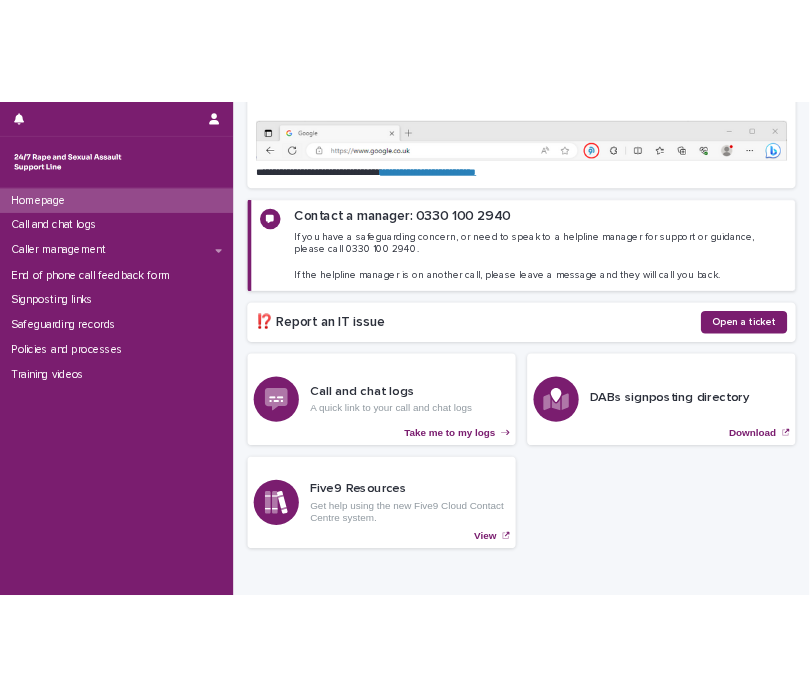 scroll, scrollTop: 259, scrollLeft: 0, axis: vertical 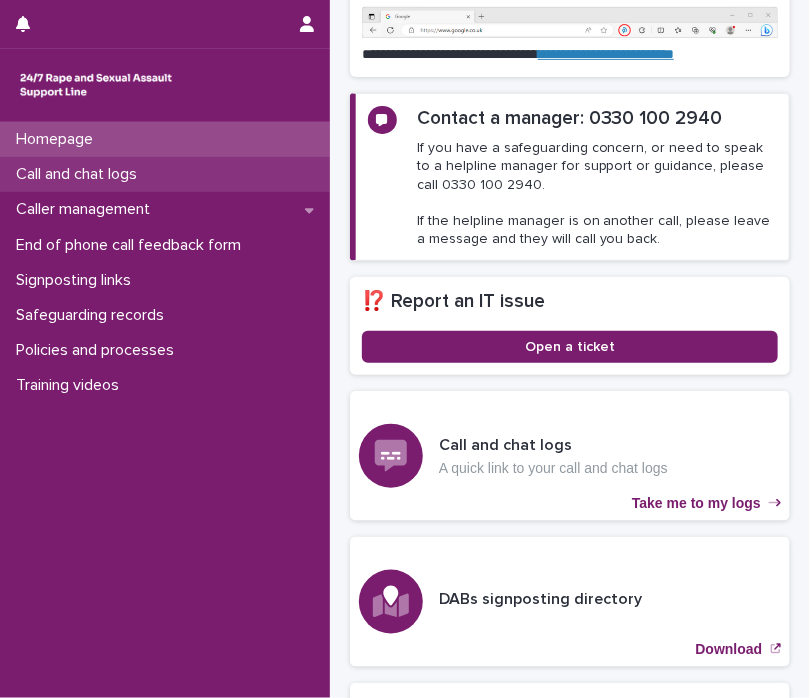 click on "Call and chat logs" at bounding box center [80, 174] 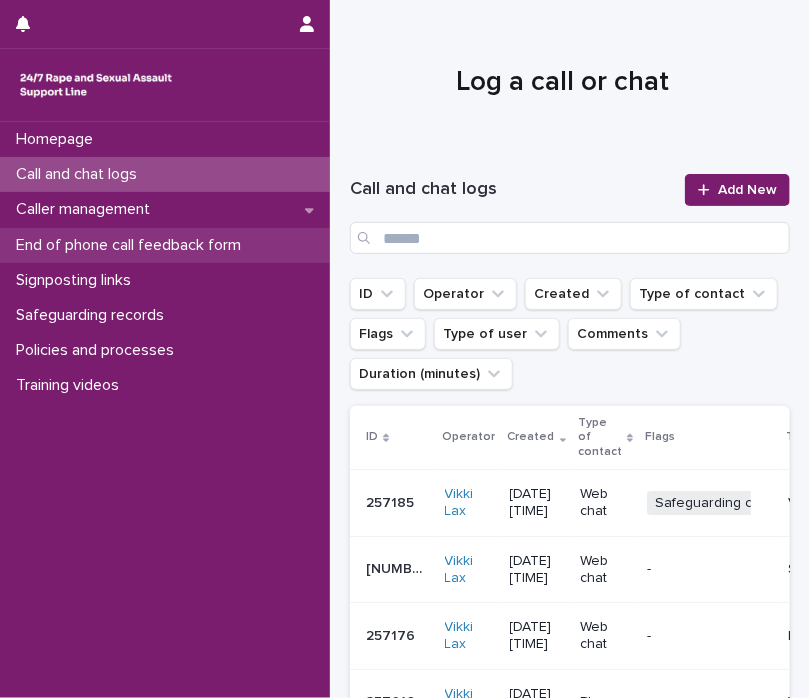 click on "End of phone call feedback form" at bounding box center (132, 245) 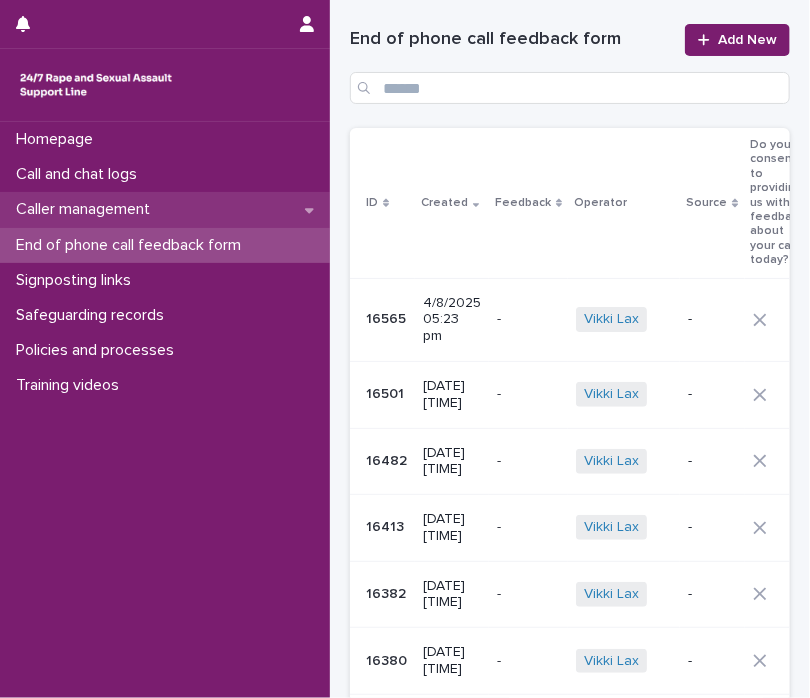 click on "Caller management" at bounding box center [87, 209] 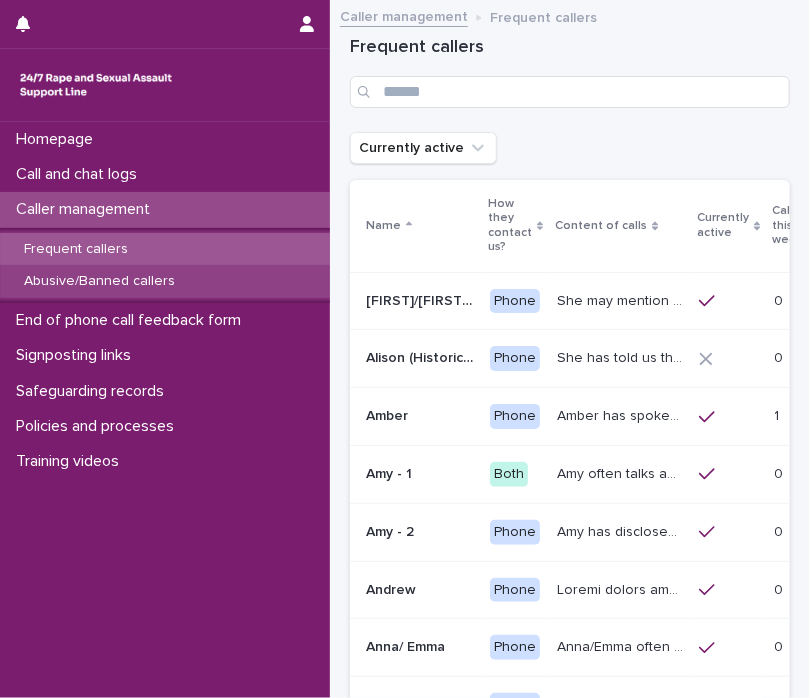 click on "Abusive/Banned callers" at bounding box center [99, 281] 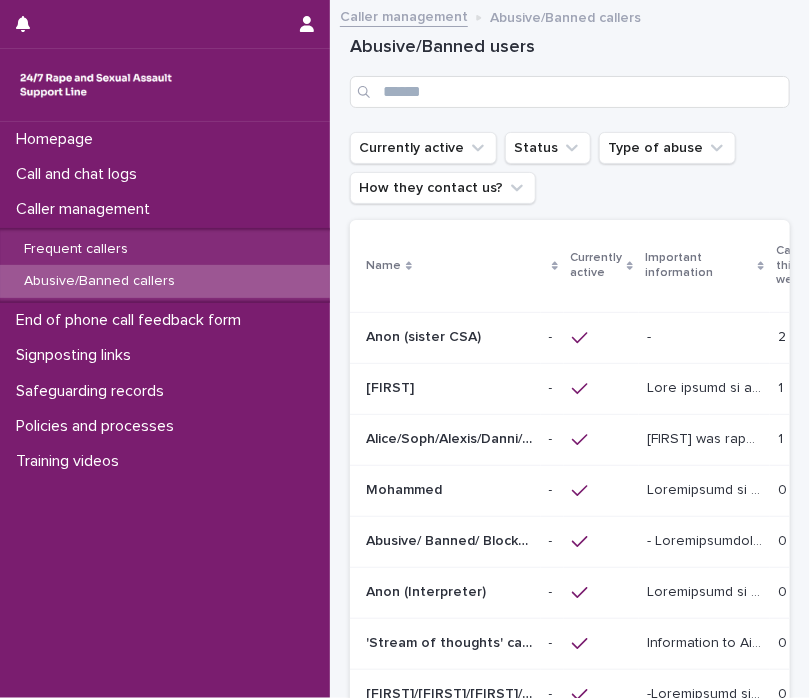 click on "Alice/Soph/Alexis/Danni/Scarlet/Katy - Banned/Webchatter" at bounding box center (451, 437) 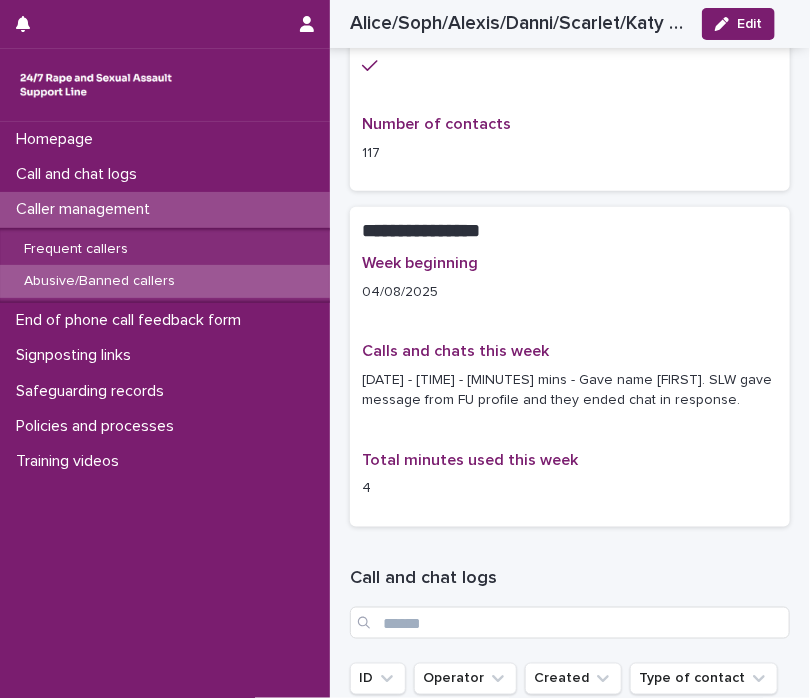 scroll, scrollTop: 2419, scrollLeft: 0, axis: vertical 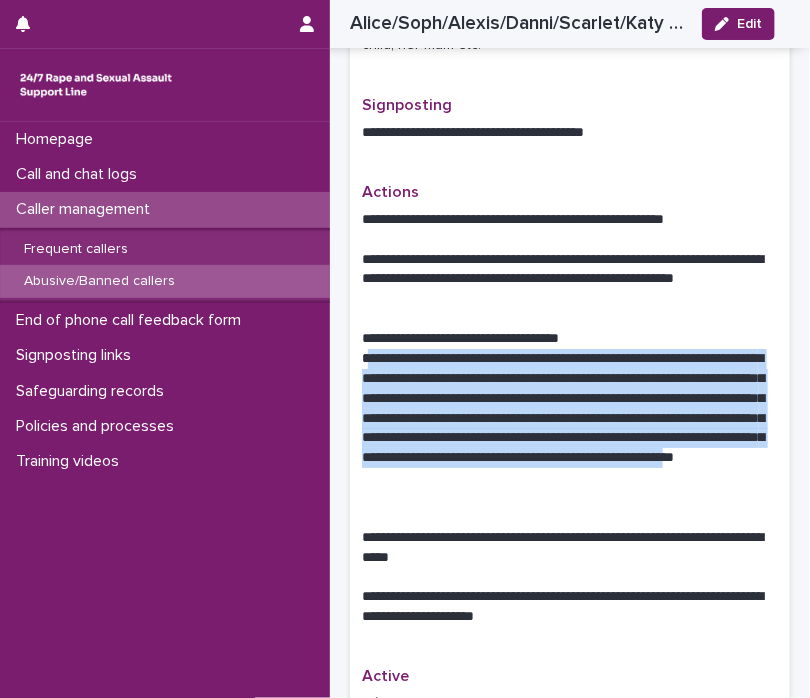 drag, startPoint x: 367, startPoint y: 338, endPoint x: 491, endPoint y: 471, distance: 181.83784 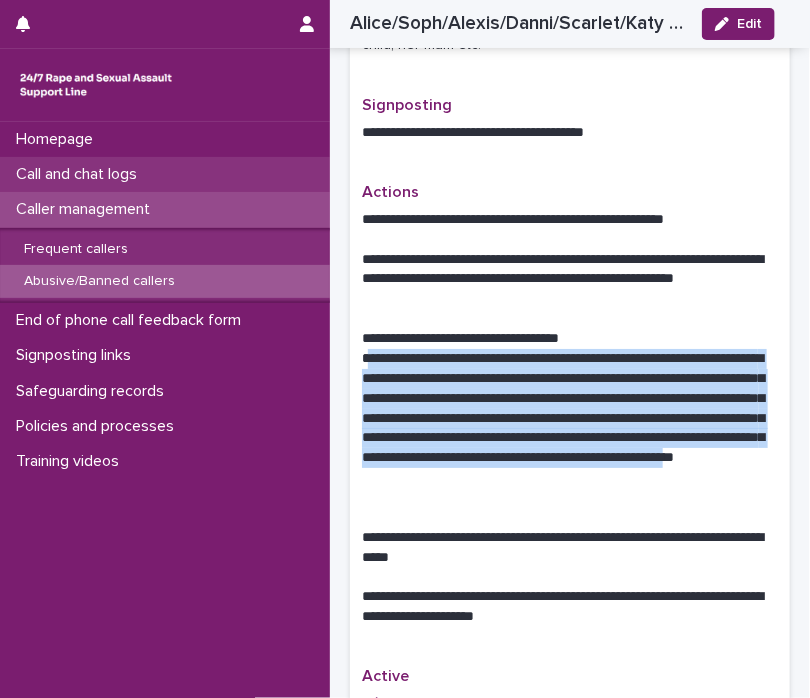 click on "Call and chat logs" at bounding box center (80, 174) 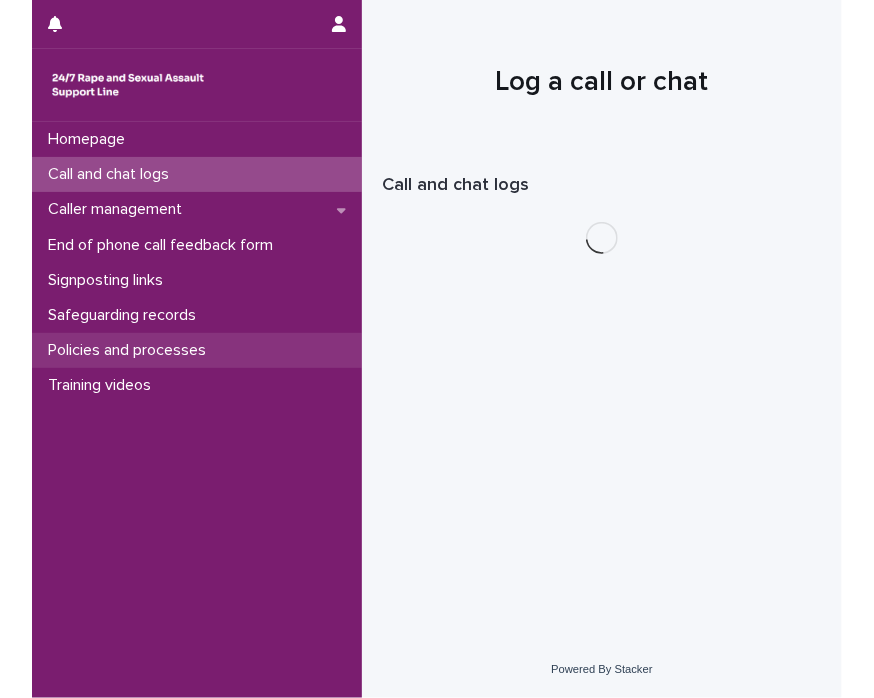 scroll, scrollTop: 0, scrollLeft: 0, axis: both 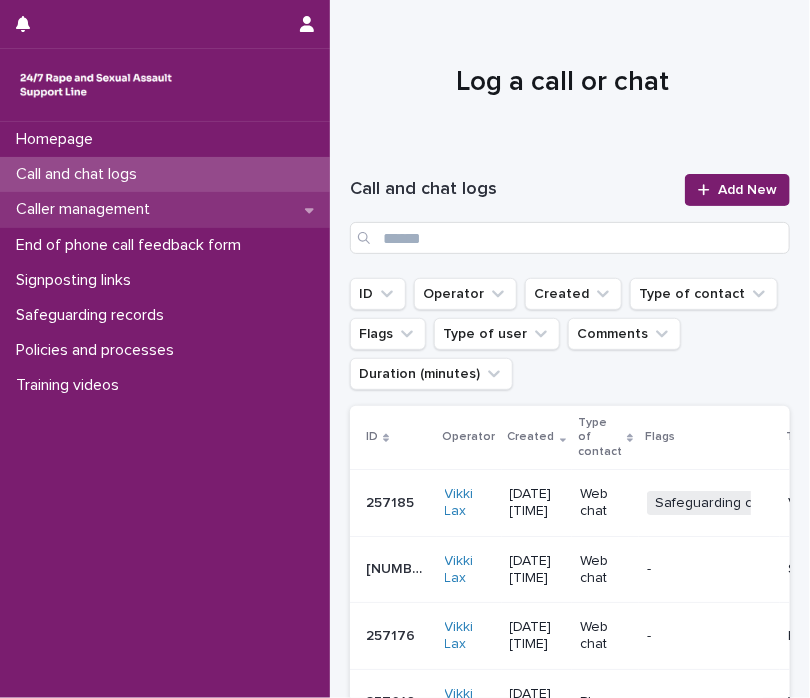 click on "Caller management" at bounding box center [87, 209] 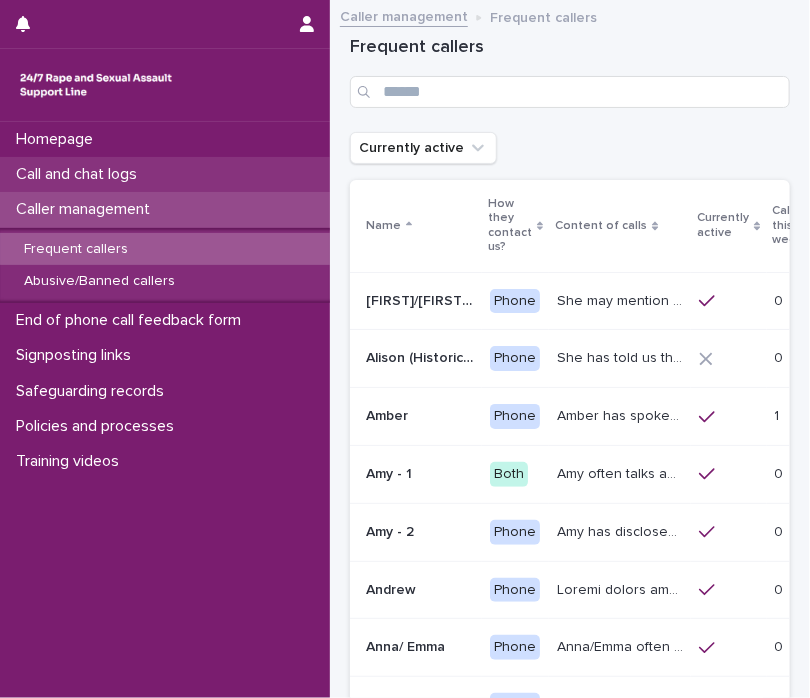 click on "Call and chat logs" at bounding box center [165, 174] 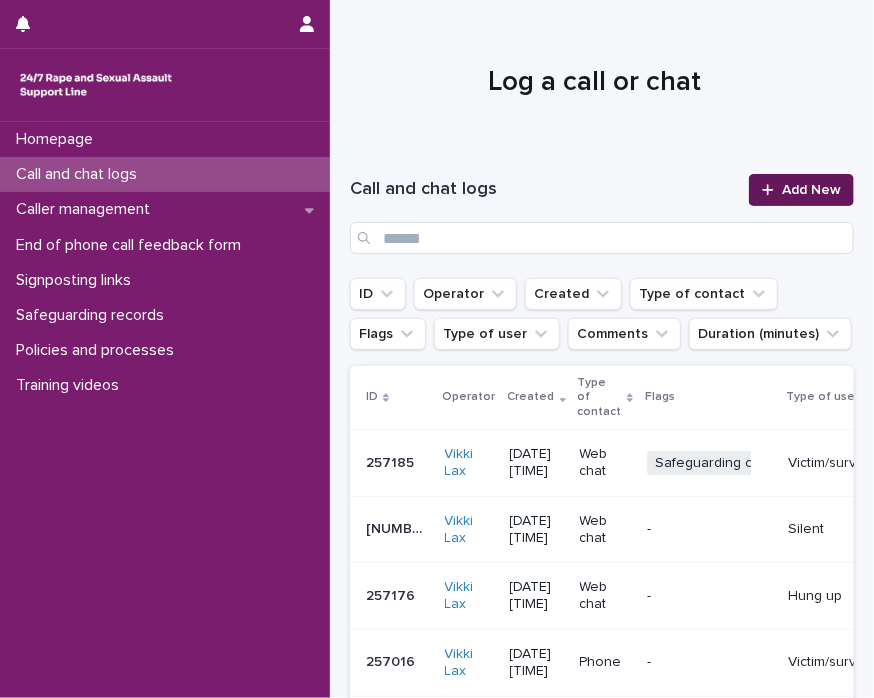 click on "Add New" at bounding box center (811, 190) 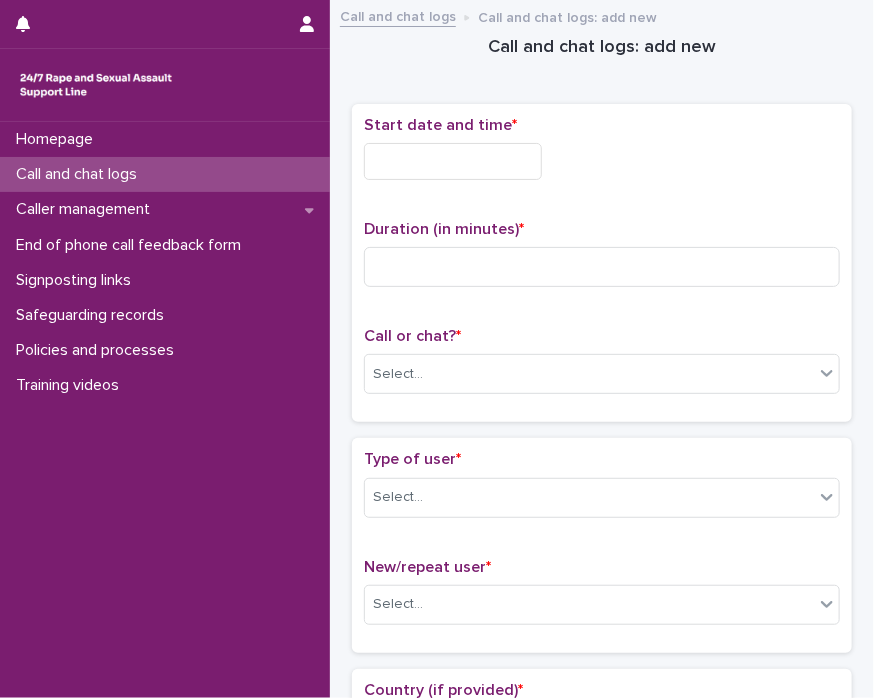 click at bounding box center (453, 161) 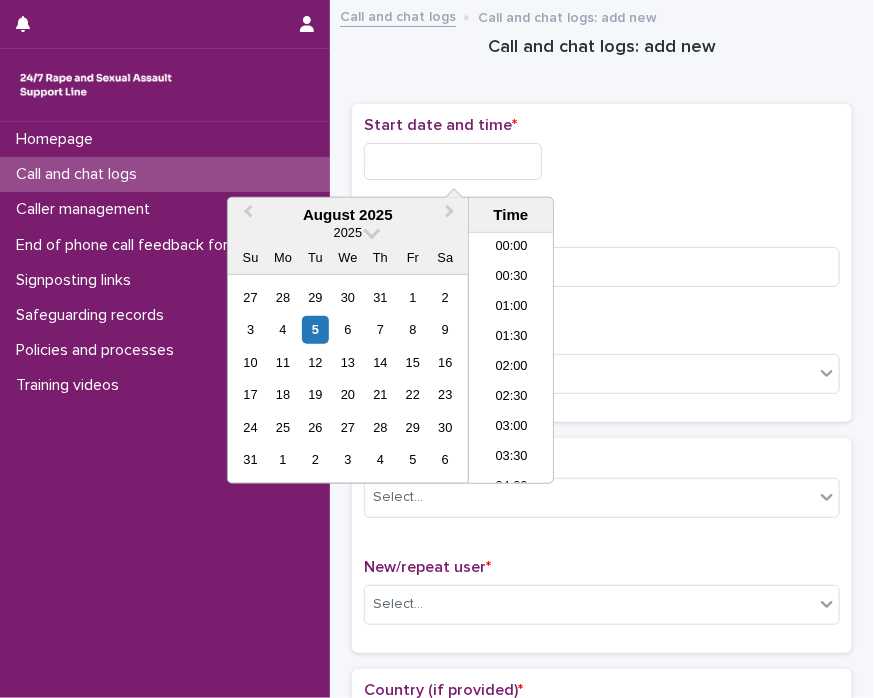 scroll, scrollTop: 970, scrollLeft: 0, axis: vertical 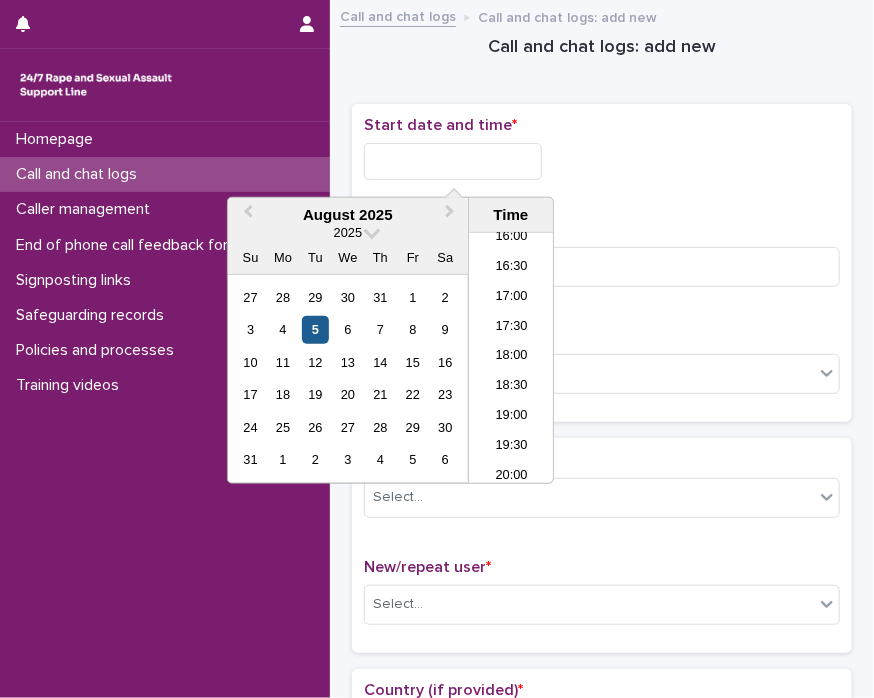 click on "5" at bounding box center [315, 329] 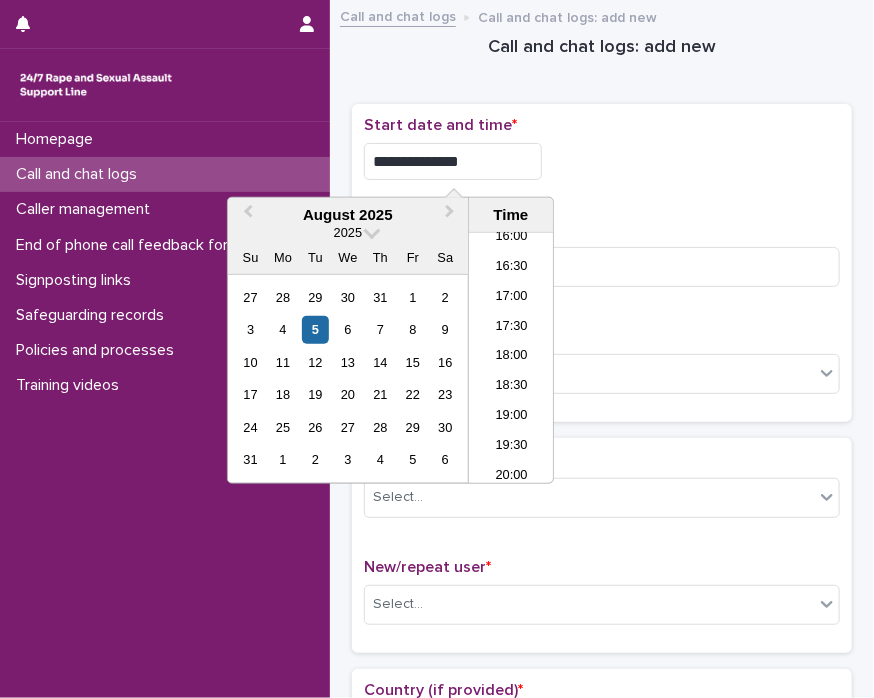click on "**********" at bounding box center [453, 161] 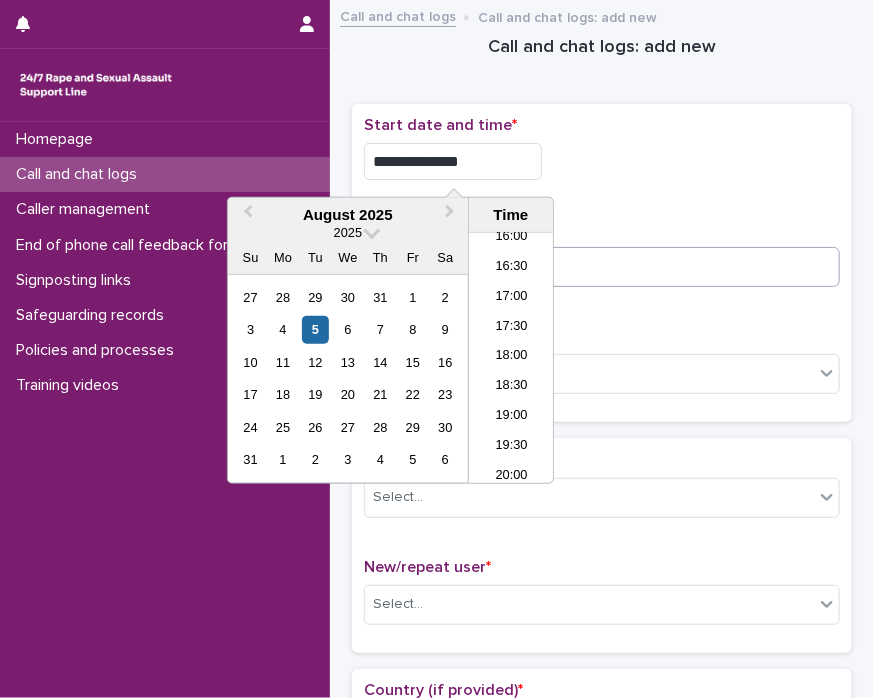 type on "**********" 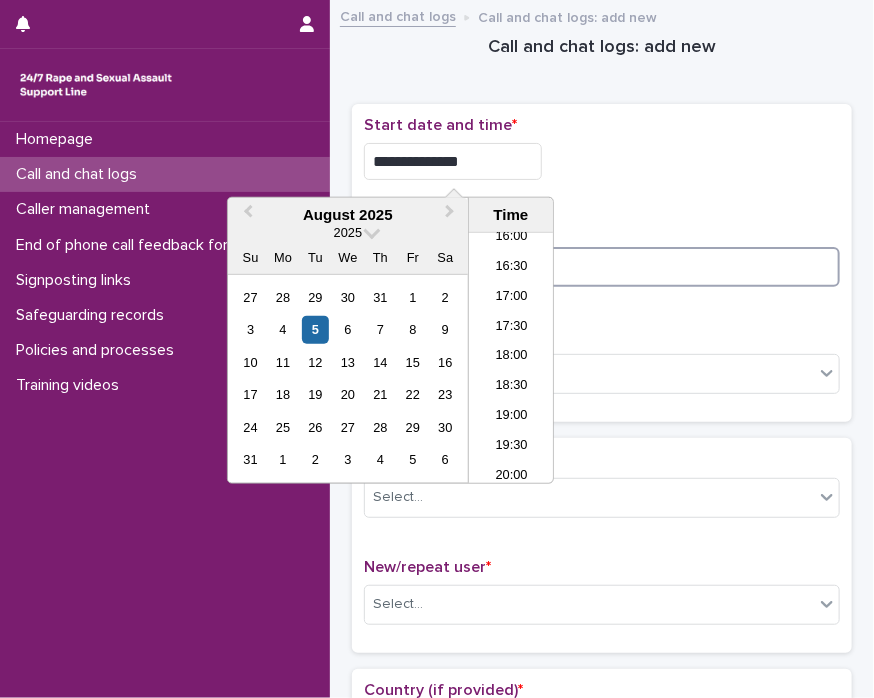 click at bounding box center [602, 267] 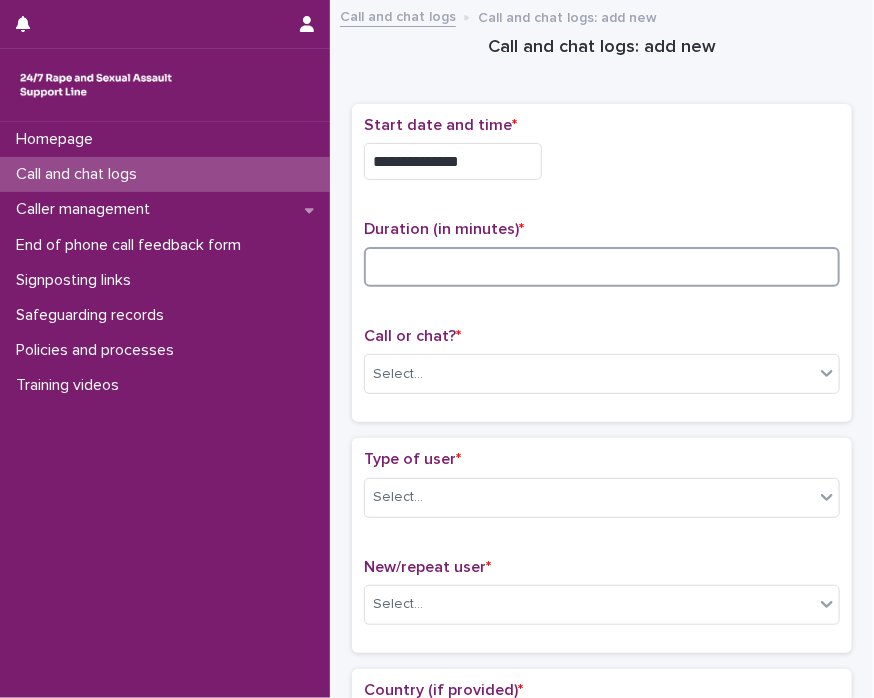 click at bounding box center (602, 267) 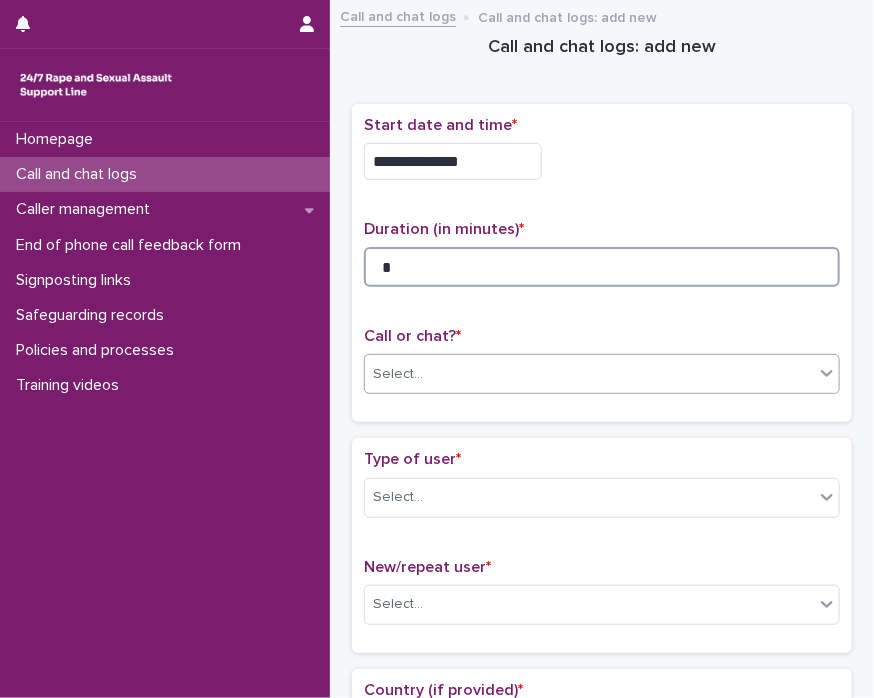 type on "*" 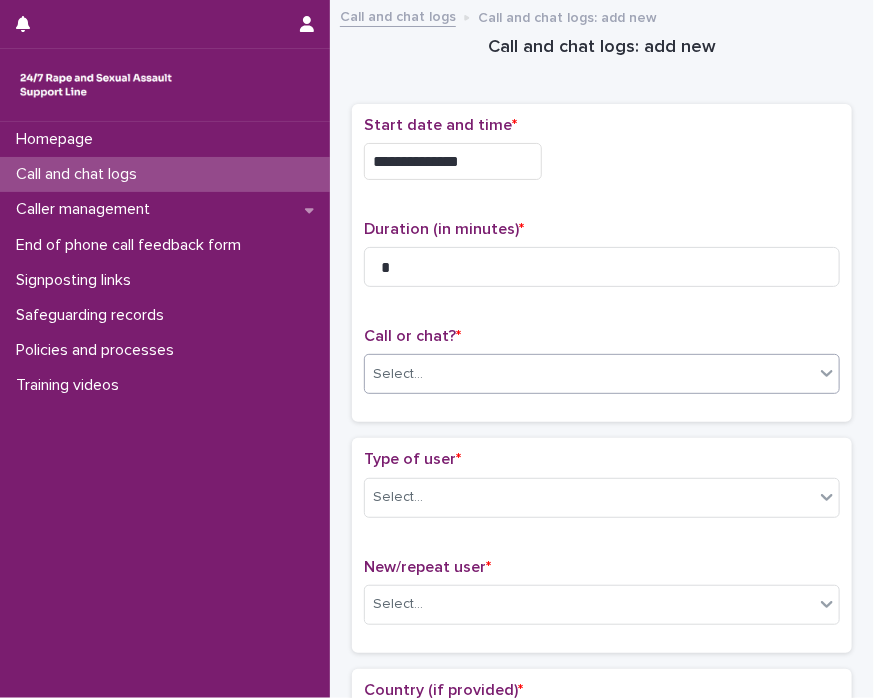 click at bounding box center [827, 373] 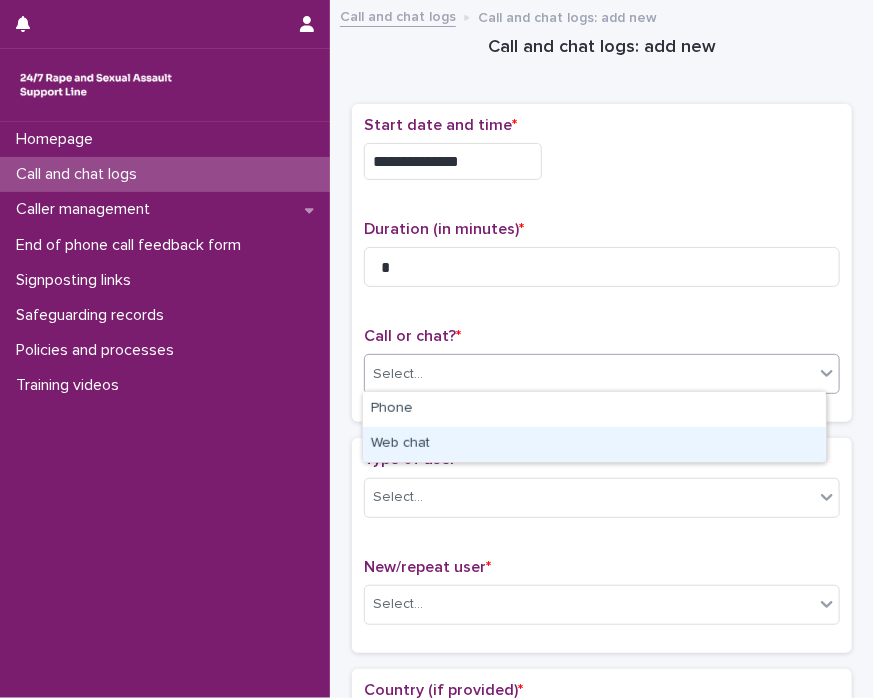 click on "Web chat" at bounding box center (594, 444) 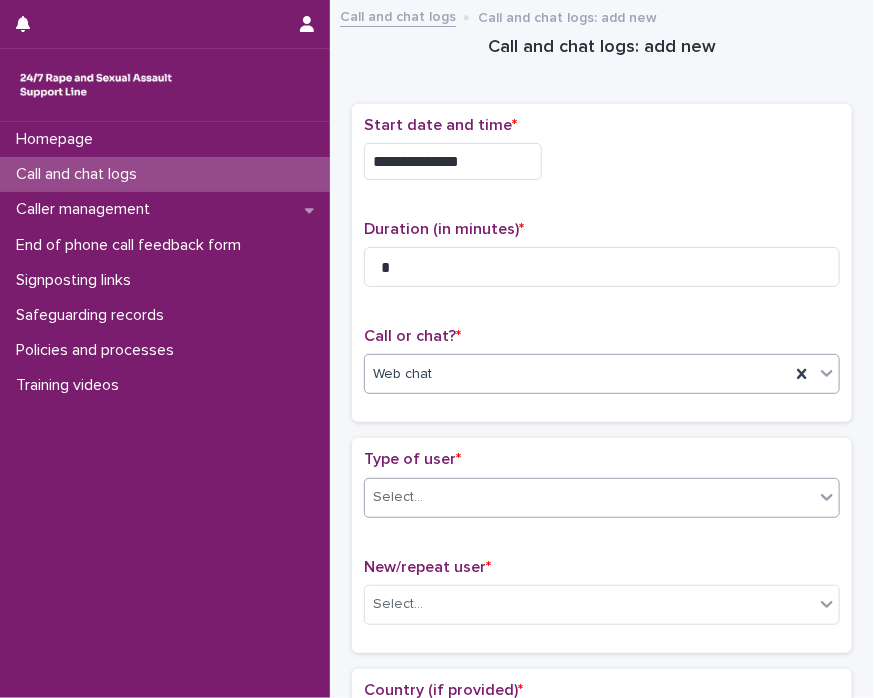 click at bounding box center [827, 497] 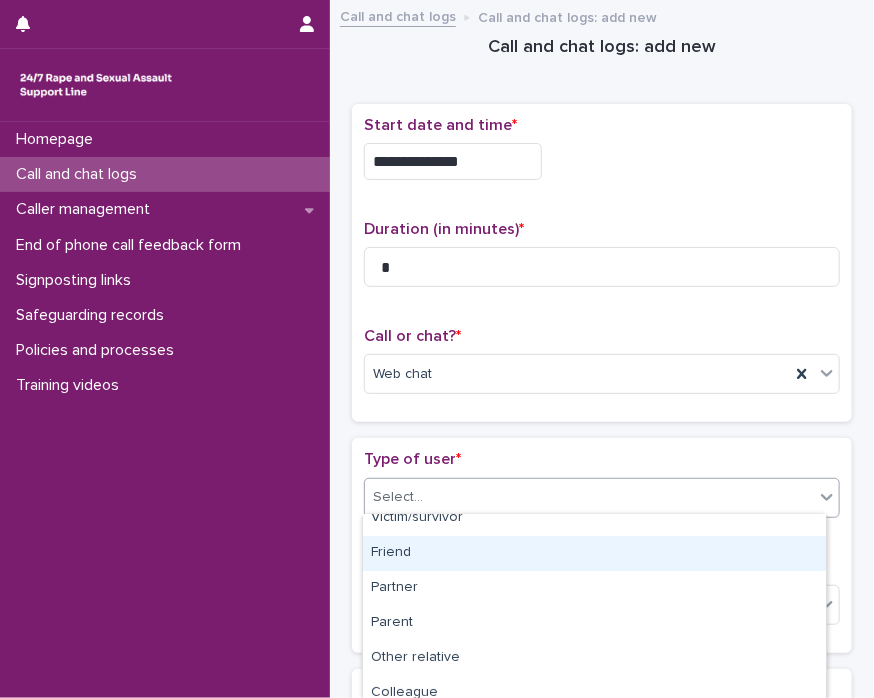 scroll, scrollTop: 0, scrollLeft: 0, axis: both 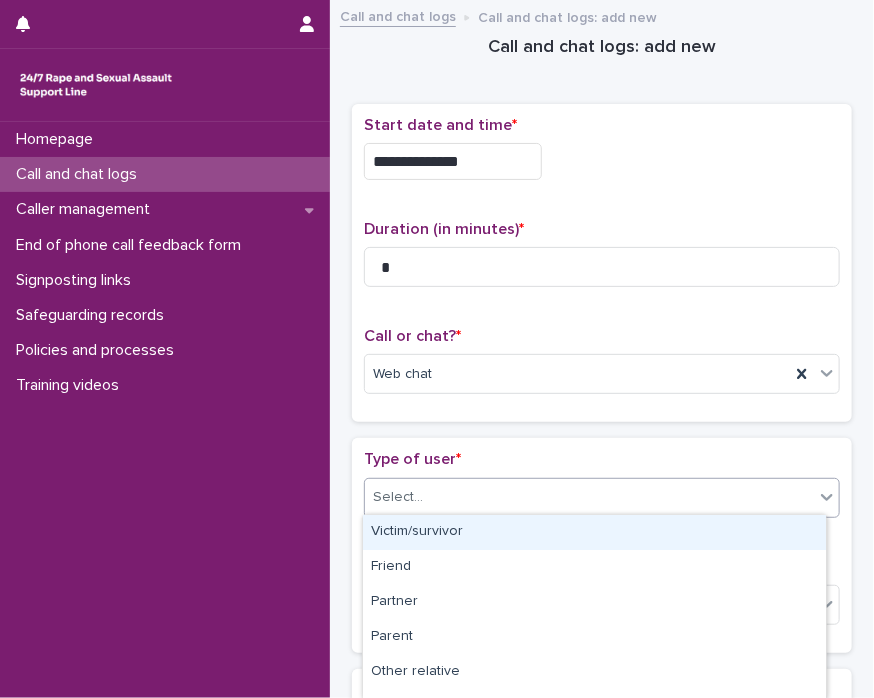 click on "Victim/survivor" at bounding box center (594, 532) 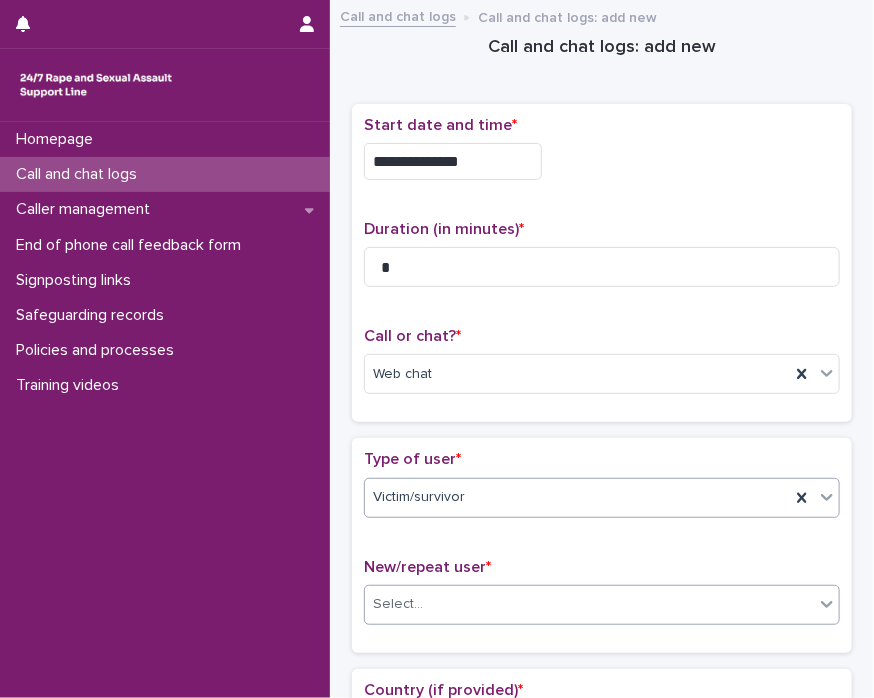 click 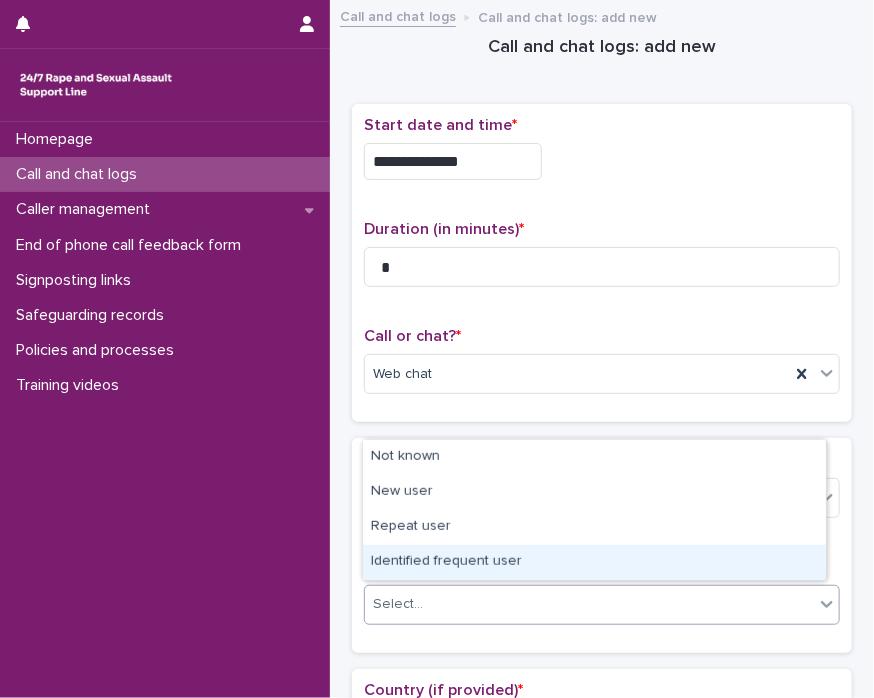 click on "Identified frequent user" at bounding box center [594, 562] 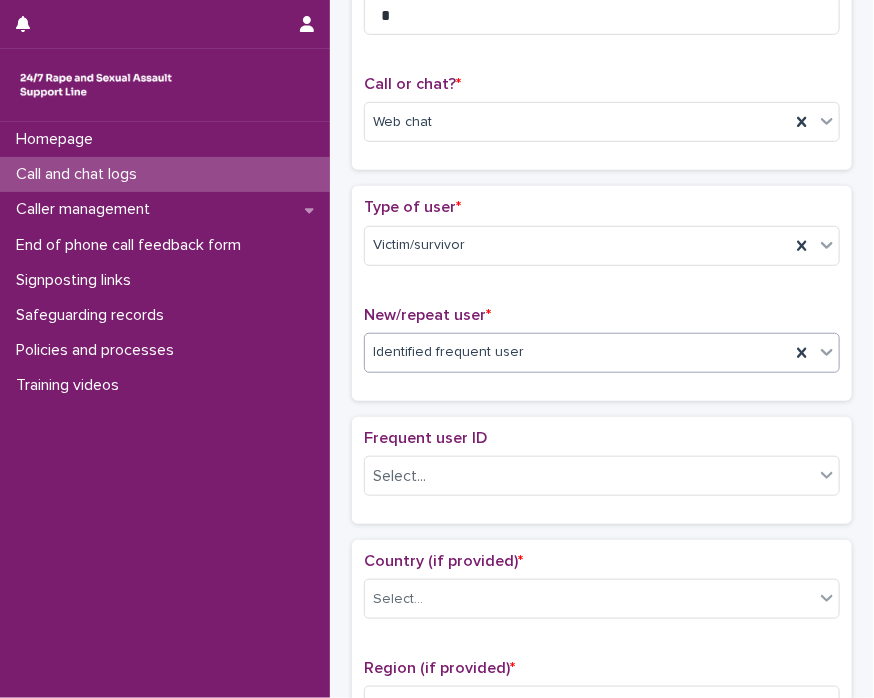 scroll, scrollTop: 481, scrollLeft: 0, axis: vertical 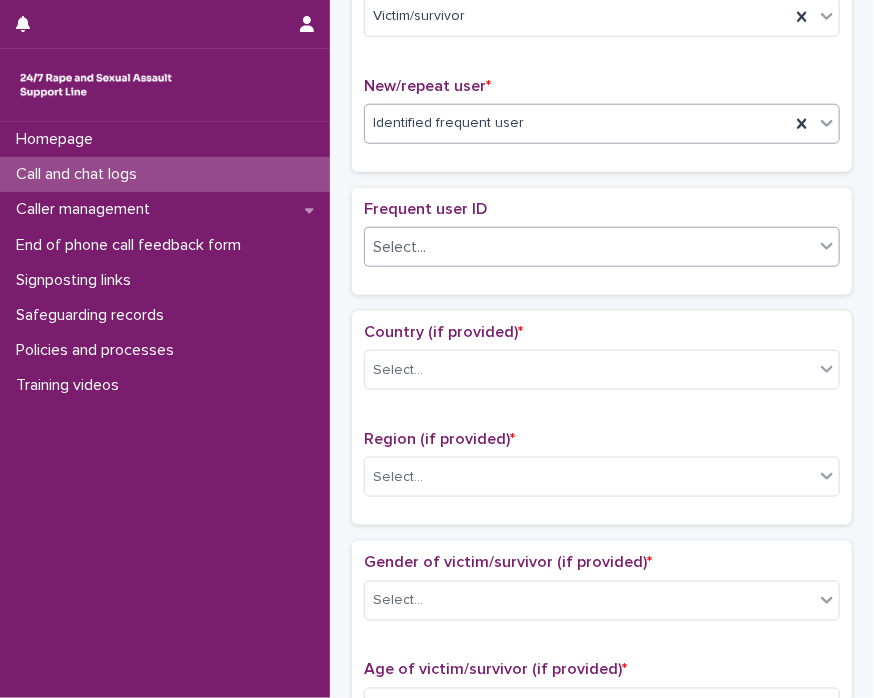 click 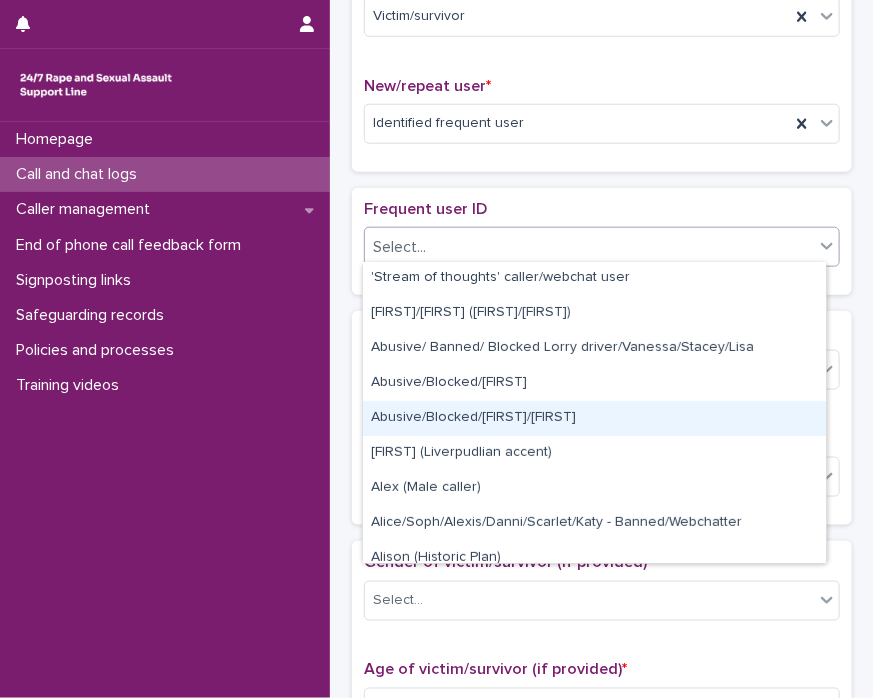 scroll, scrollTop: 120, scrollLeft: 0, axis: vertical 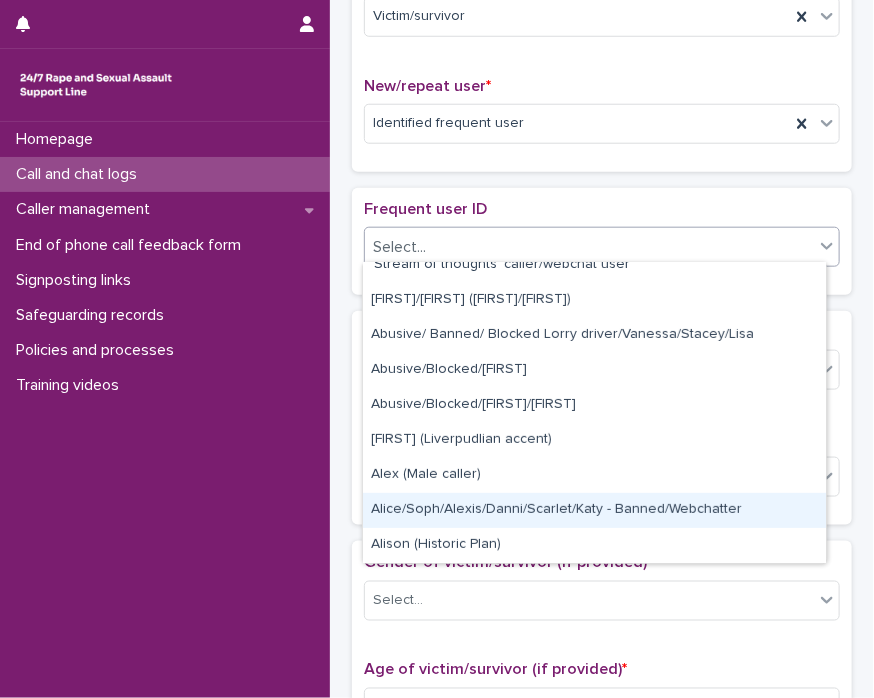 click on "Alice/Soph/Alexis/Danni/Scarlet/Katy - Banned/Webchatter" at bounding box center (594, 510) 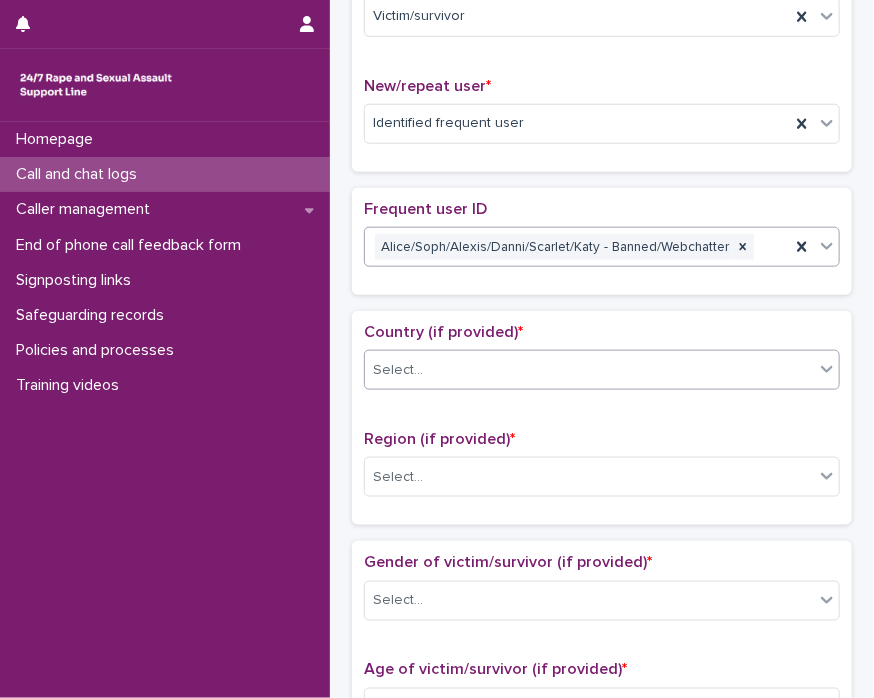 click at bounding box center [827, 369] 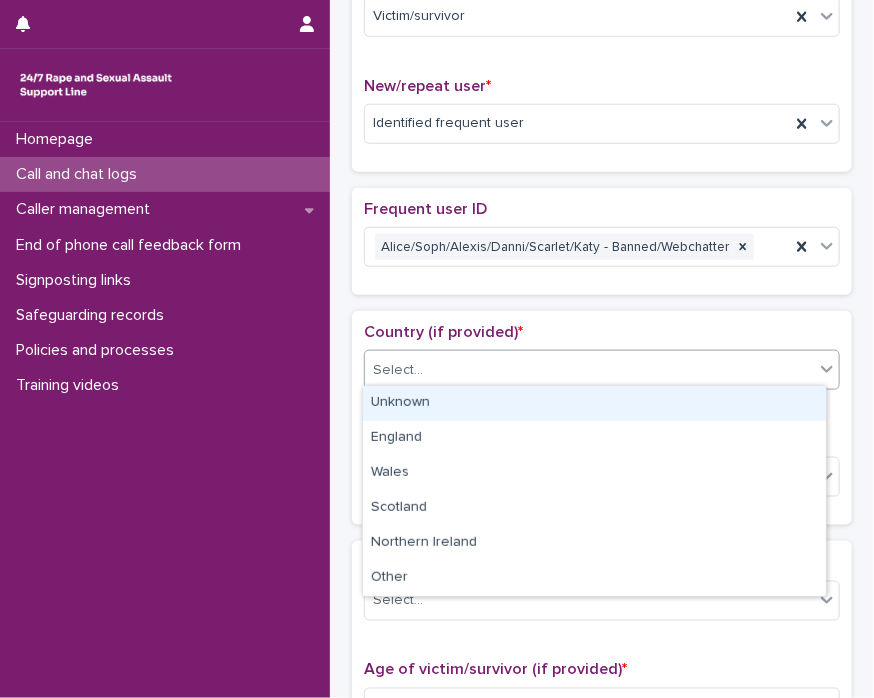 click on "Unknown" at bounding box center [594, 403] 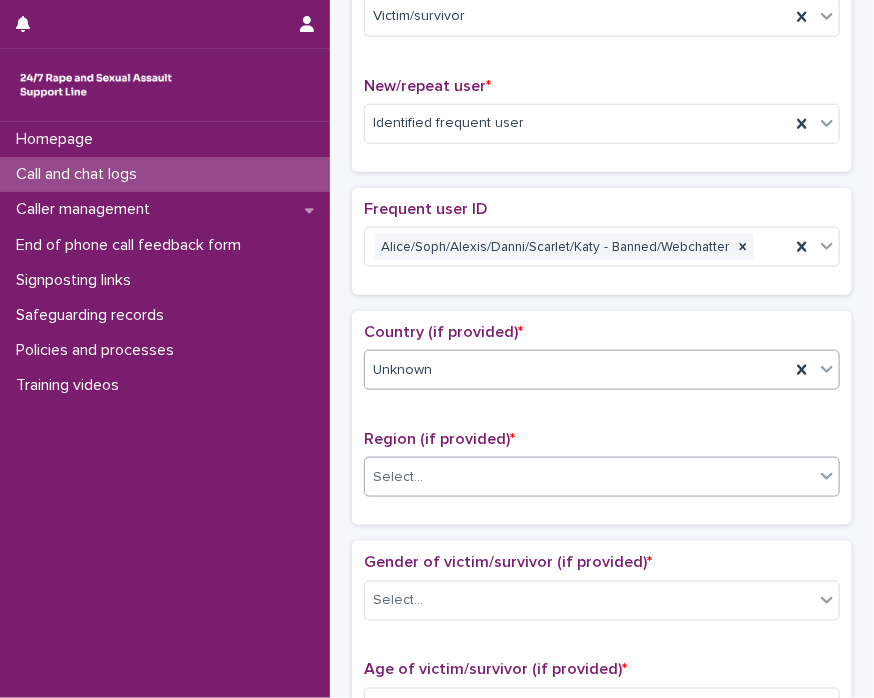 click 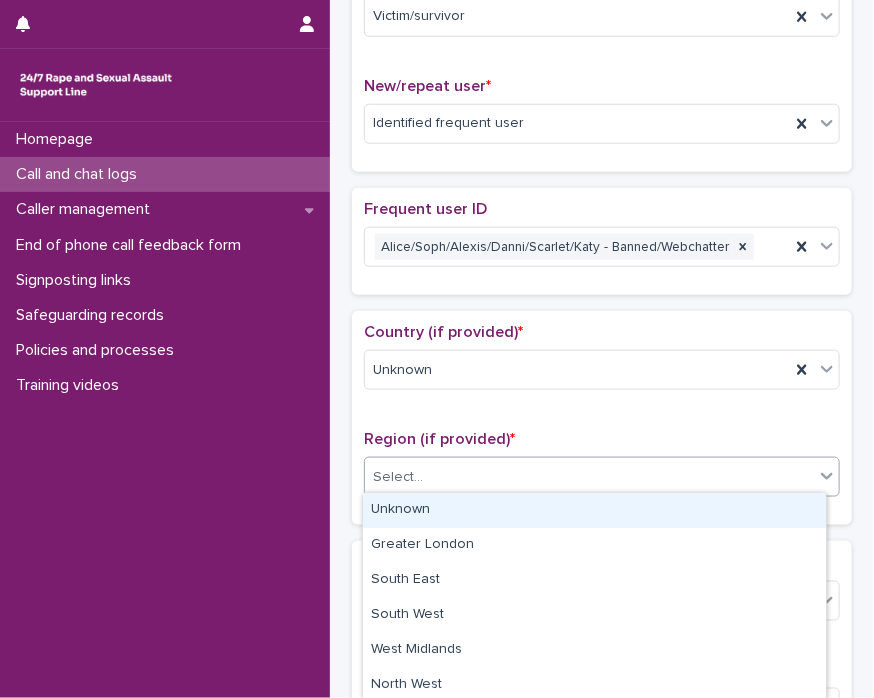 click on "Unknown" at bounding box center (594, 510) 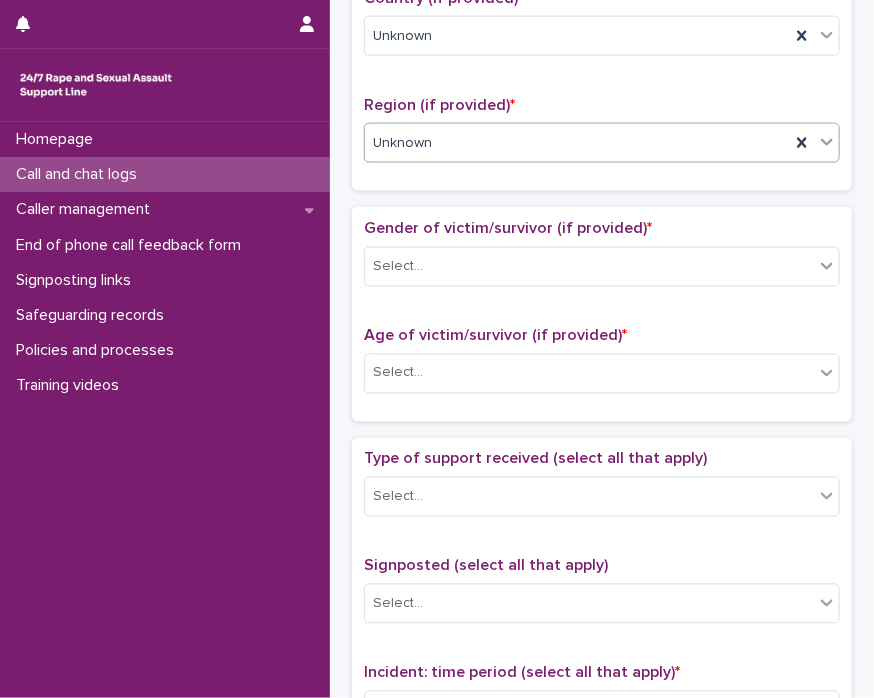 scroll, scrollTop: 971, scrollLeft: 0, axis: vertical 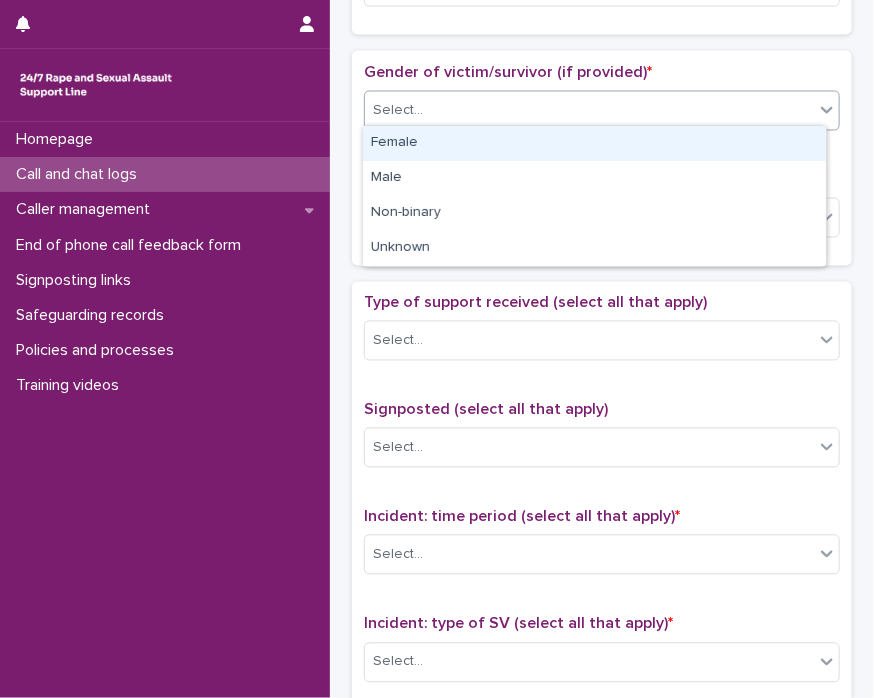 click on "Select..." at bounding box center (589, 110) 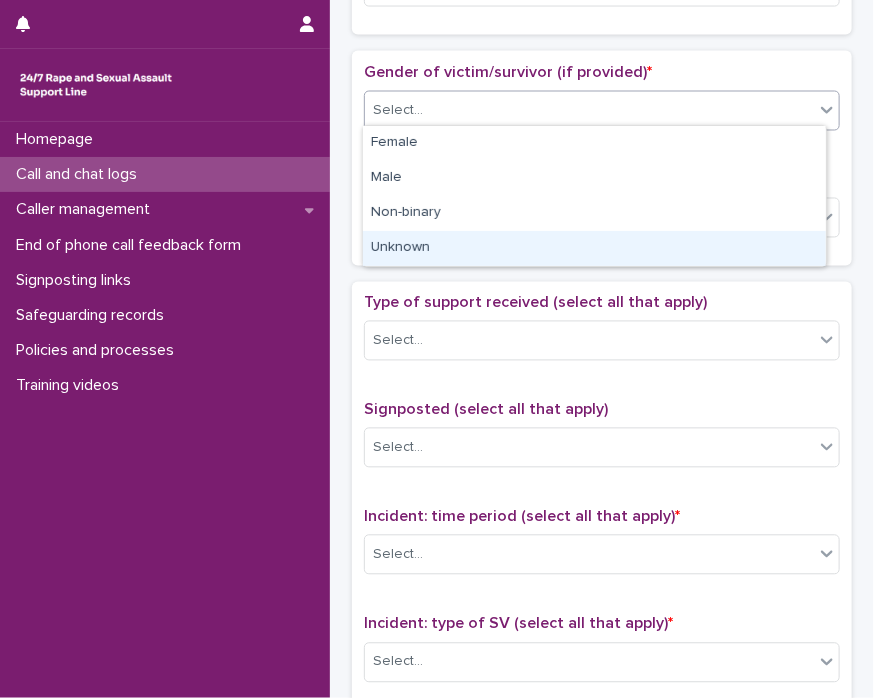 click on "Unknown" at bounding box center [594, 248] 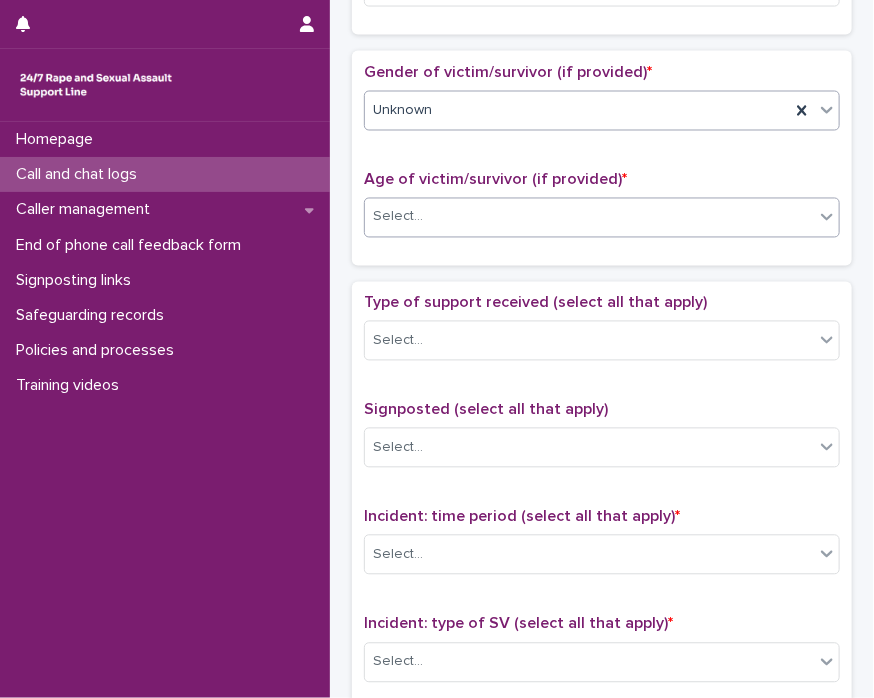 click 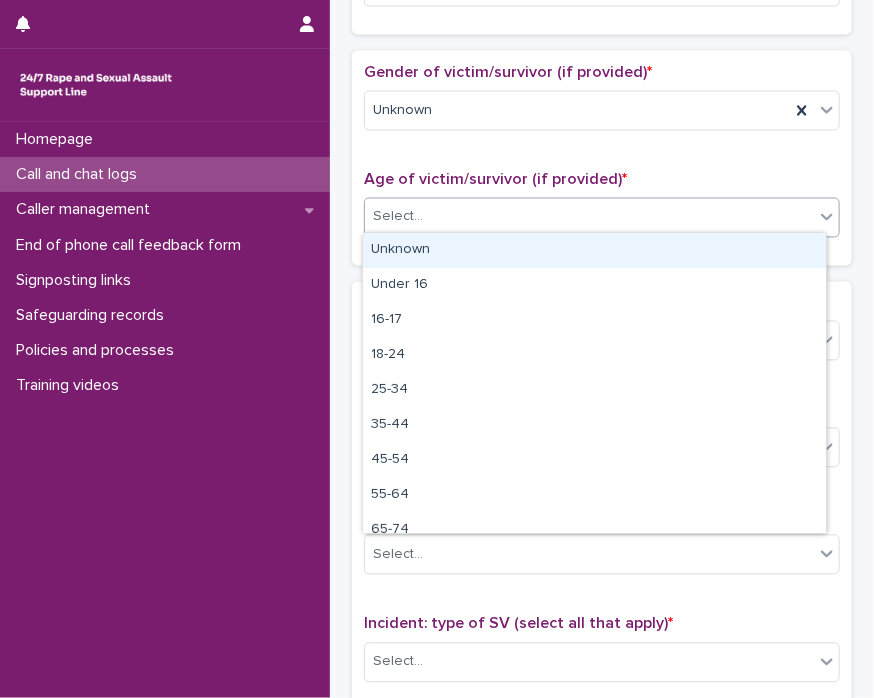 click on "Unknown" at bounding box center (594, 250) 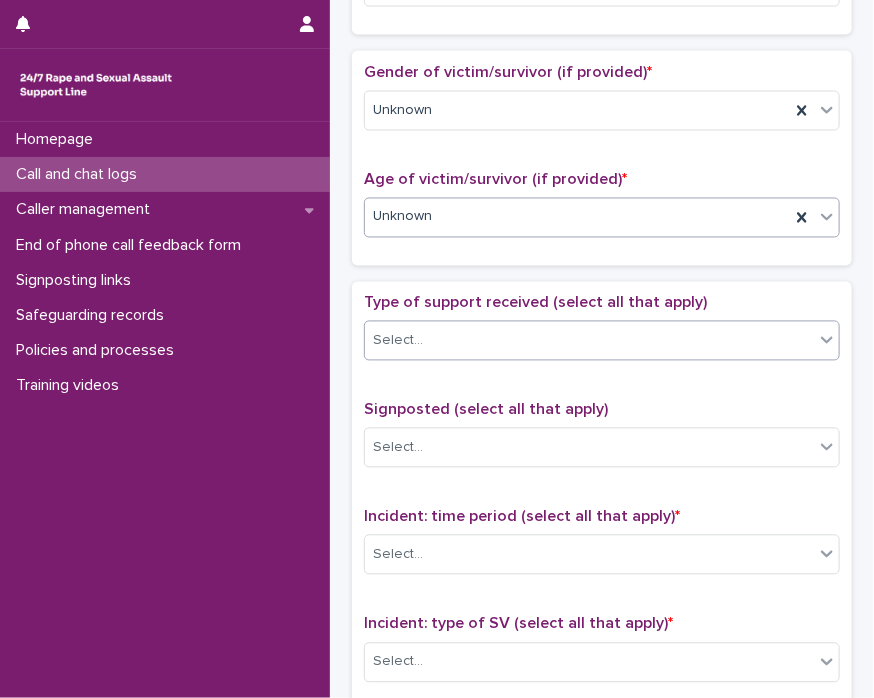 click 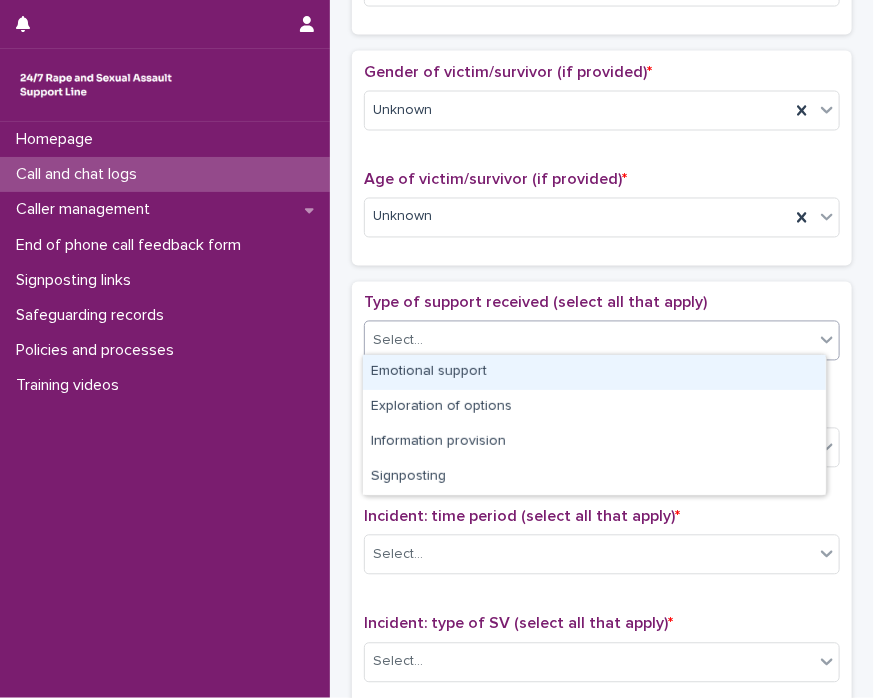 click on "Emotional support" at bounding box center (594, 372) 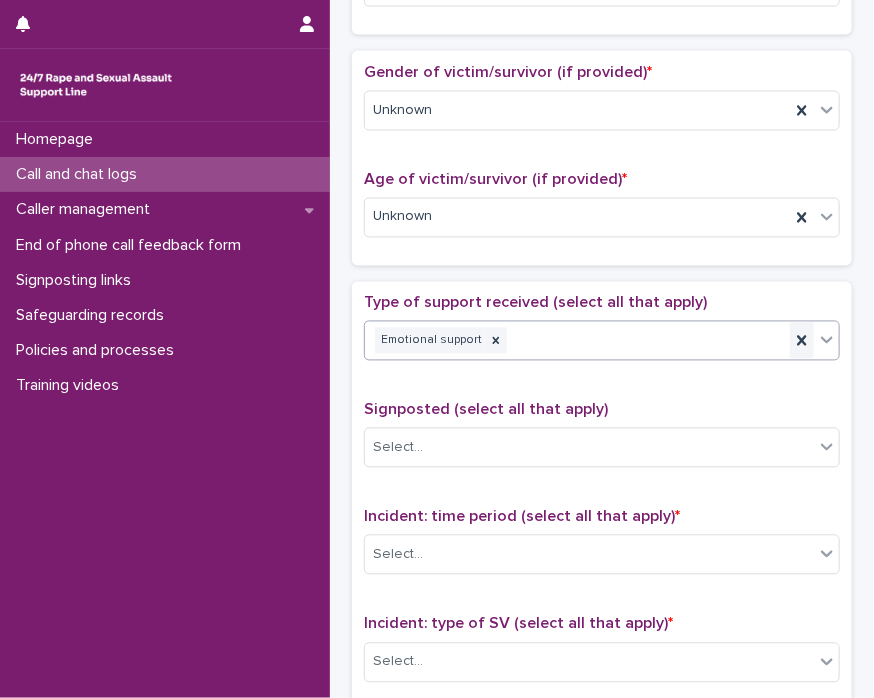 click 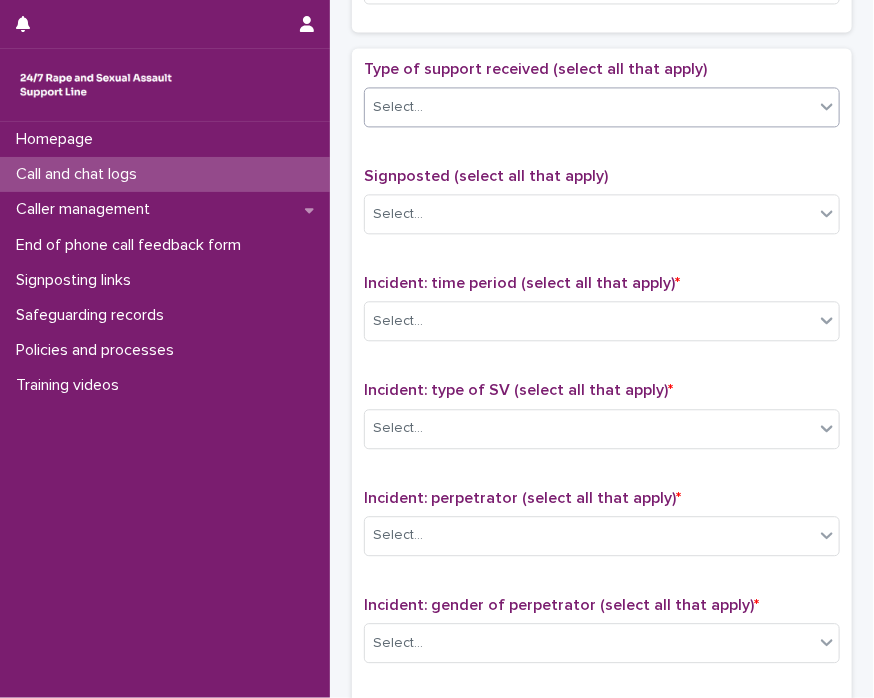scroll, scrollTop: 1324, scrollLeft: 0, axis: vertical 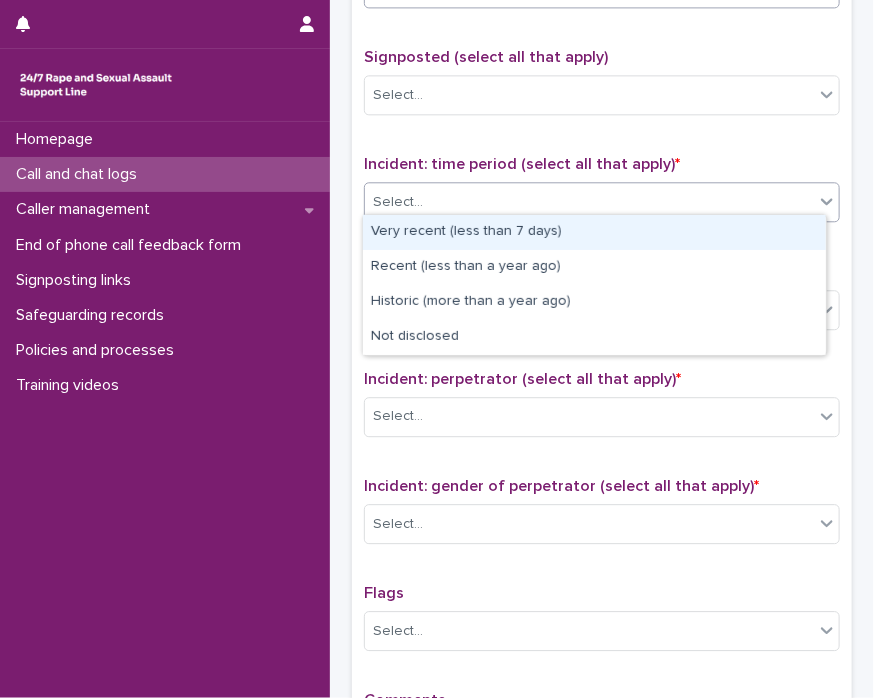 click on "Select..." at bounding box center [589, 202] 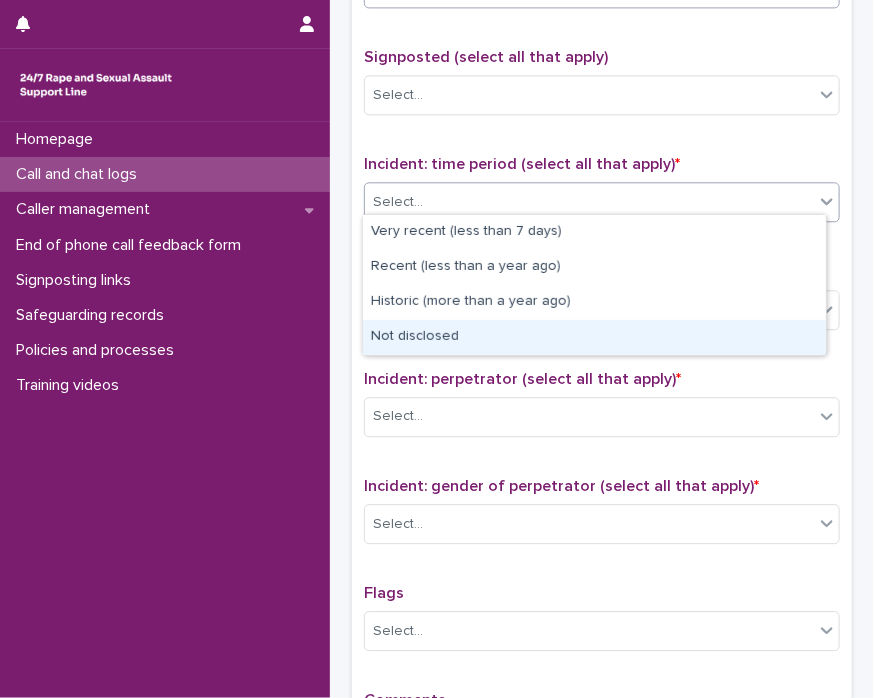 click on "Not disclosed" at bounding box center [594, 337] 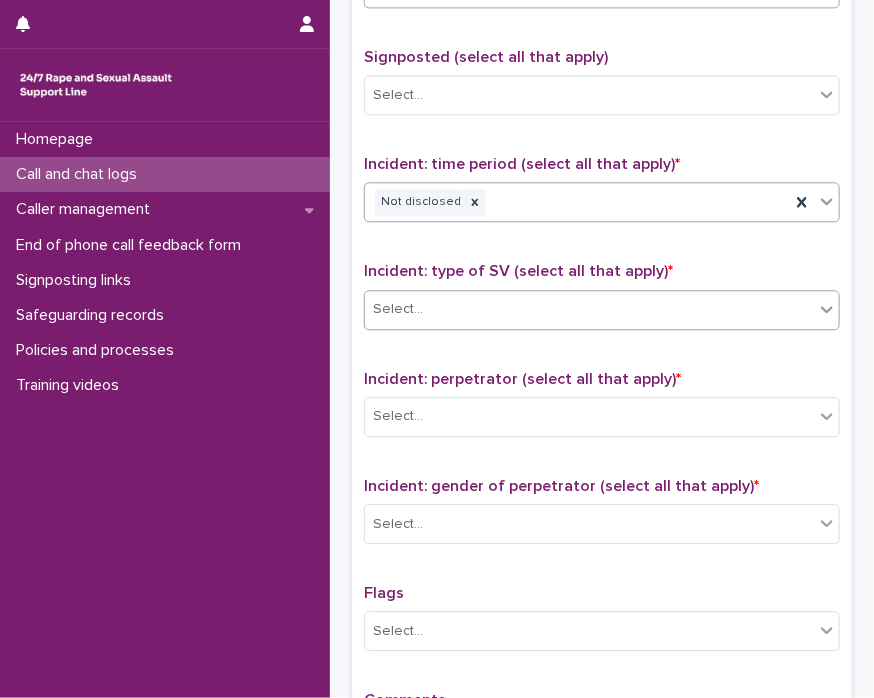 click 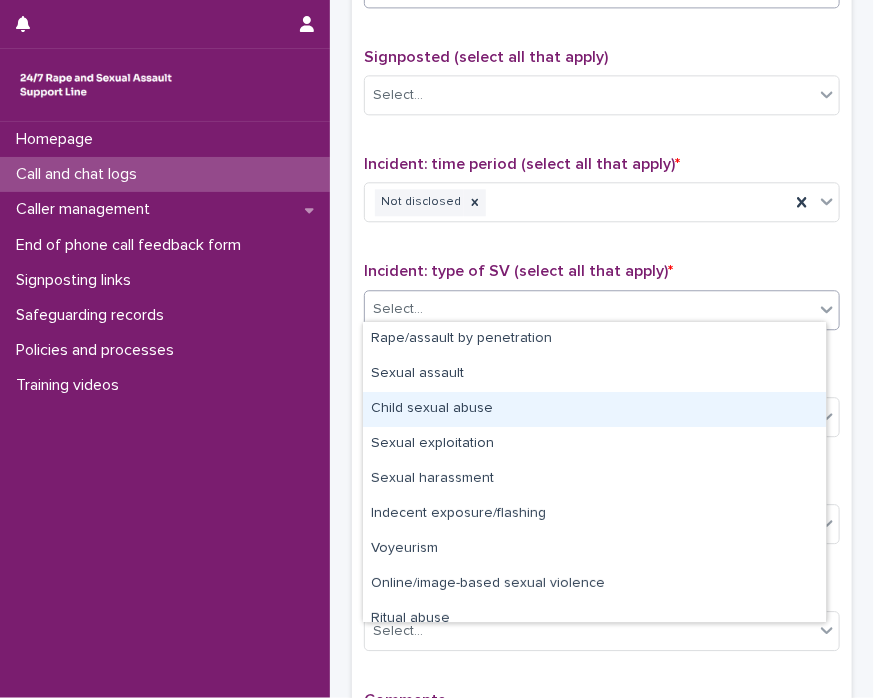 scroll, scrollTop: 50, scrollLeft: 0, axis: vertical 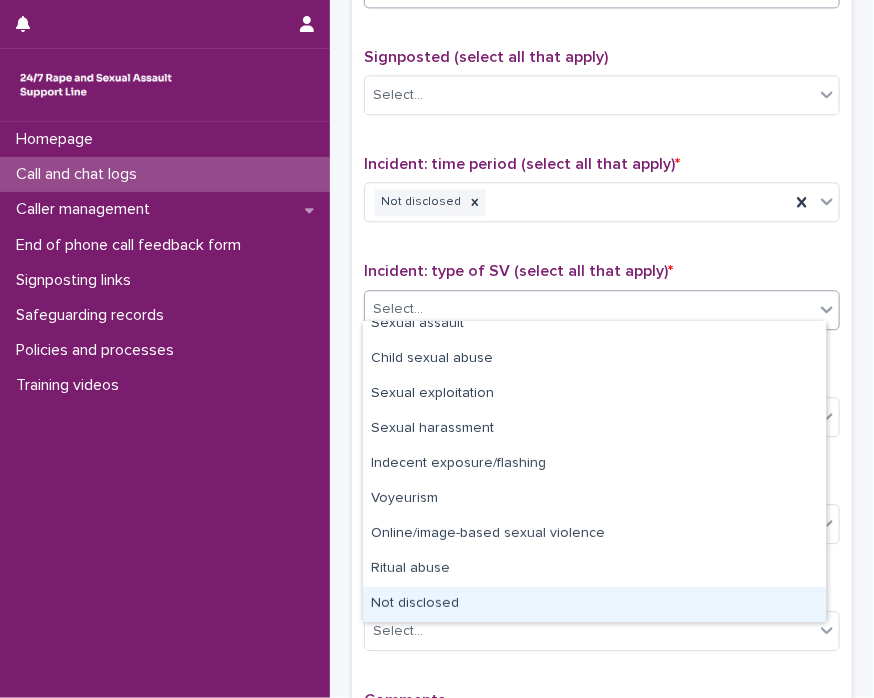 click on "Not disclosed" at bounding box center (594, 604) 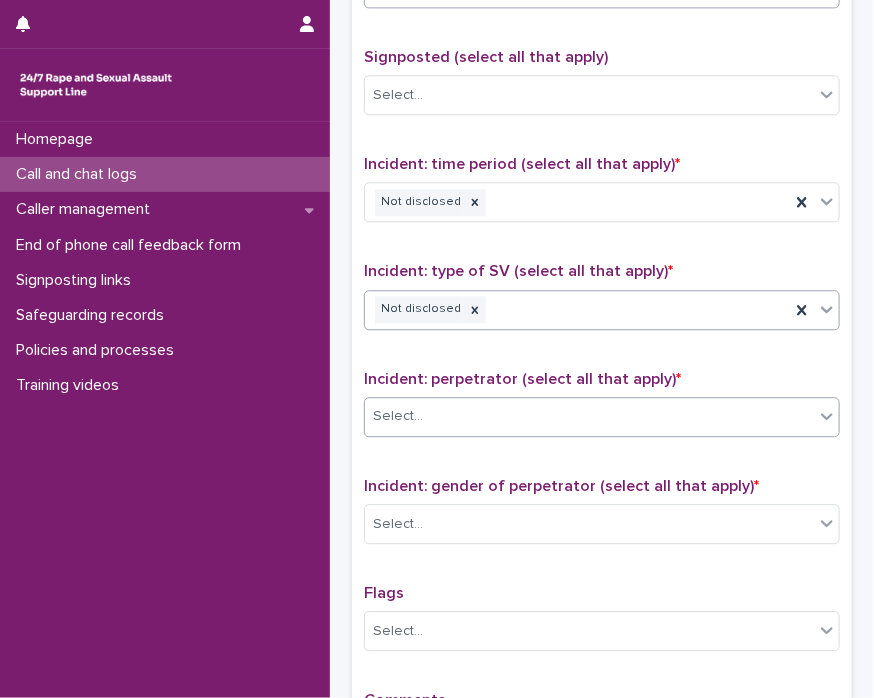 click at bounding box center (827, 416) 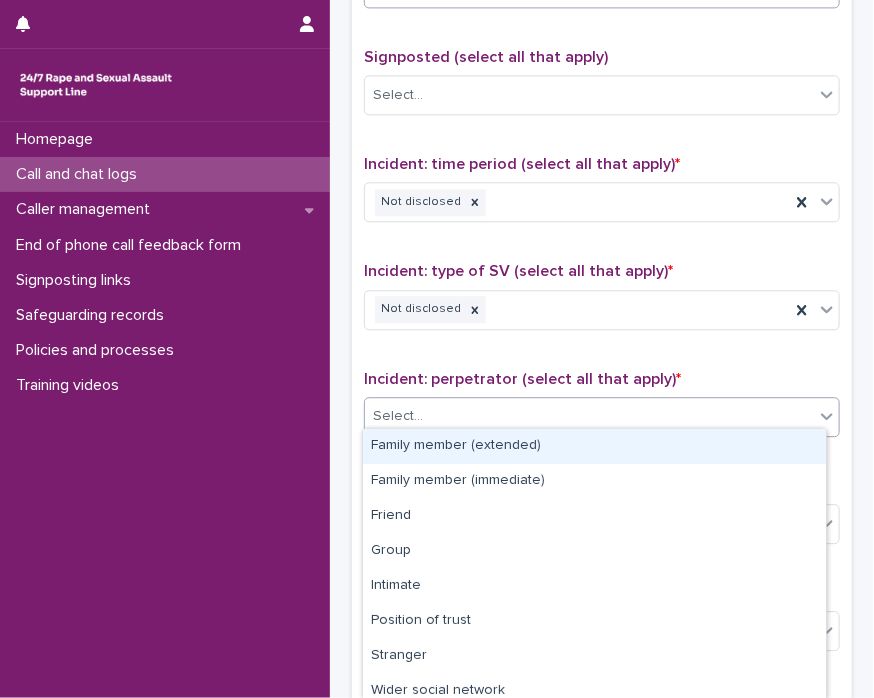 scroll, scrollTop: 114, scrollLeft: 0, axis: vertical 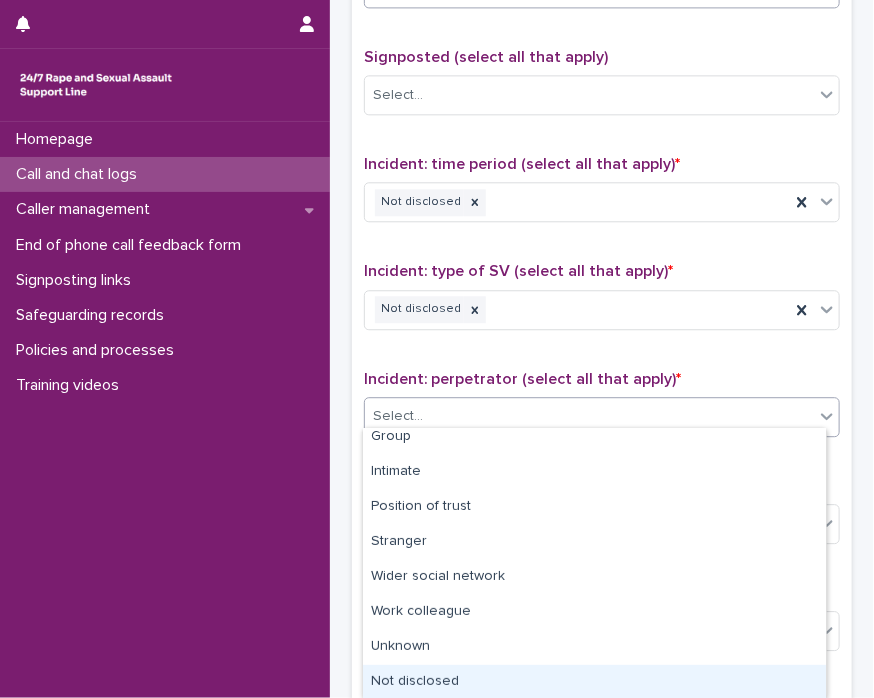 click on "Not disclosed" at bounding box center (594, 682) 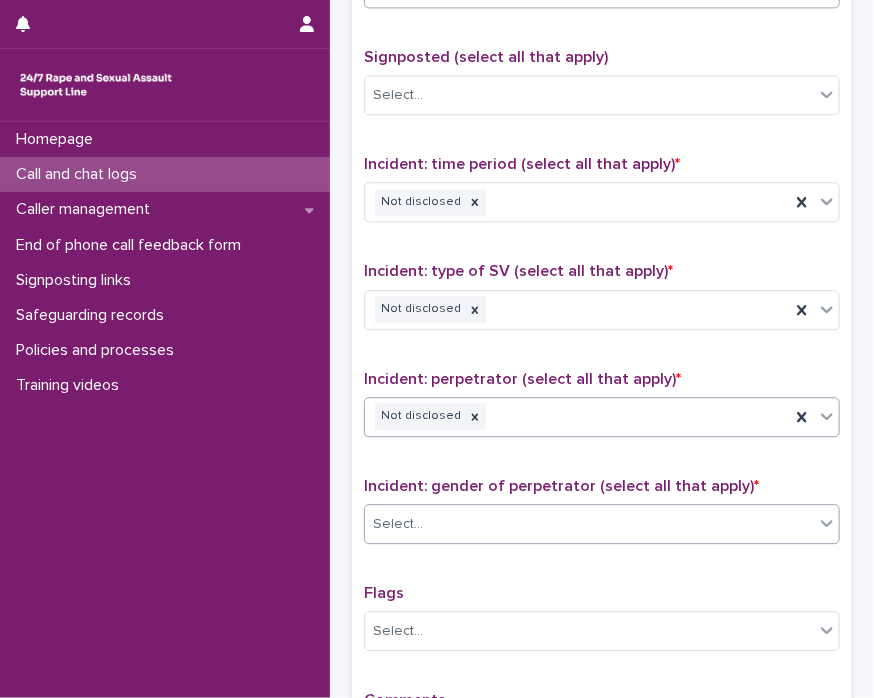 click on "Select..." at bounding box center (589, 524) 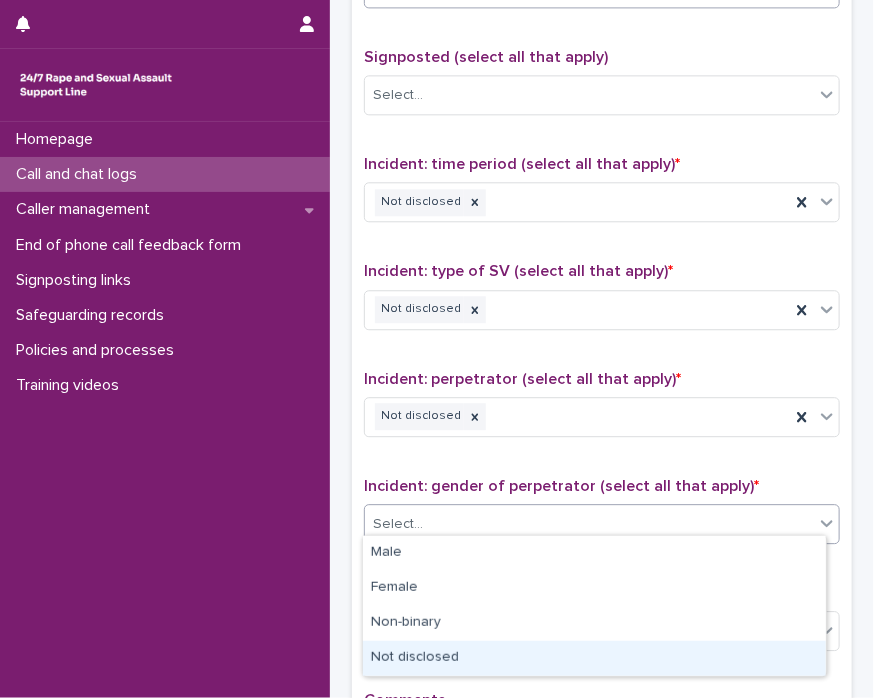 click on "Not disclosed" at bounding box center [594, 658] 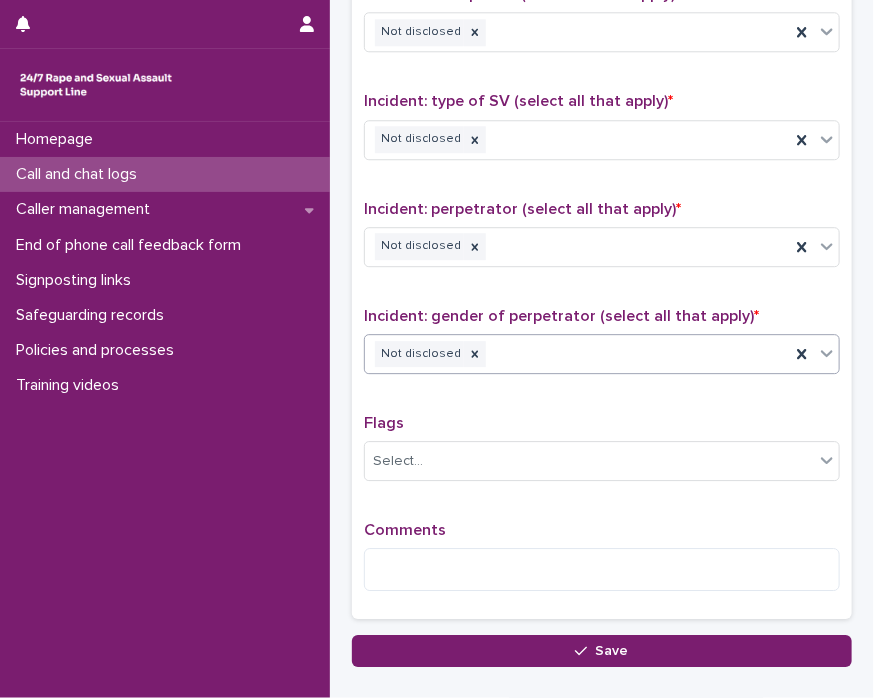 scroll, scrollTop: 1610, scrollLeft: 0, axis: vertical 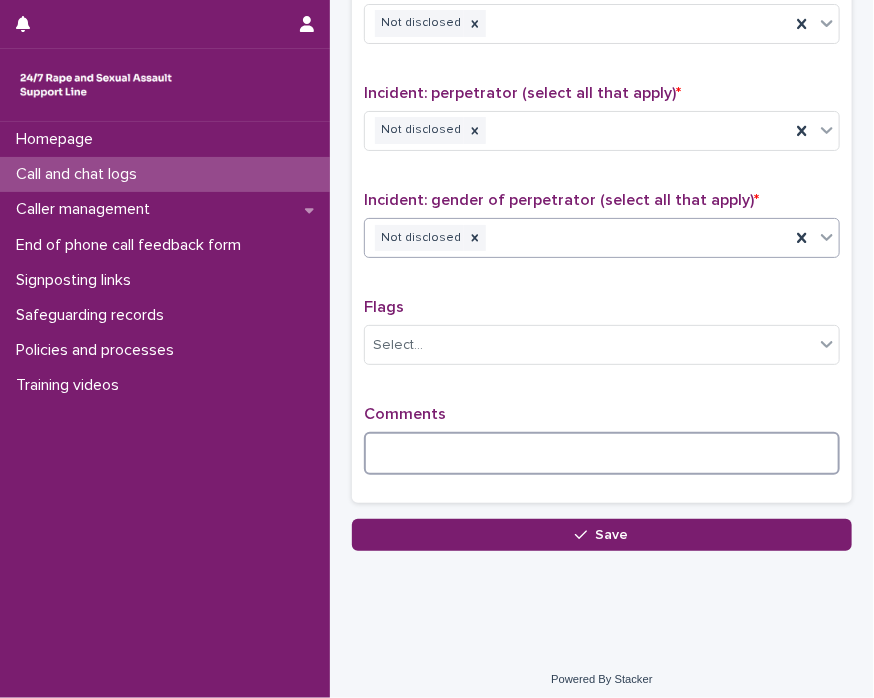 click at bounding box center [602, 453] 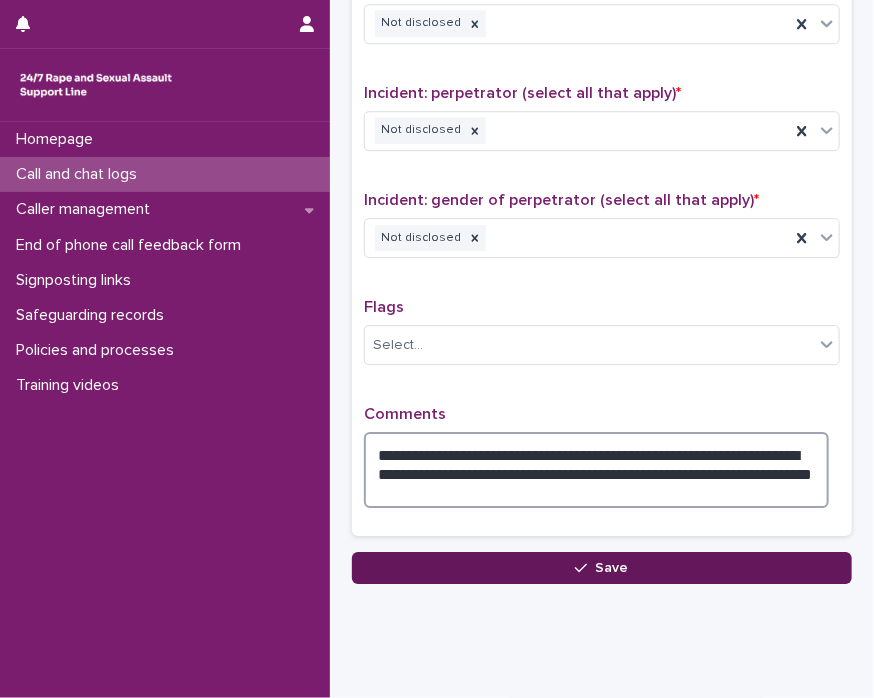 type on "**********" 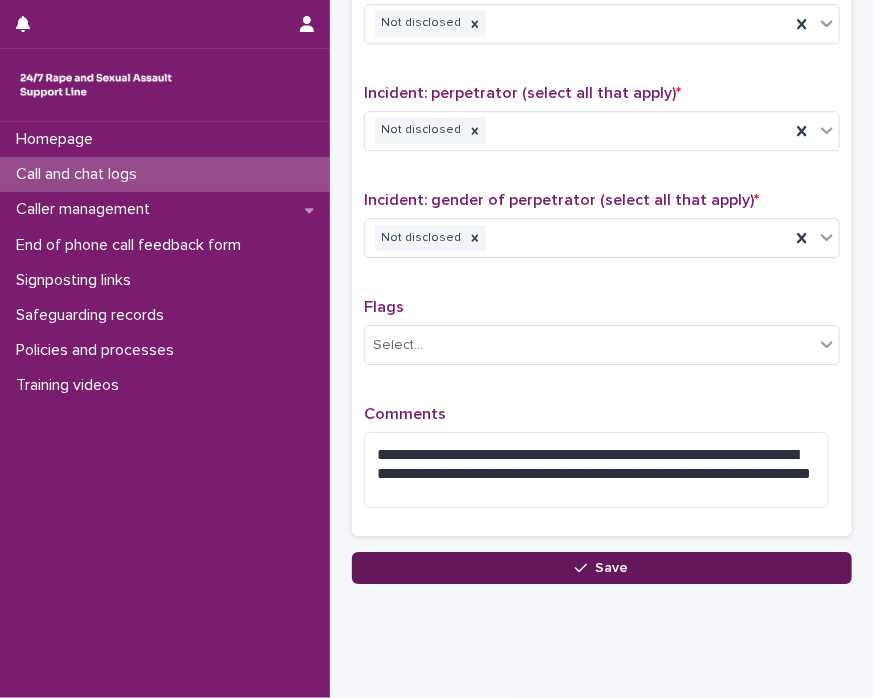 click on "Save" at bounding box center (602, 568) 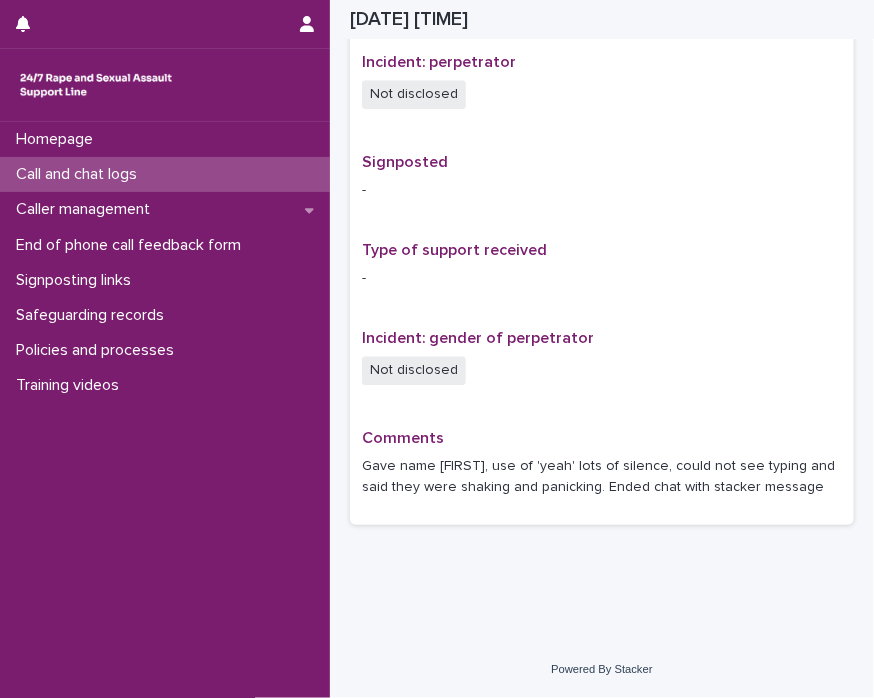 scroll, scrollTop: 1232, scrollLeft: 0, axis: vertical 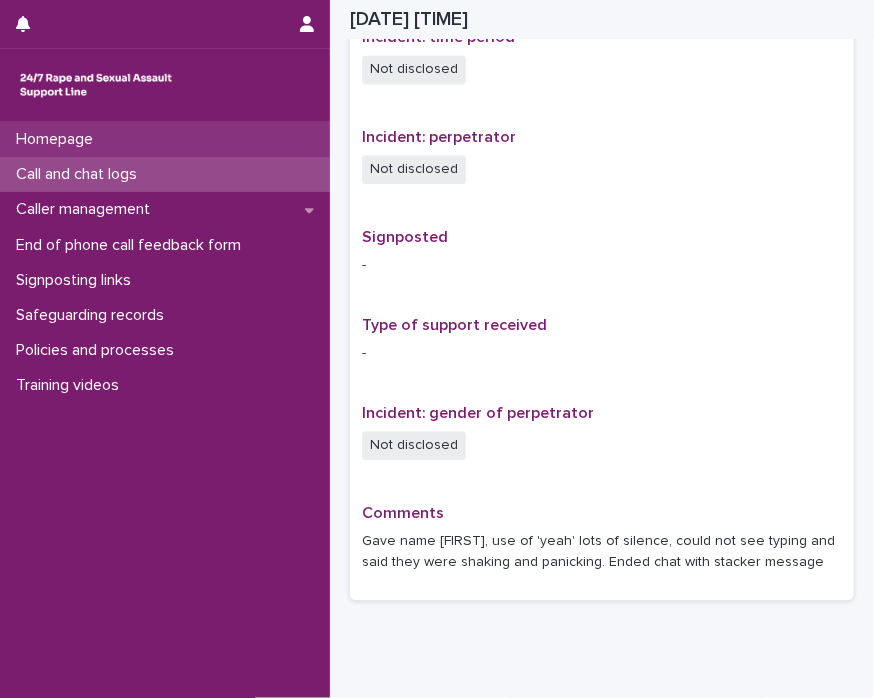click on "Homepage" at bounding box center [165, 139] 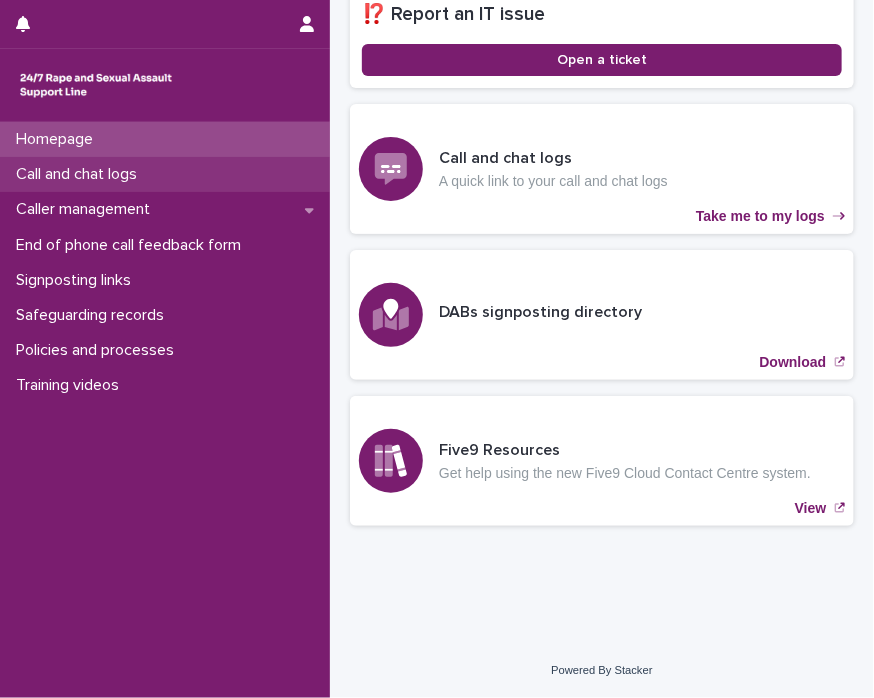 scroll, scrollTop: 467, scrollLeft: 0, axis: vertical 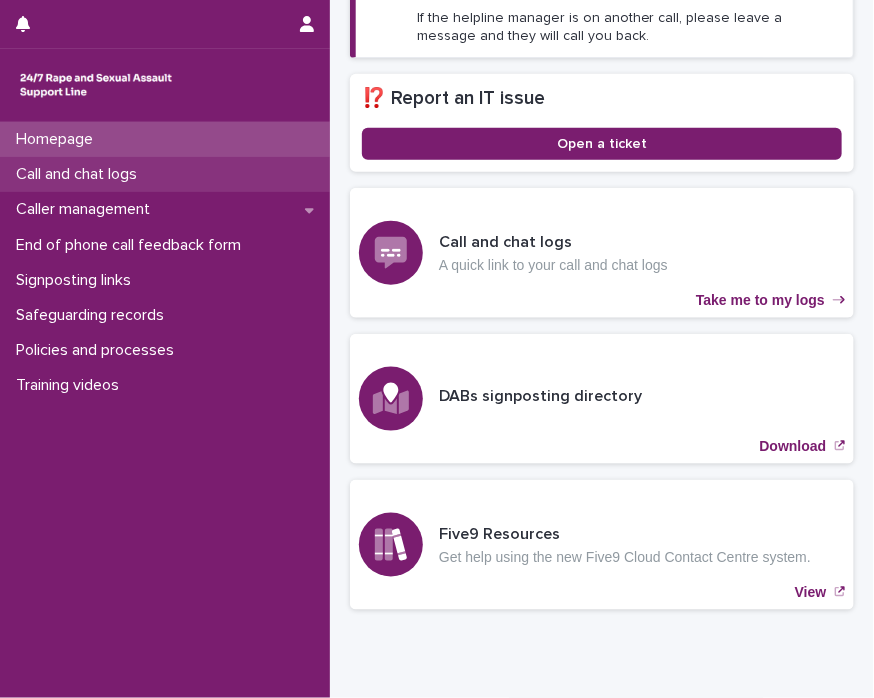 click on "Call and chat logs" at bounding box center [80, 174] 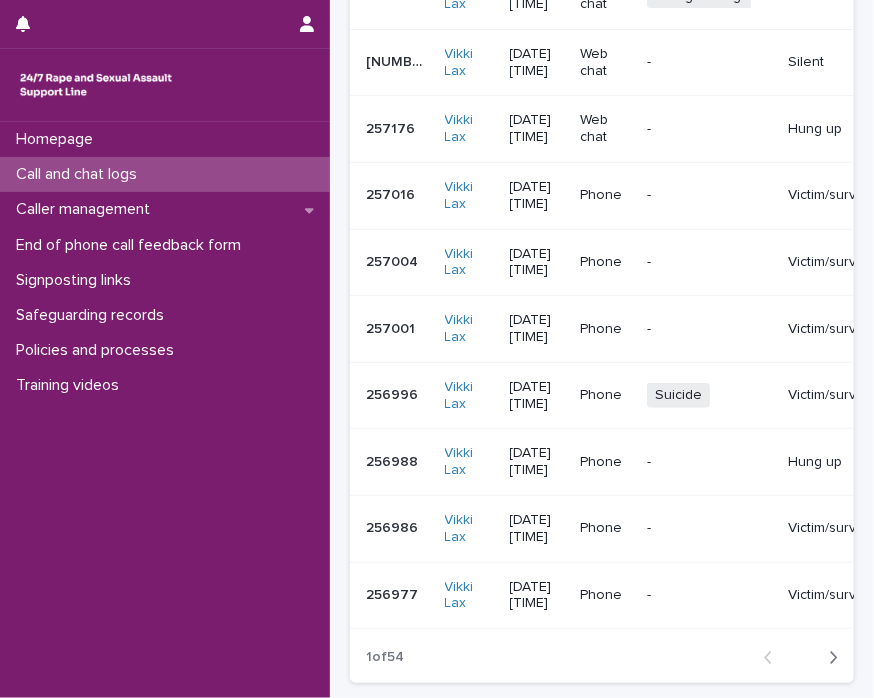 scroll, scrollTop: 0, scrollLeft: 0, axis: both 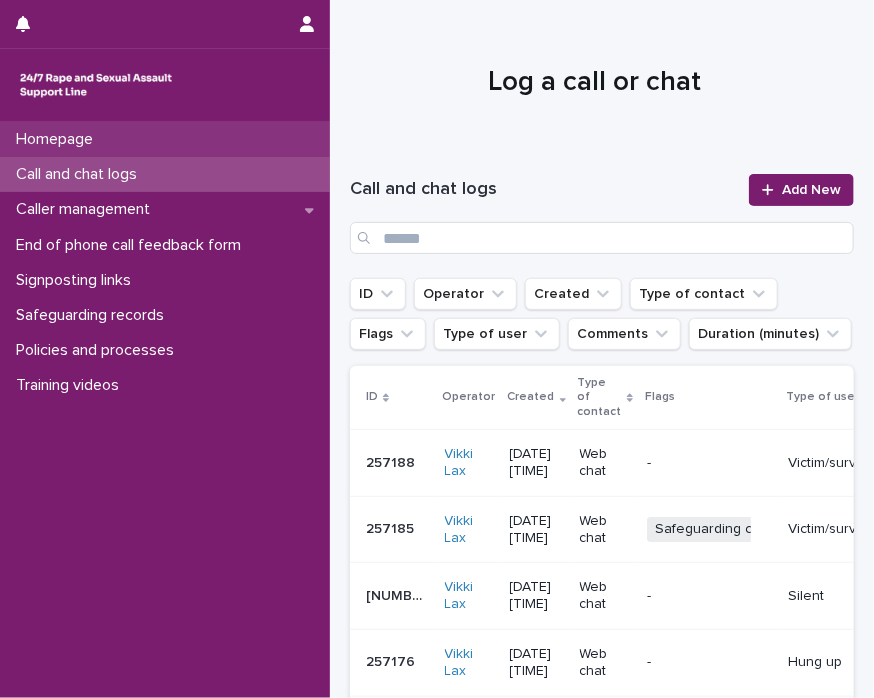 click on "Homepage" at bounding box center (58, 139) 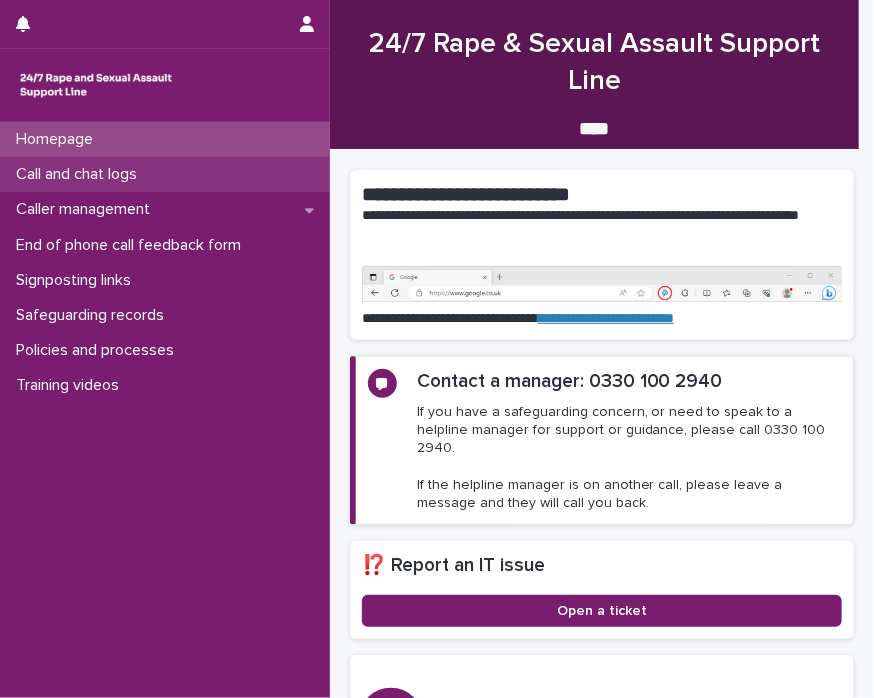click on "Call and chat logs" at bounding box center (80, 174) 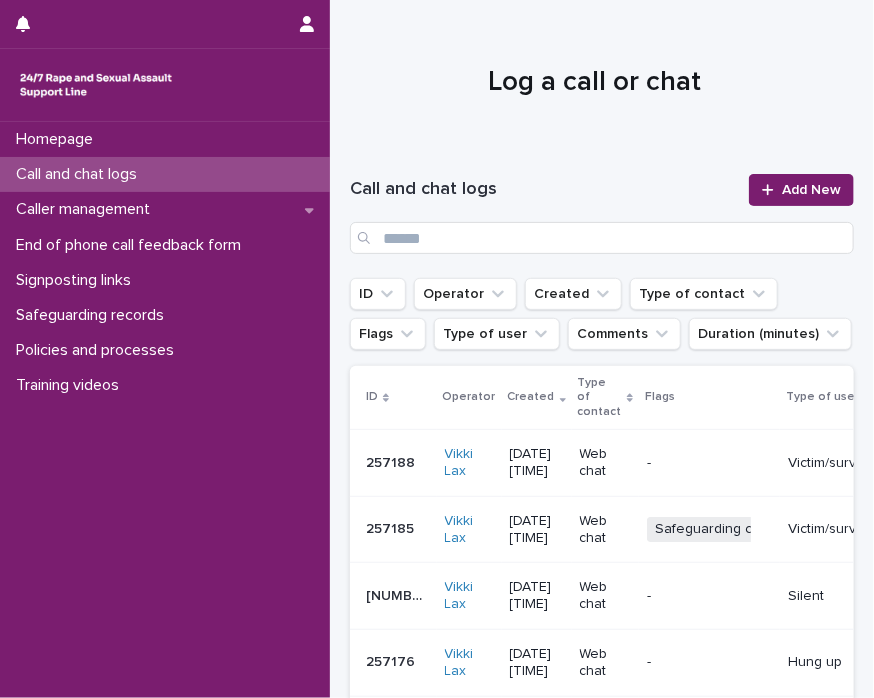 click on "Victim/survivor" at bounding box center [834, 463] 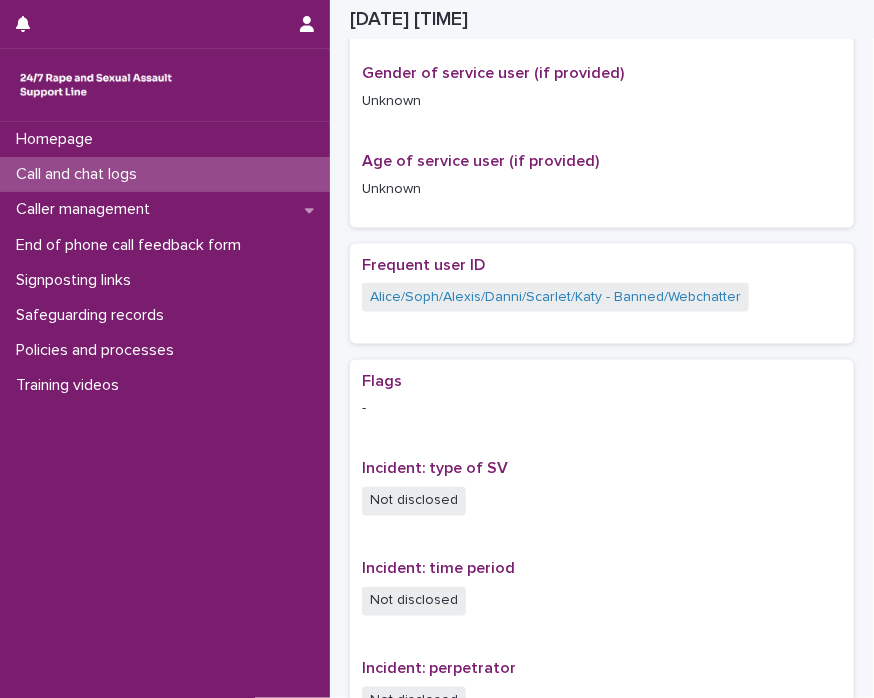 scroll, scrollTop: 0, scrollLeft: 0, axis: both 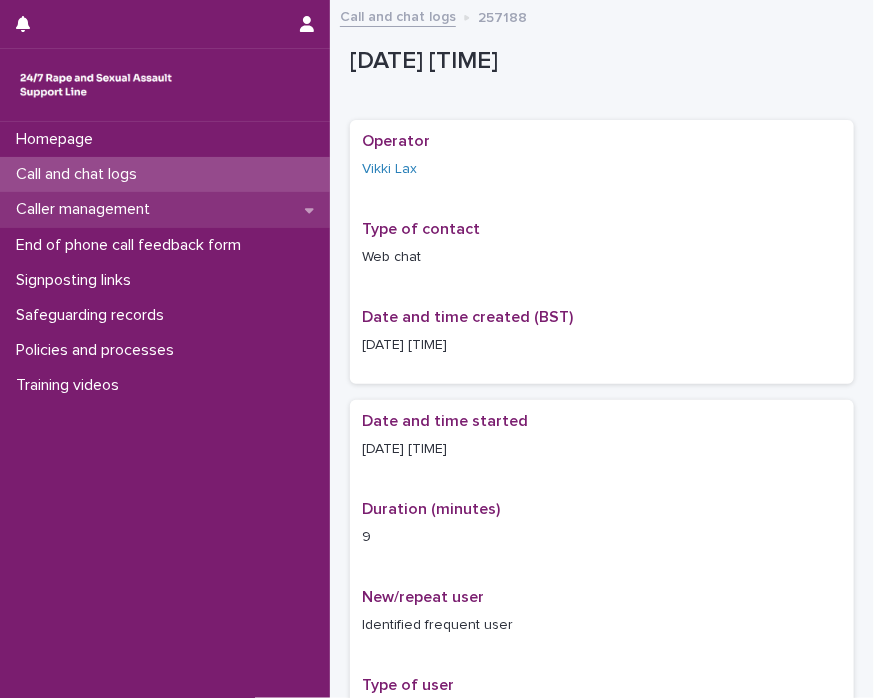 click on "Caller management" at bounding box center [87, 209] 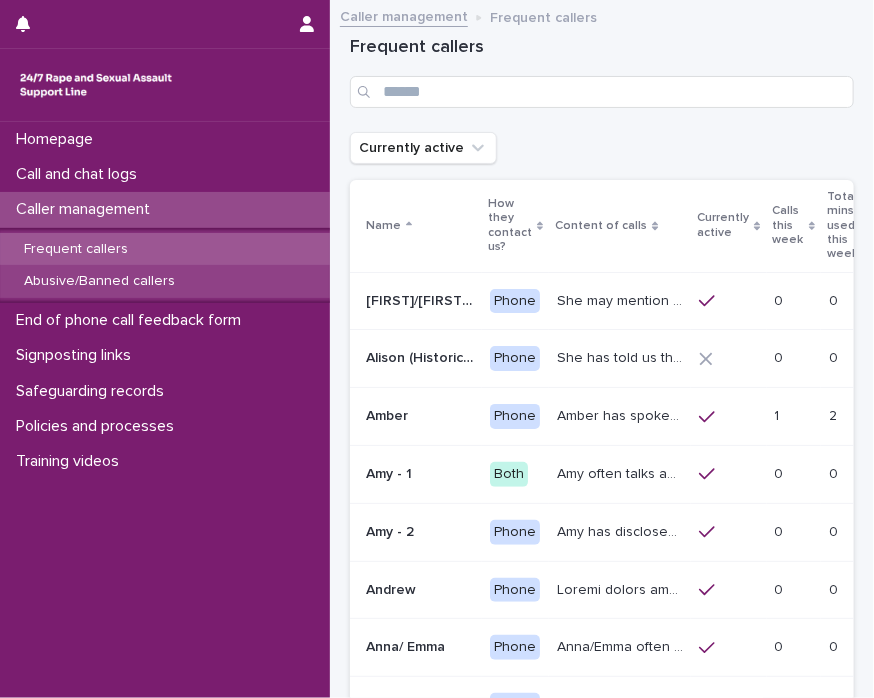 click on "Abusive/Banned callers" at bounding box center [165, 281] 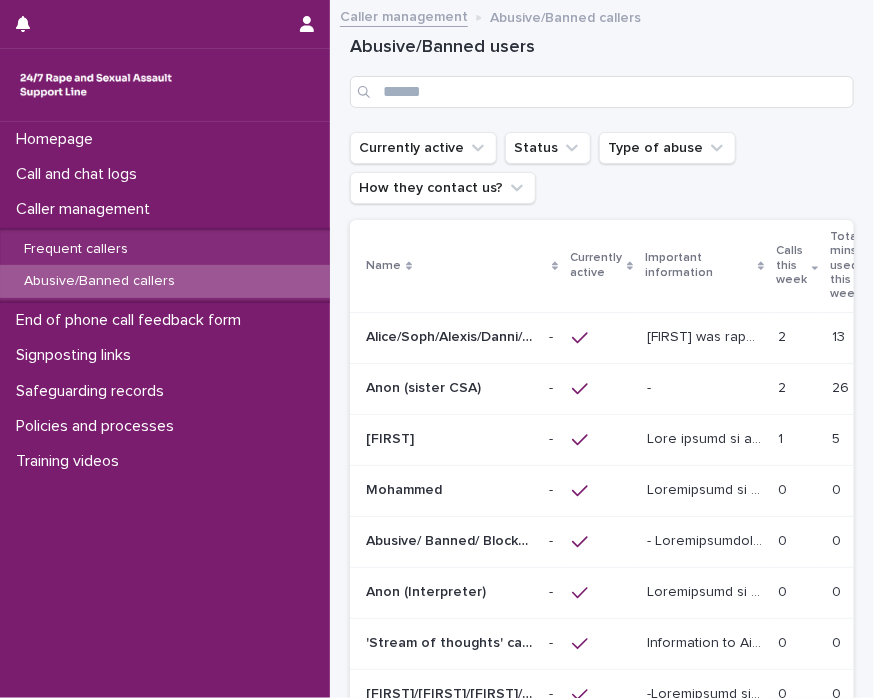 click on "Alice/Soph/Alexis/Danni/Scarlet/Katy - Banned/Webchatter" at bounding box center (451, 335) 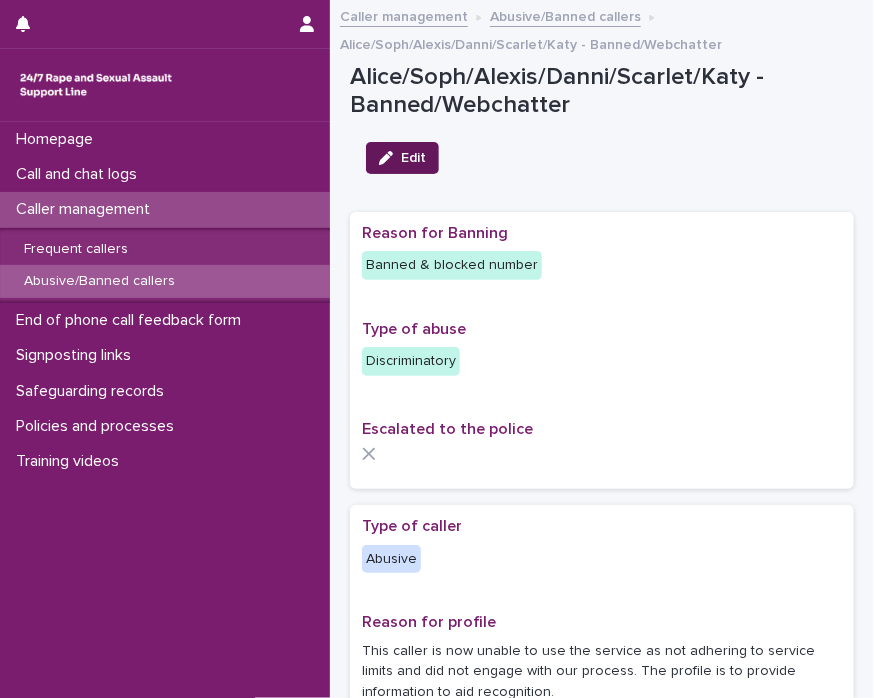 click on "Edit" at bounding box center [402, 158] 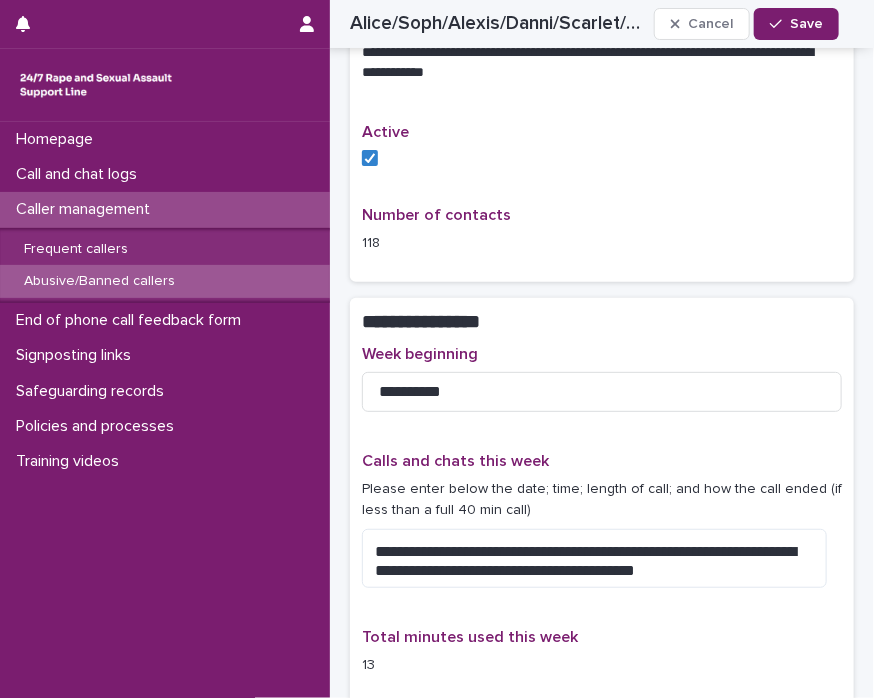 scroll, scrollTop: 2470, scrollLeft: 0, axis: vertical 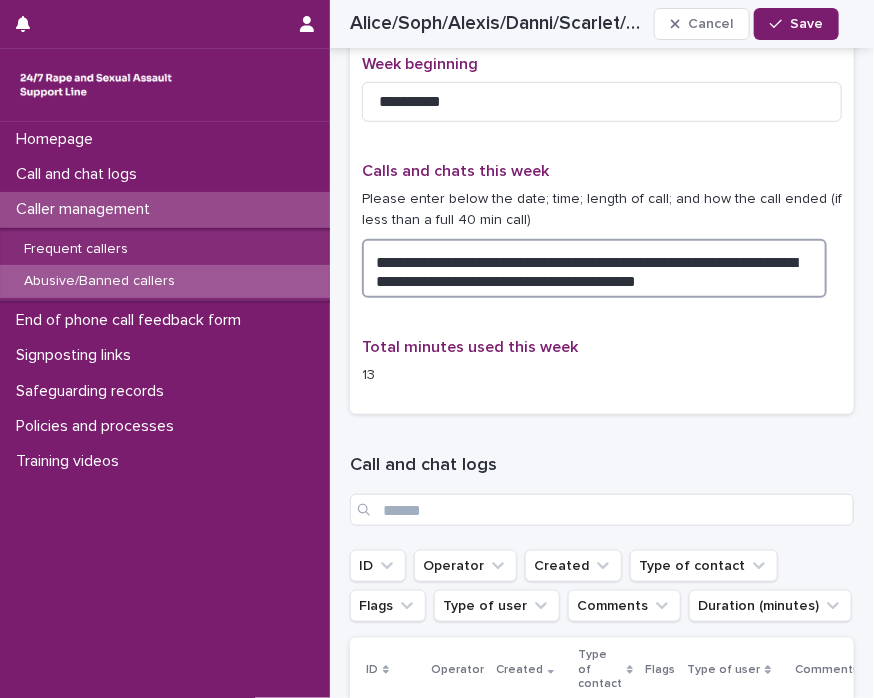 click on "**********" at bounding box center (594, 269) 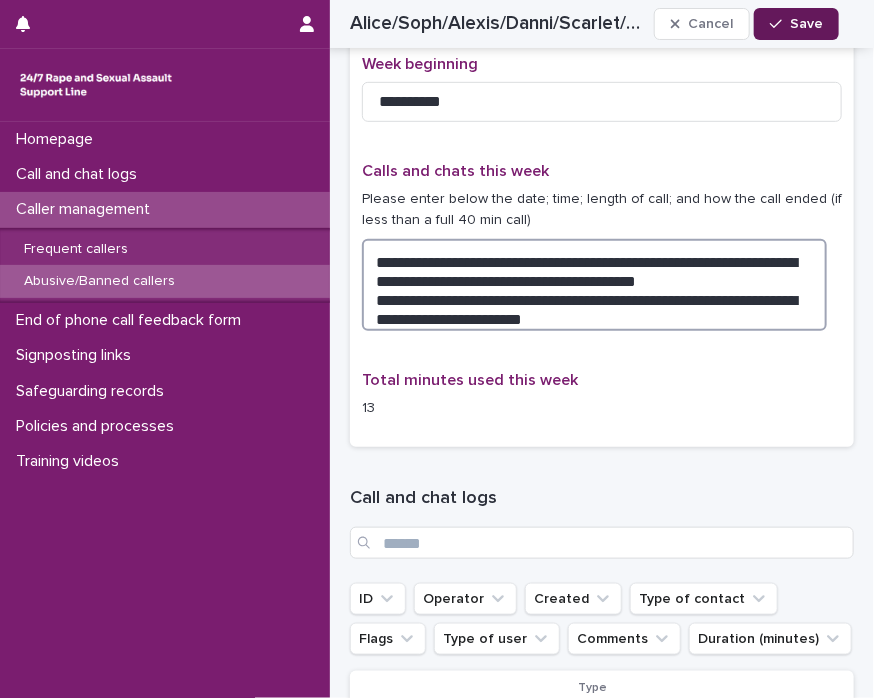 type on "**********" 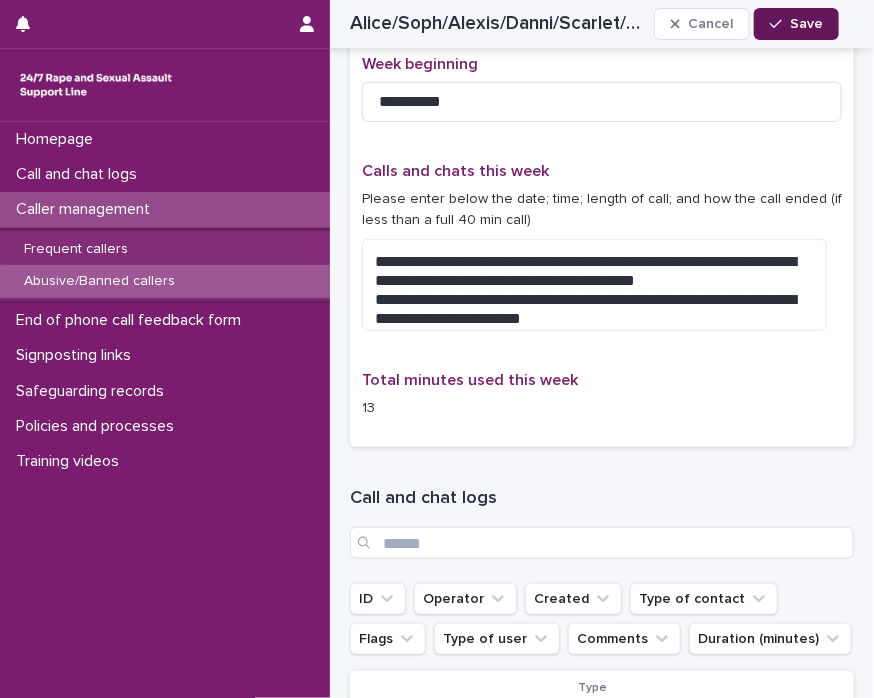 click on "Save" at bounding box center (806, 24) 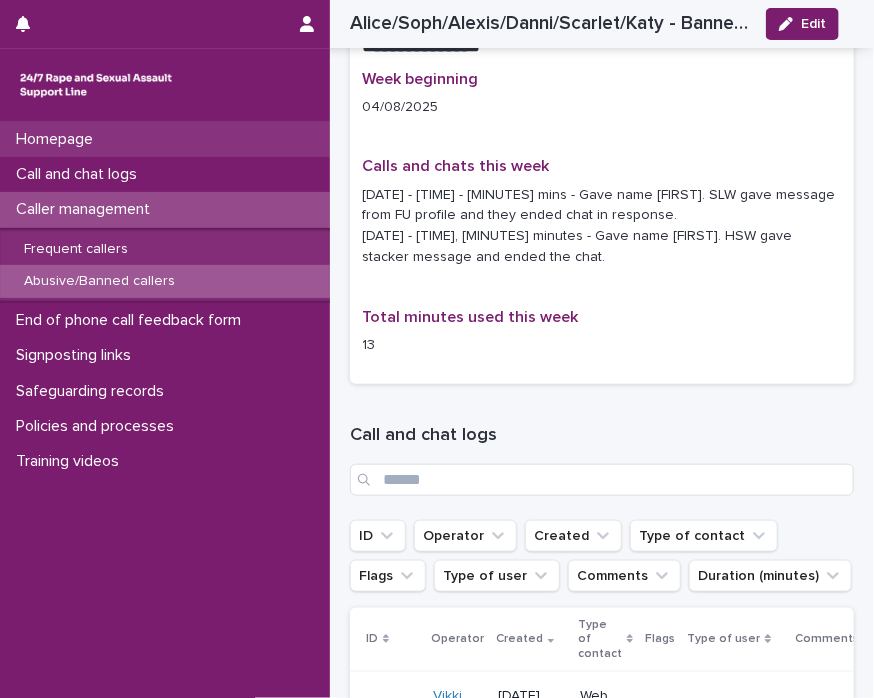 click on "Homepage" at bounding box center [165, 139] 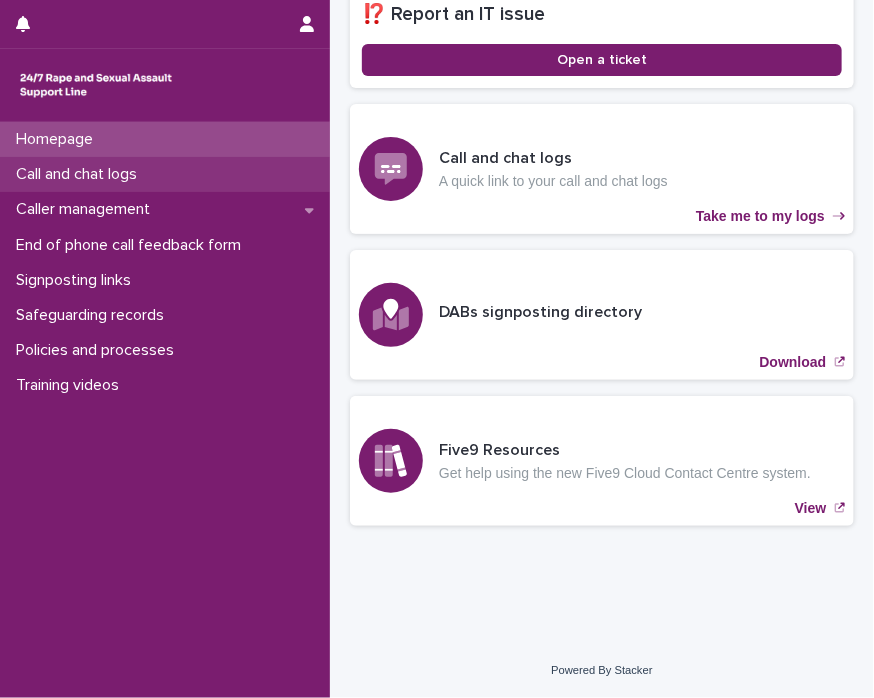 scroll, scrollTop: 467, scrollLeft: 0, axis: vertical 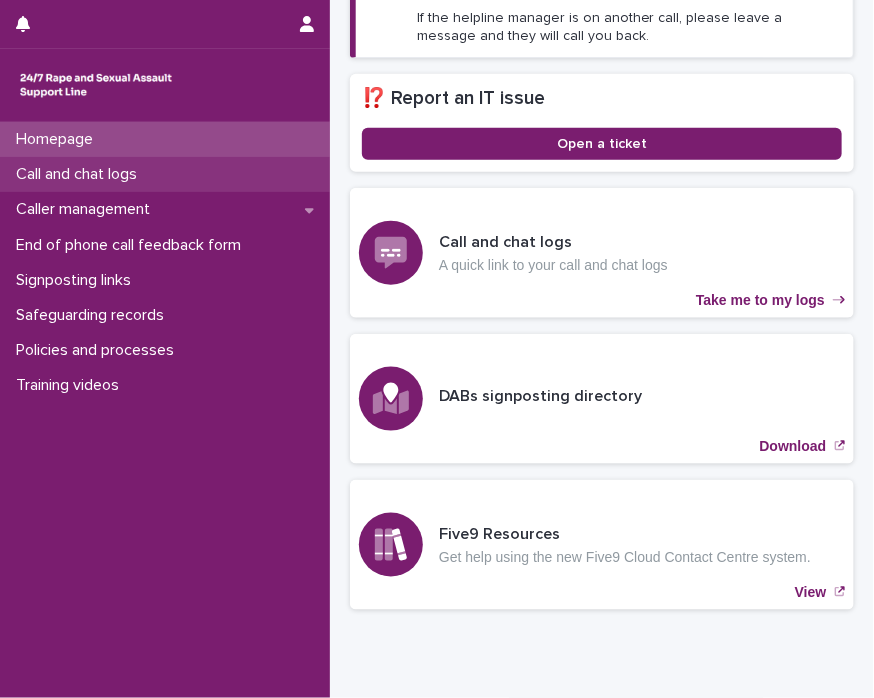 click on "Call and chat logs" at bounding box center [80, 174] 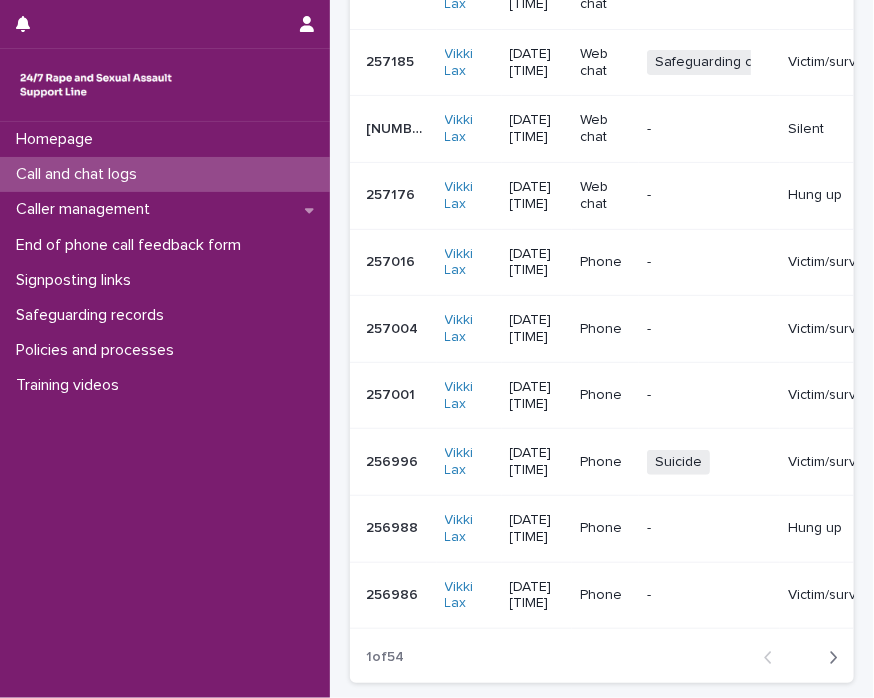 scroll, scrollTop: 0, scrollLeft: 0, axis: both 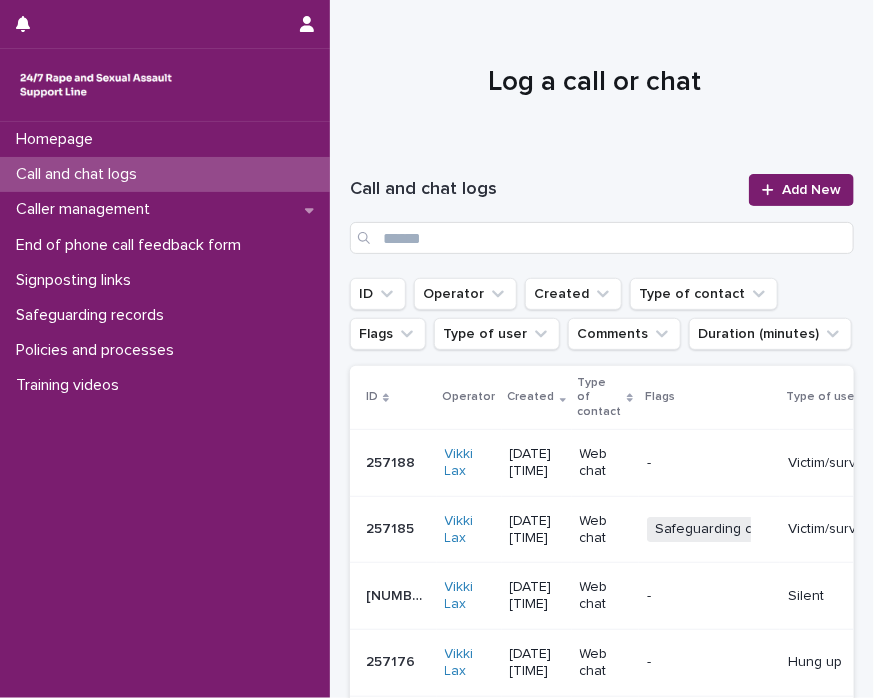 click on "Web chat" at bounding box center (605, 463) 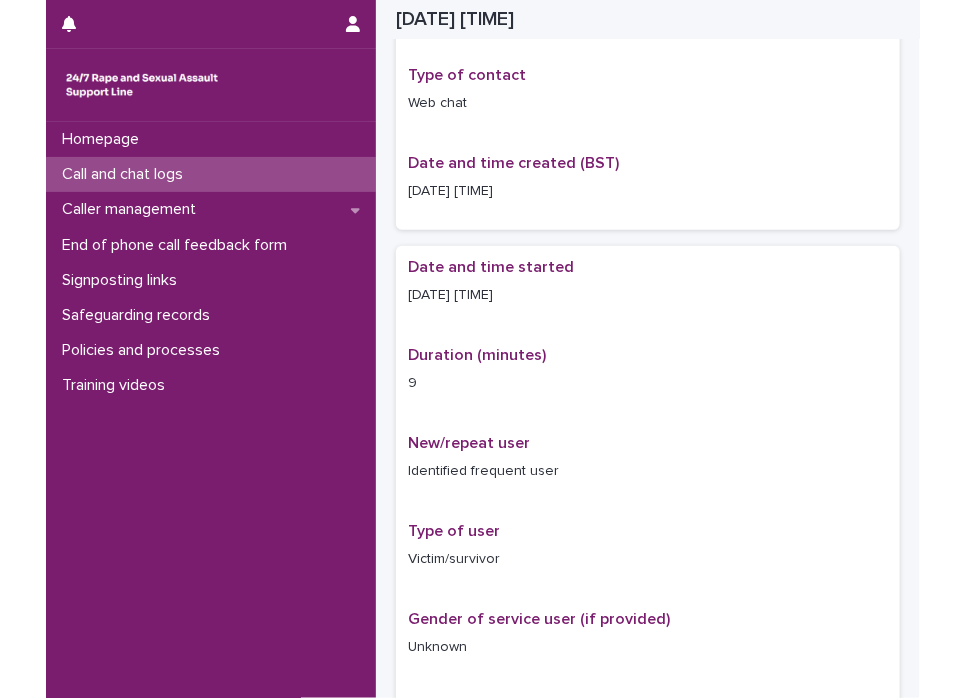 scroll, scrollTop: 0, scrollLeft: 0, axis: both 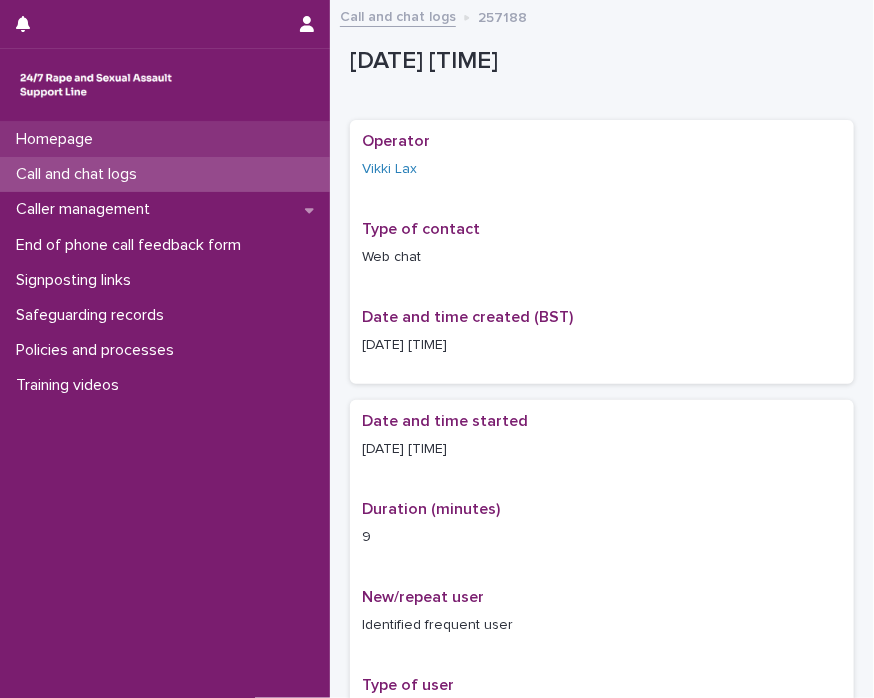 click on "Homepage" at bounding box center (165, 139) 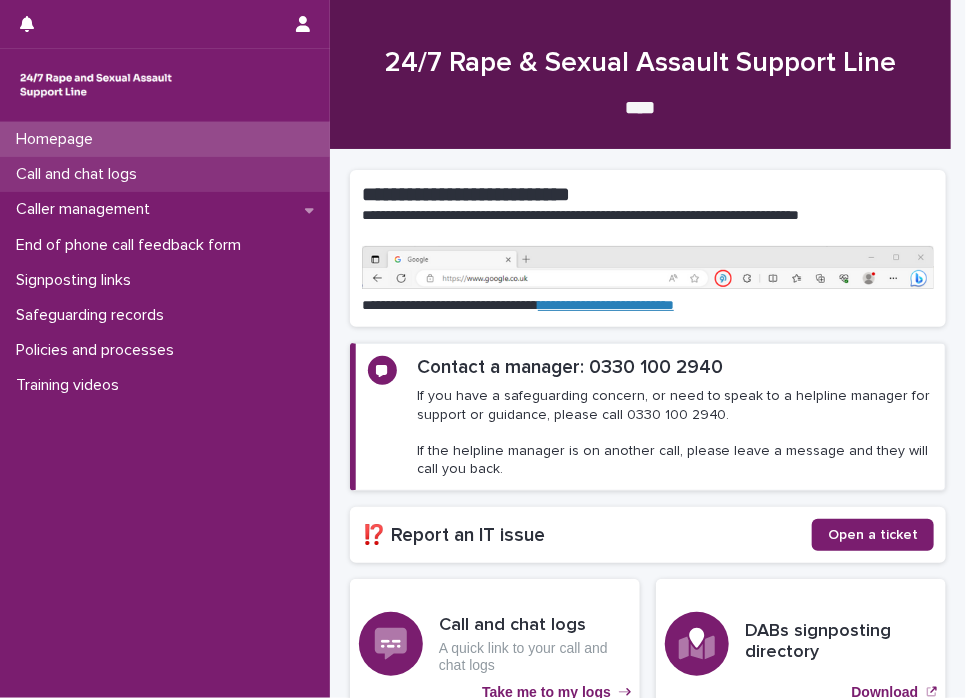 click on "Call and chat logs" at bounding box center (80, 174) 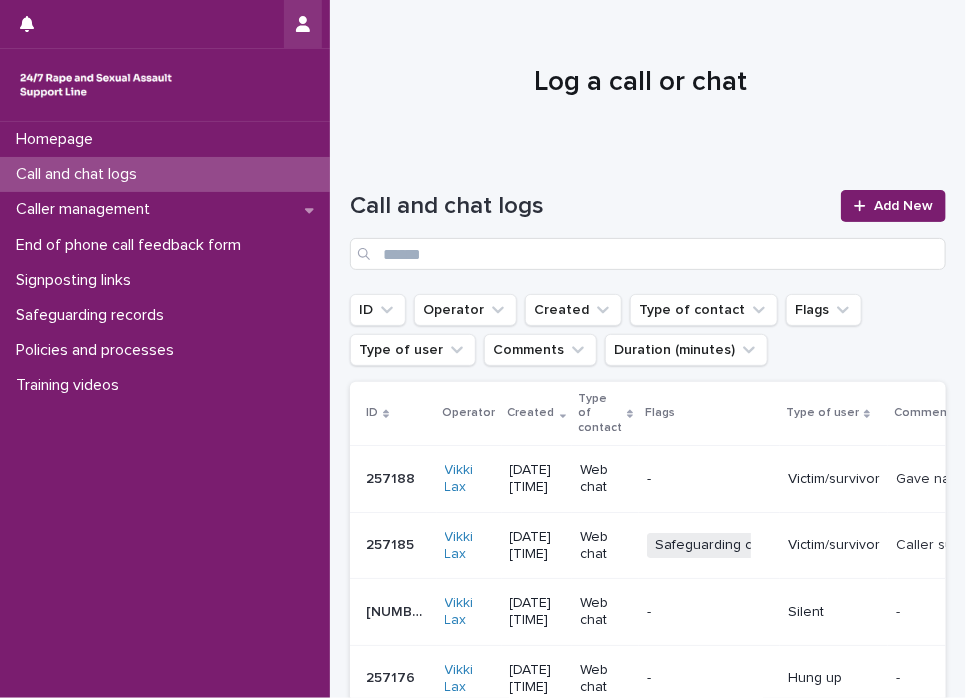 click 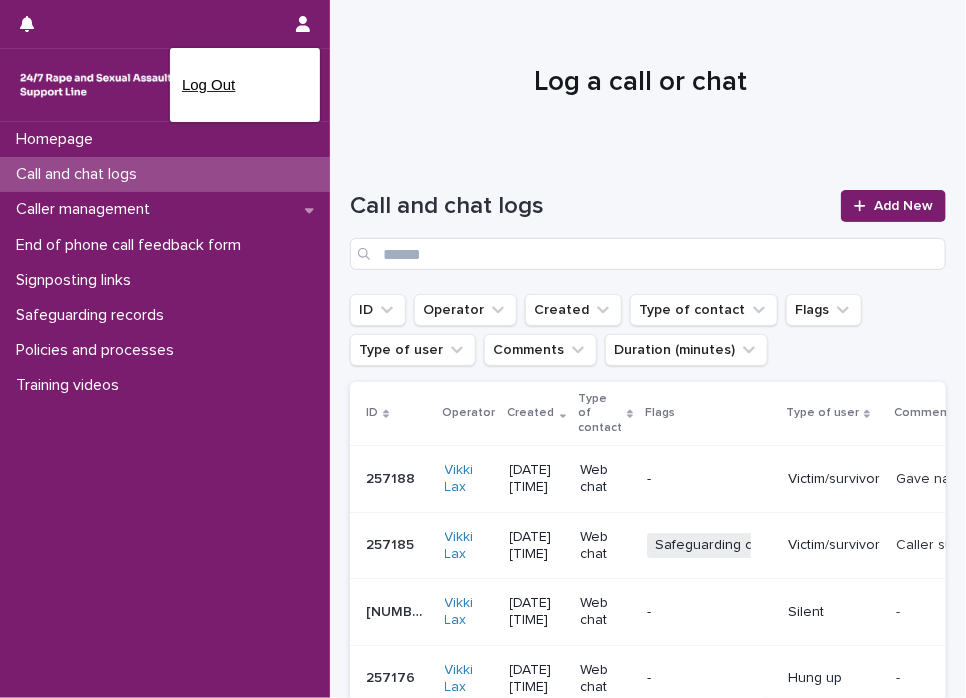 click on "Log Out" at bounding box center (245, 85) 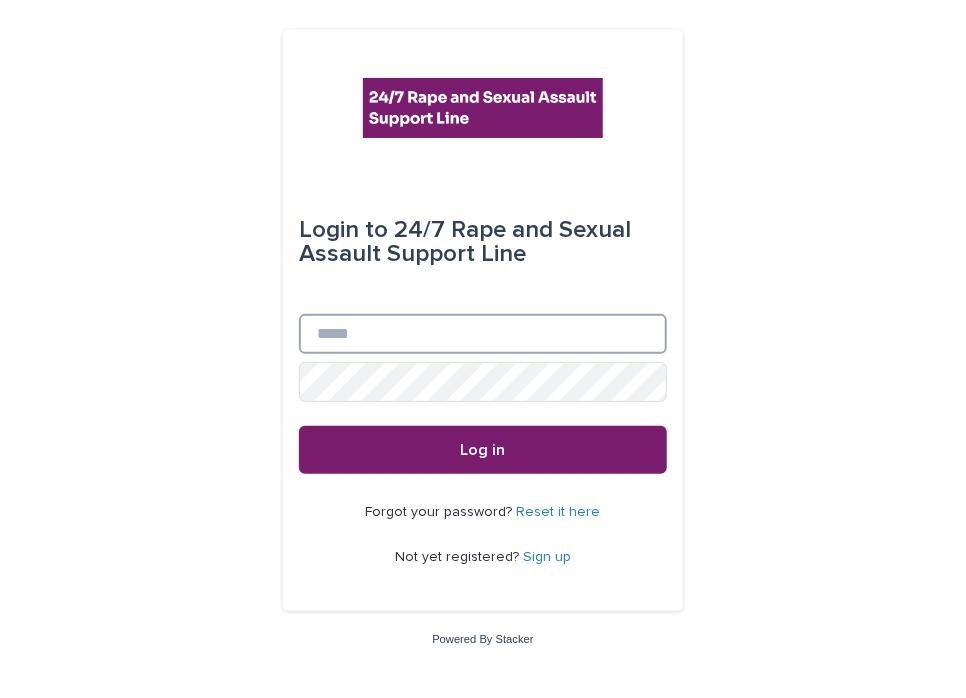 click on "Email" at bounding box center [483, 334] 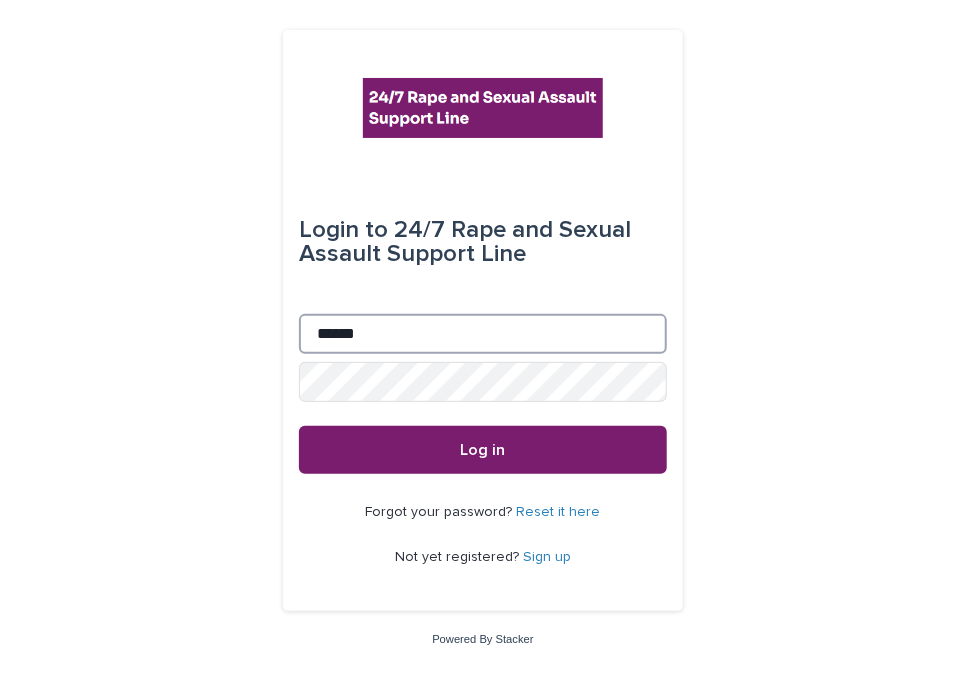 click on "******" at bounding box center (483, 334) 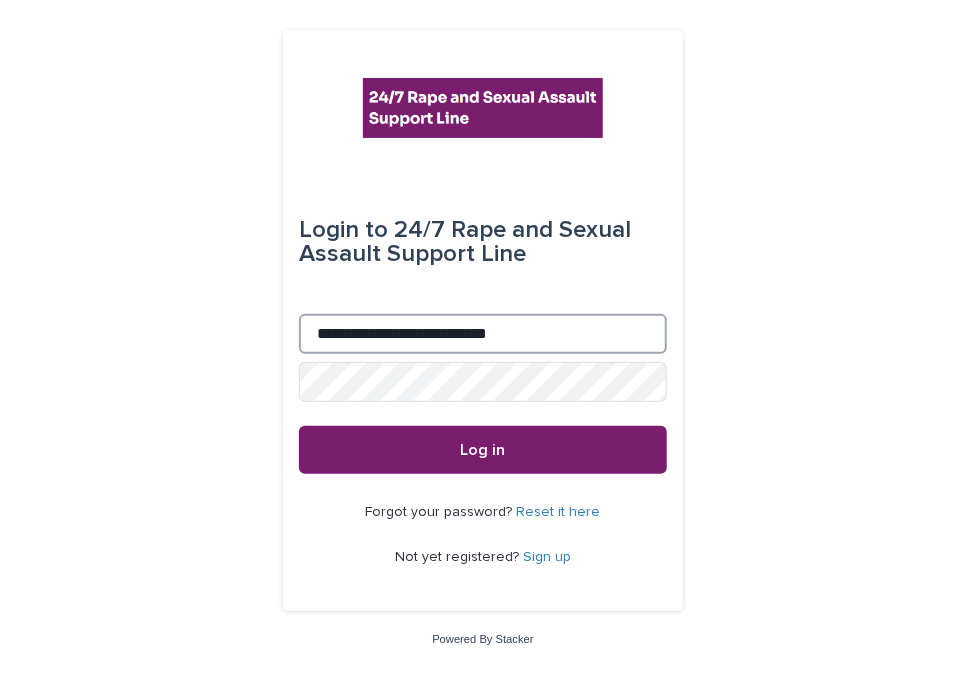 type on "**********" 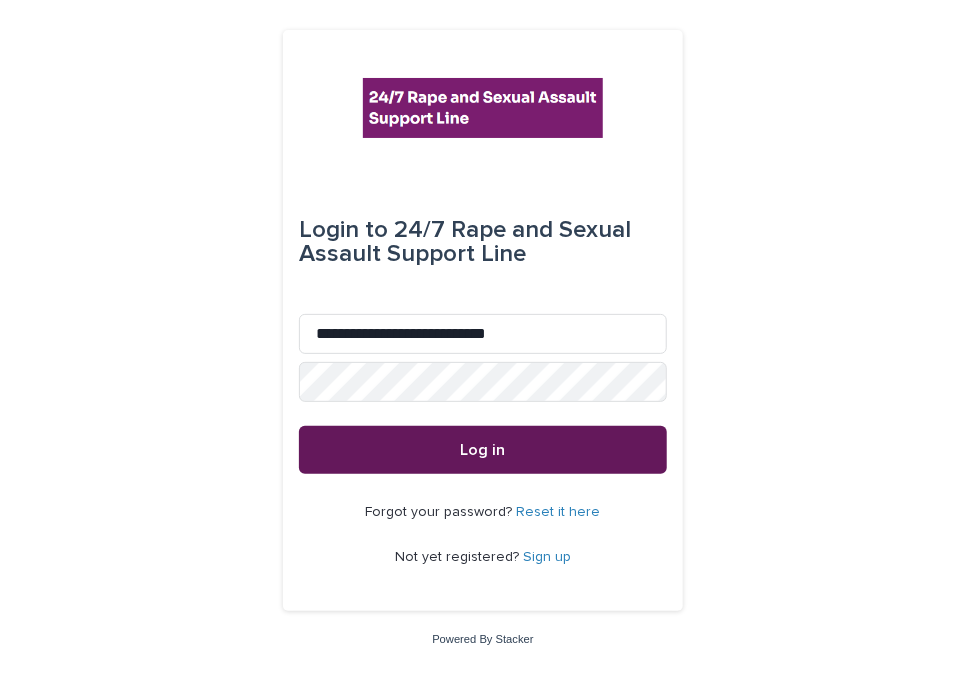 click on "Log in" at bounding box center (483, 450) 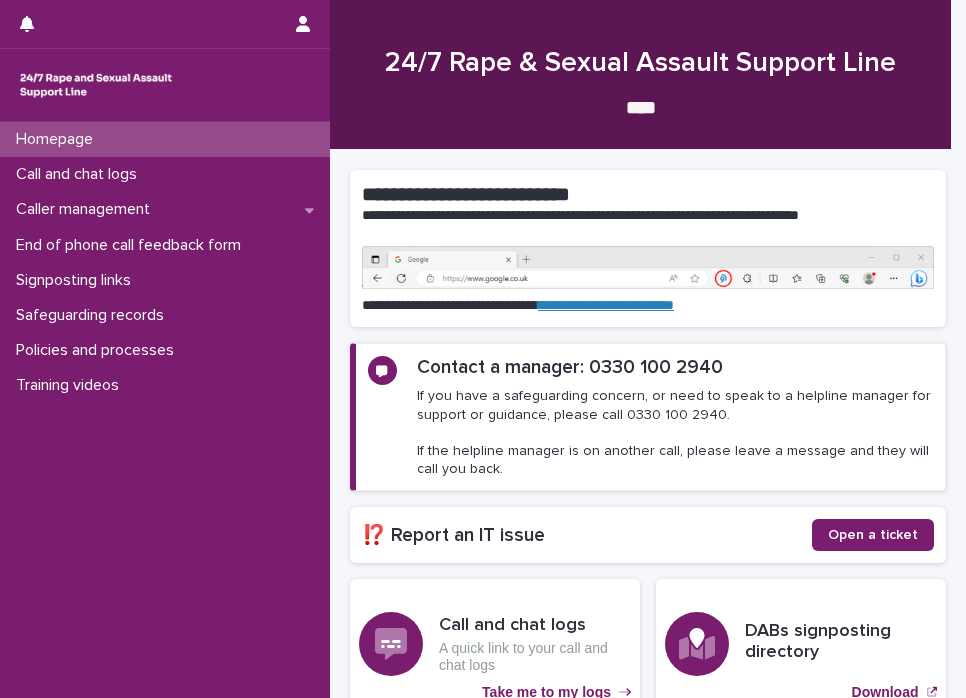scroll, scrollTop: 0, scrollLeft: 0, axis: both 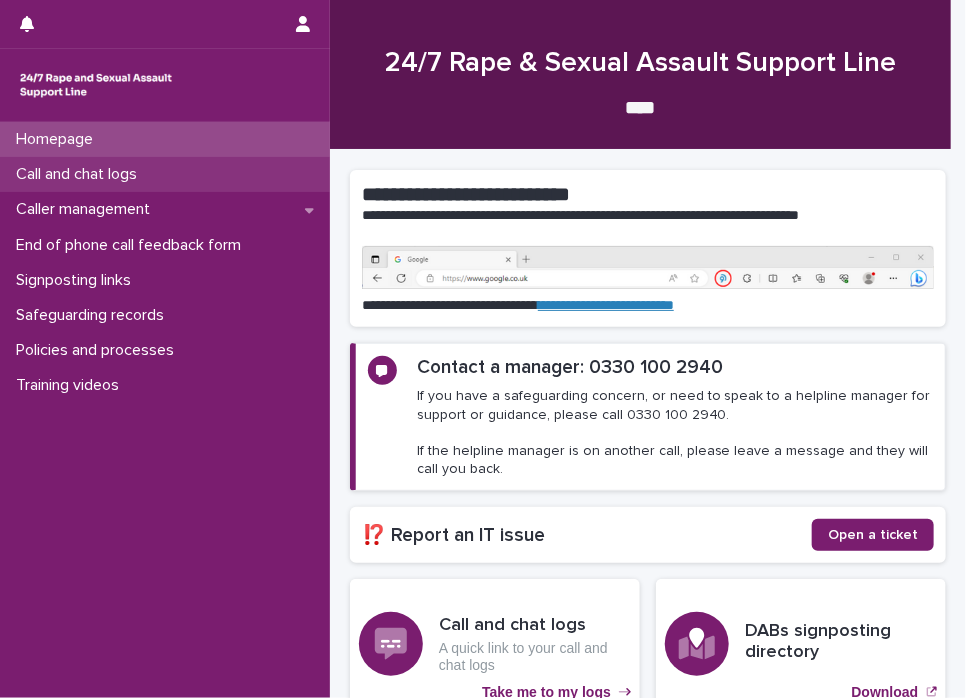 click on "Call and chat logs" at bounding box center (165, 174) 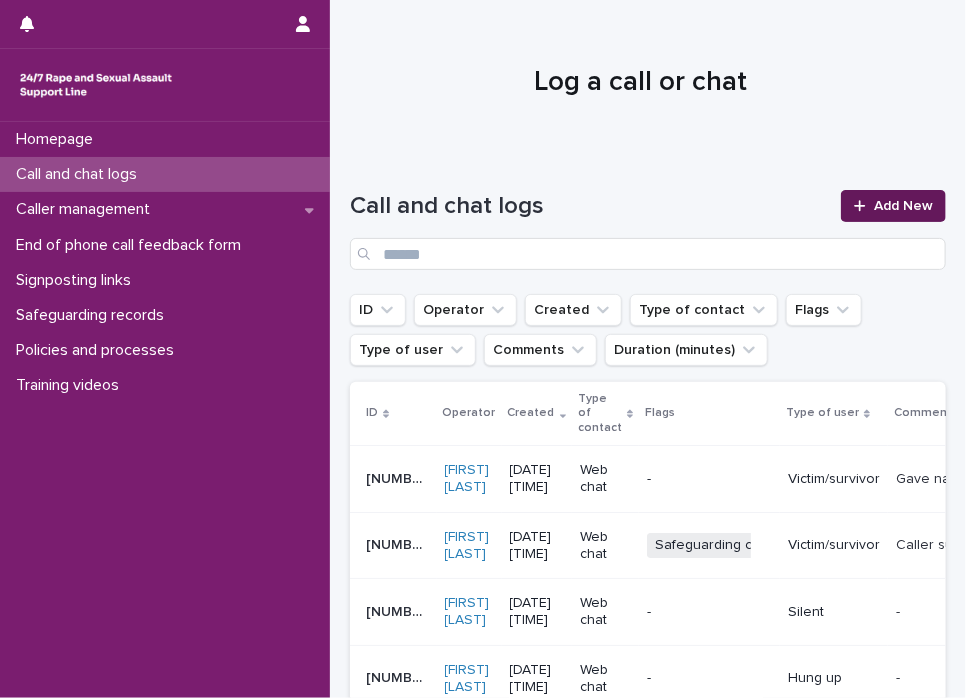 click on "Add New" at bounding box center (903, 206) 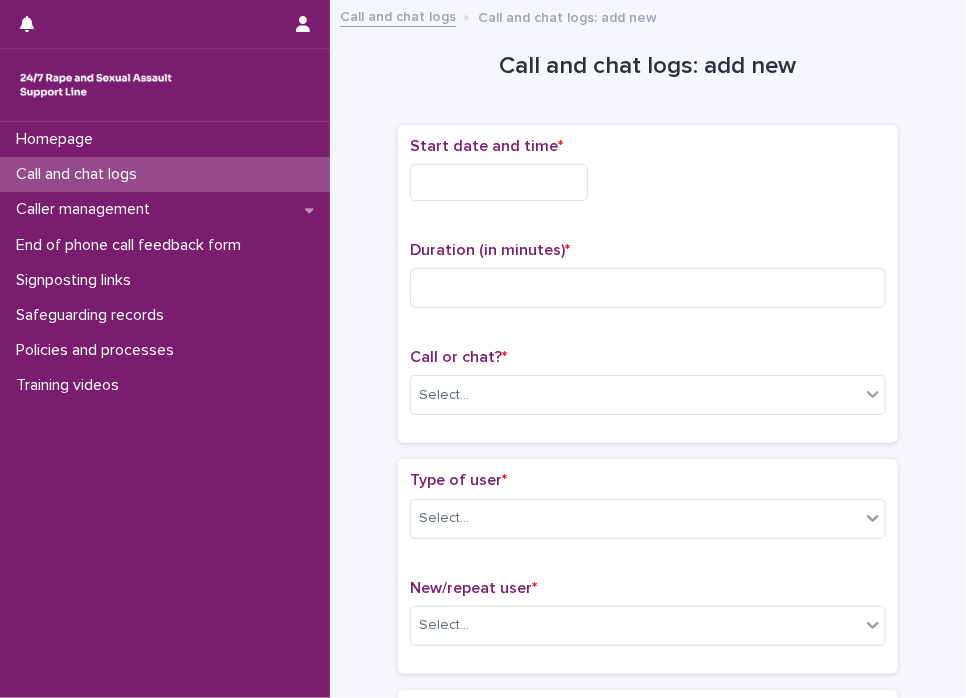 click at bounding box center (499, 182) 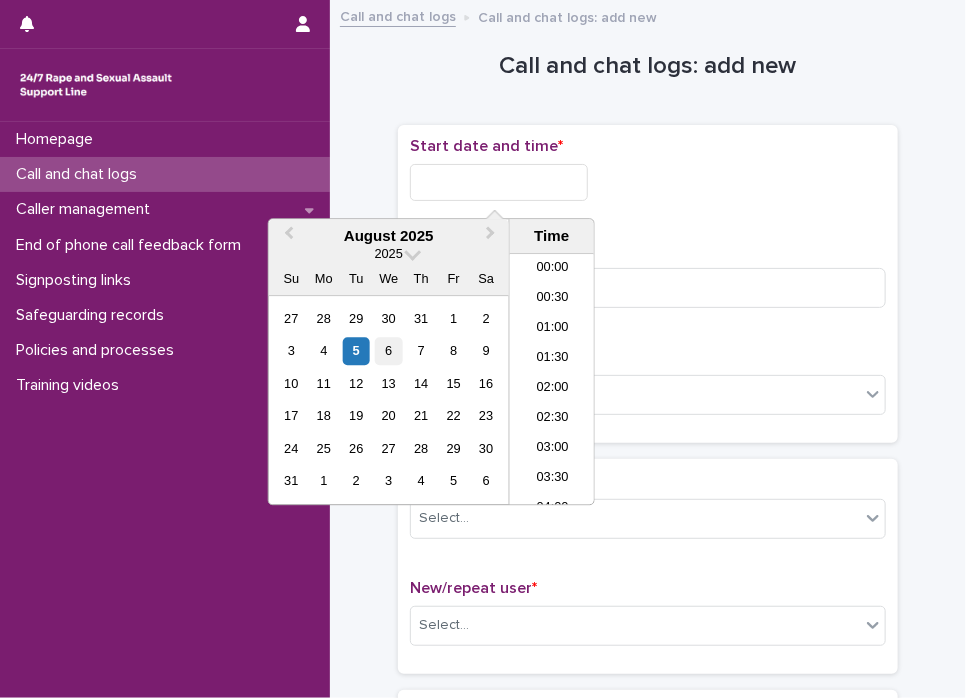 scroll, scrollTop: 970, scrollLeft: 0, axis: vertical 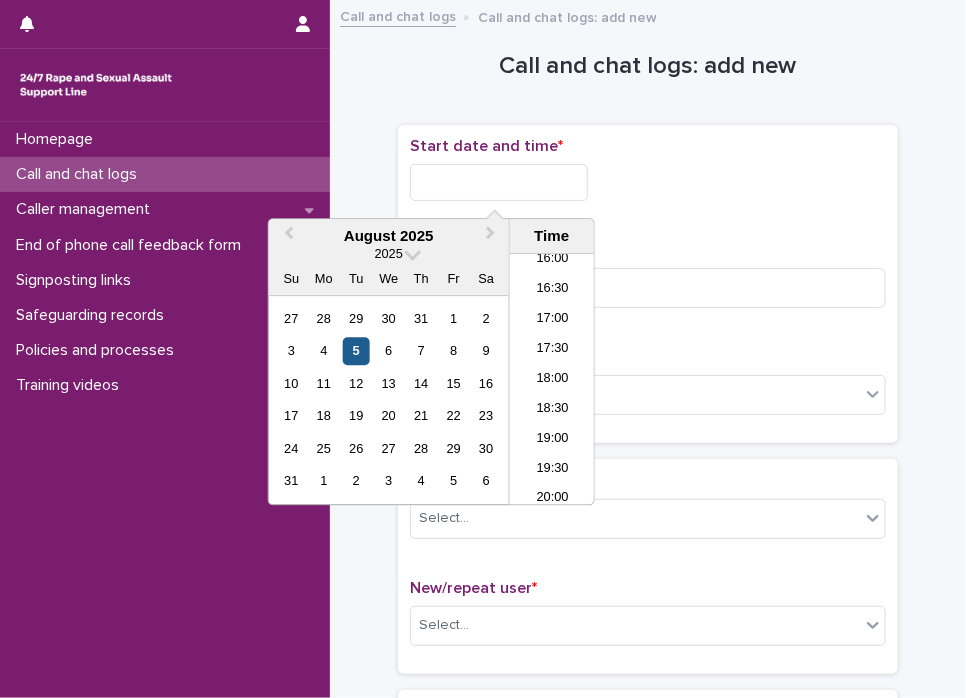 click on "5" at bounding box center [356, 351] 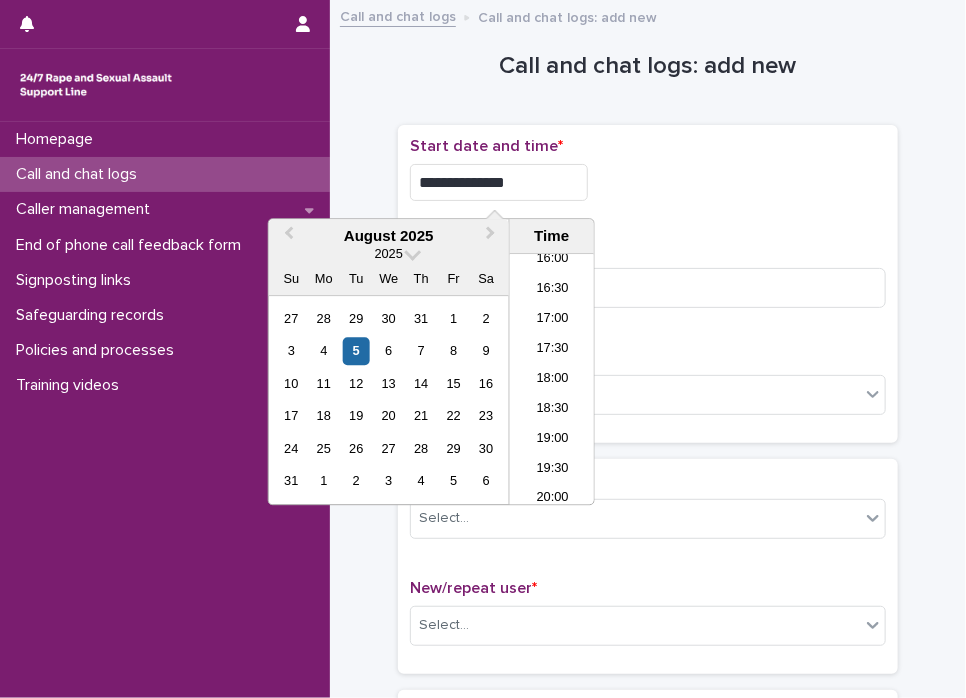 drag, startPoint x: 472, startPoint y: 181, endPoint x: 784, endPoint y: 187, distance: 312.05768 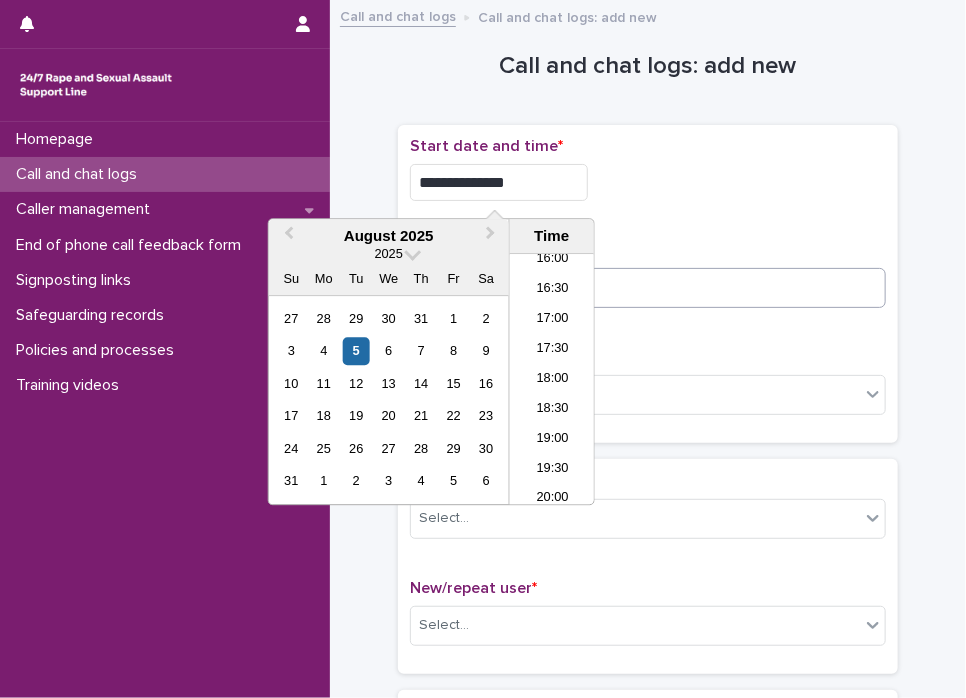 type on "**********" 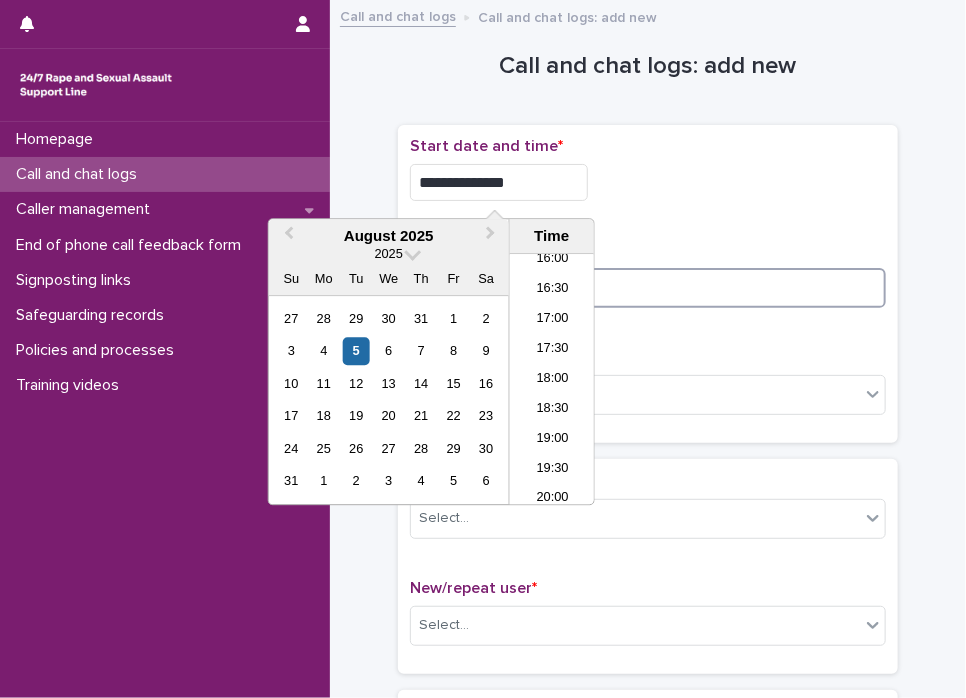 click at bounding box center [648, 288] 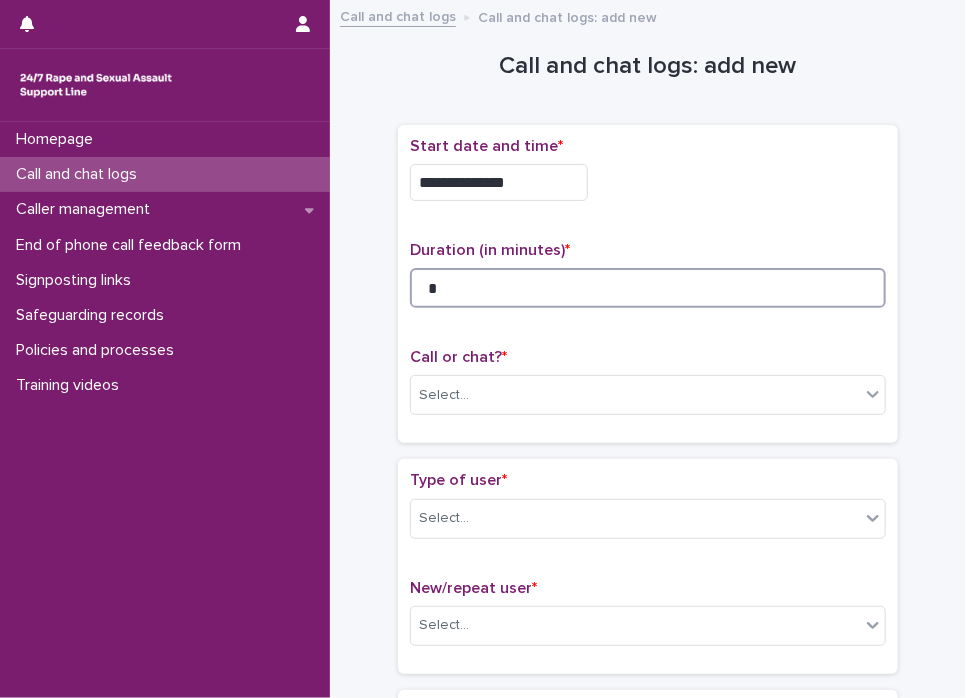 type on "*" 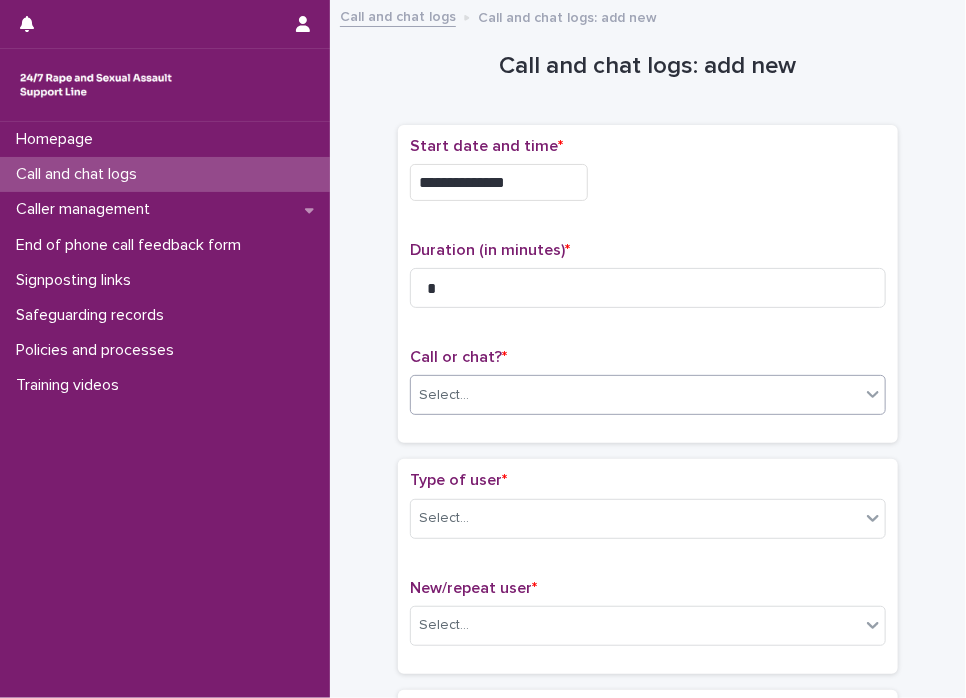 click 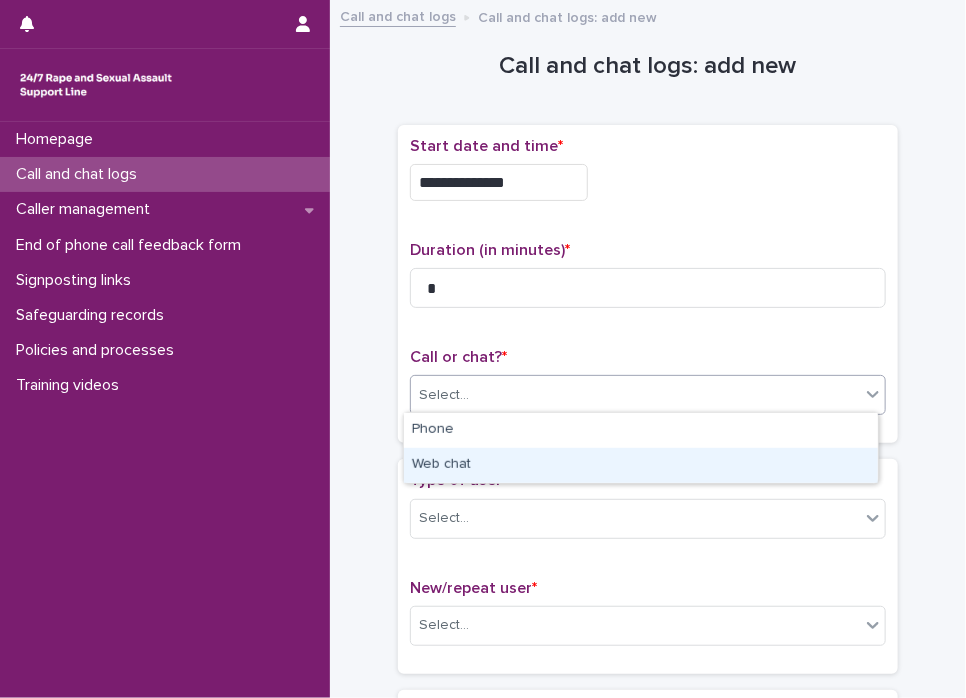 click on "Web chat" at bounding box center (641, 465) 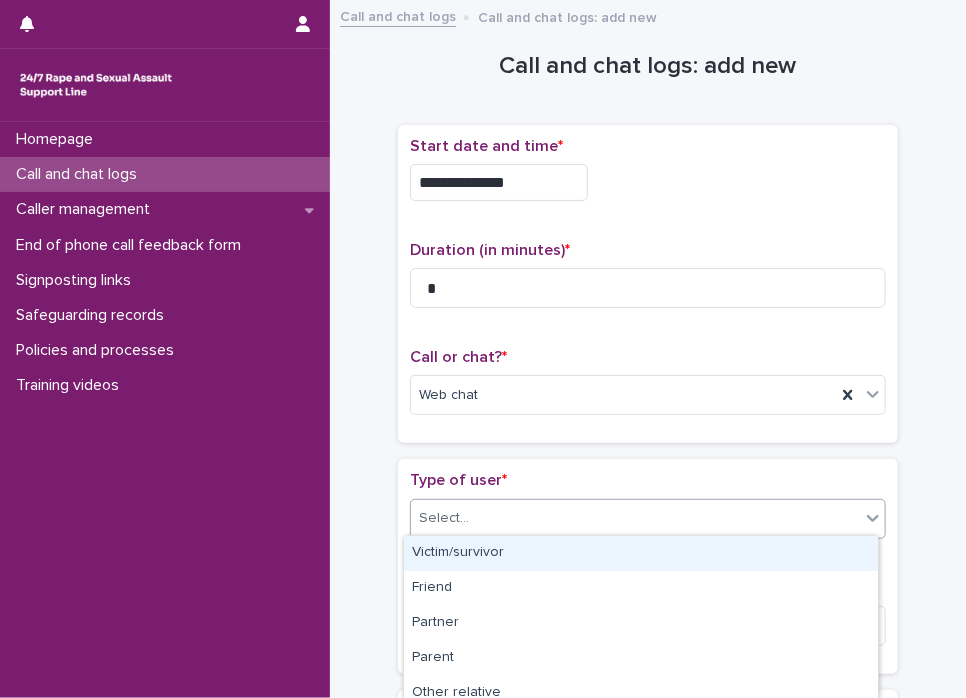click 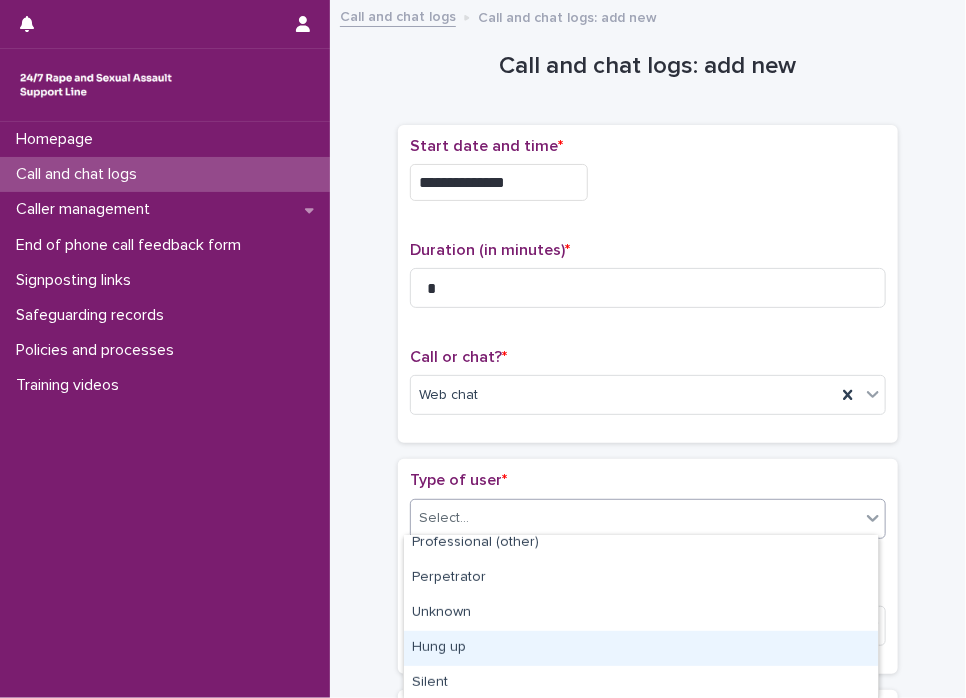 click on "Hung up" at bounding box center (641, 648) 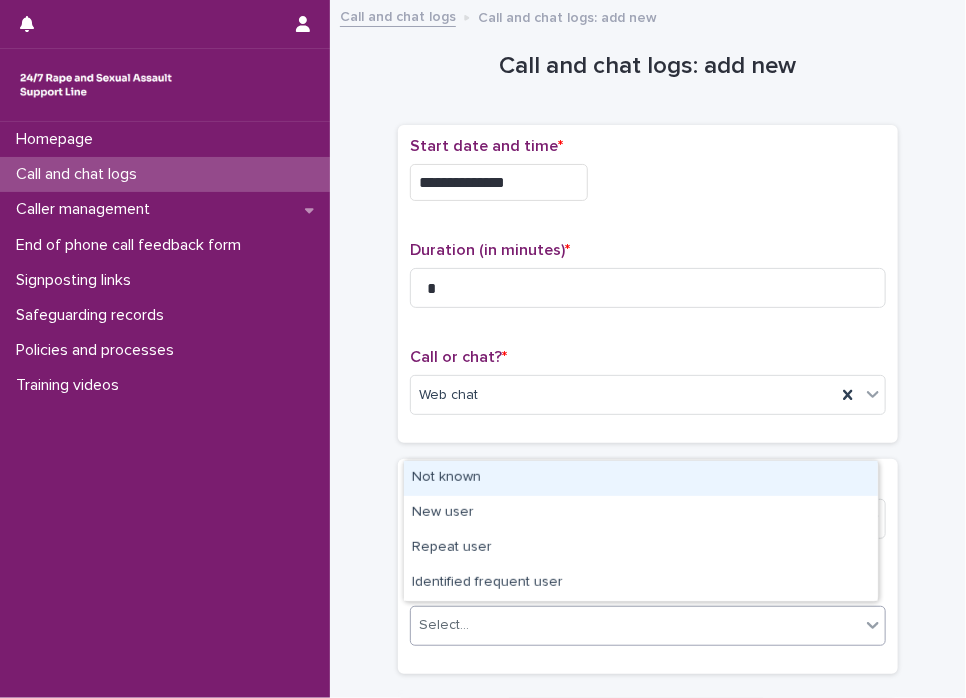 click 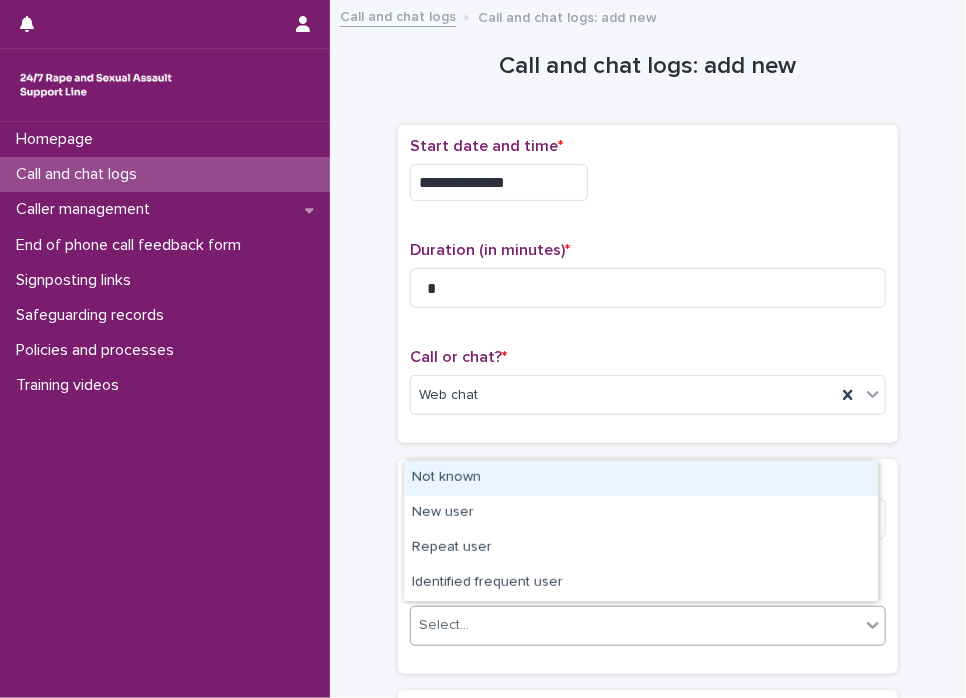 click on "Not known" at bounding box center (641, 478) 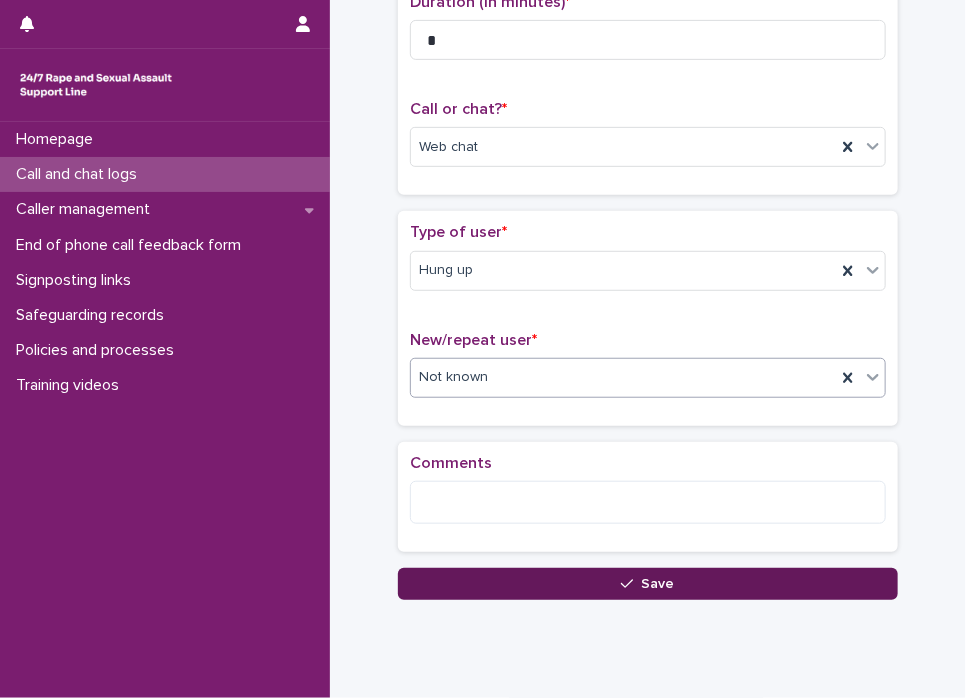 scroll, scrollTop: 256, scrollLeft: 0, axis: vertical 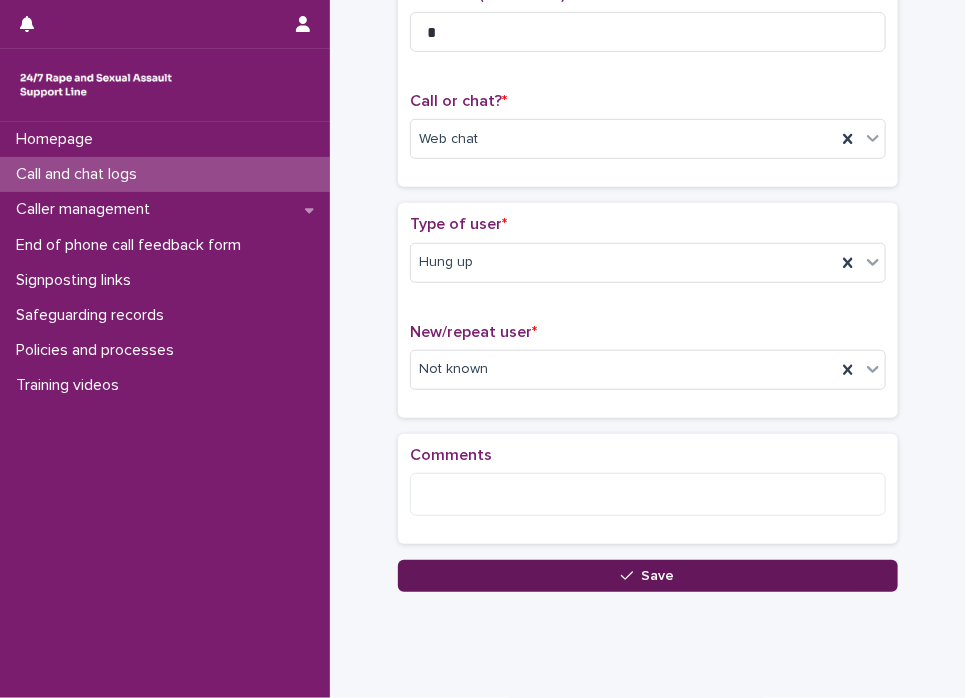 click on "Save" at bounding box center [648, 576] 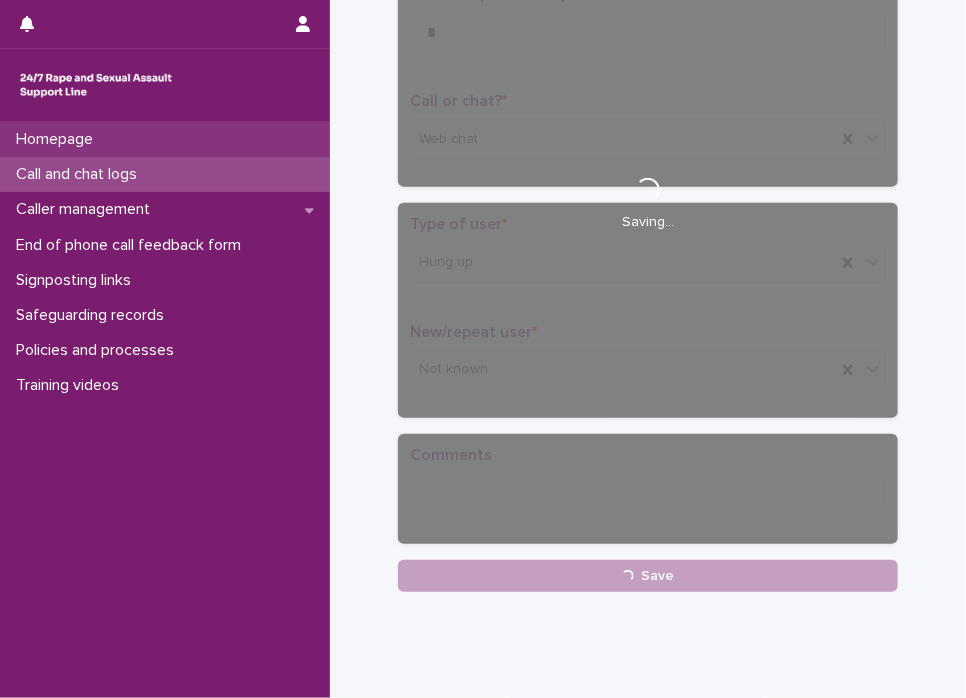 click on "Homepage" at bounding box center [165, 139] 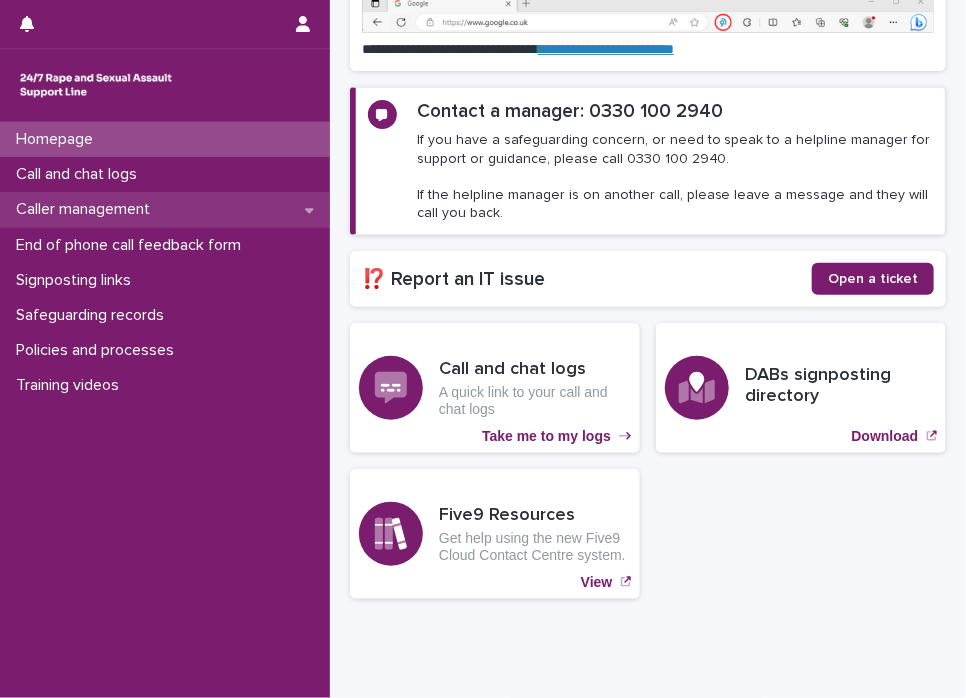 scroll, scrollTop: 283, scrollLeft: 0, axis: vertical 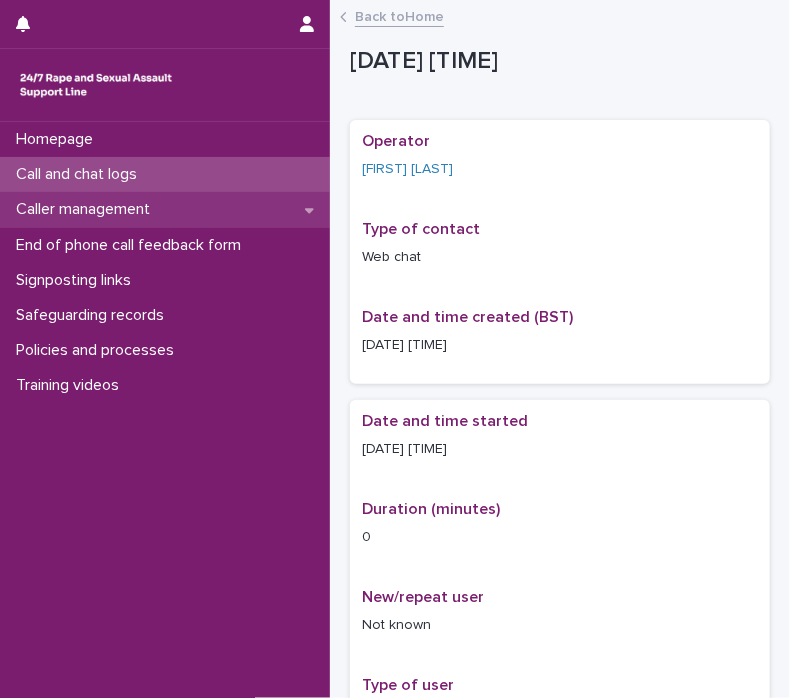 click on "Caller management" at bounding box center [87, 209] 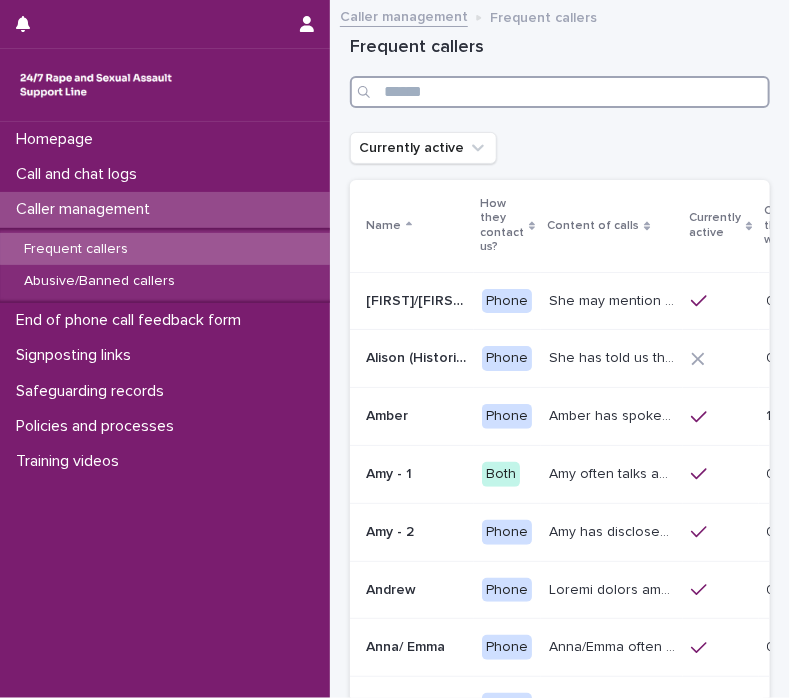 click at bounding box center (560, 92) 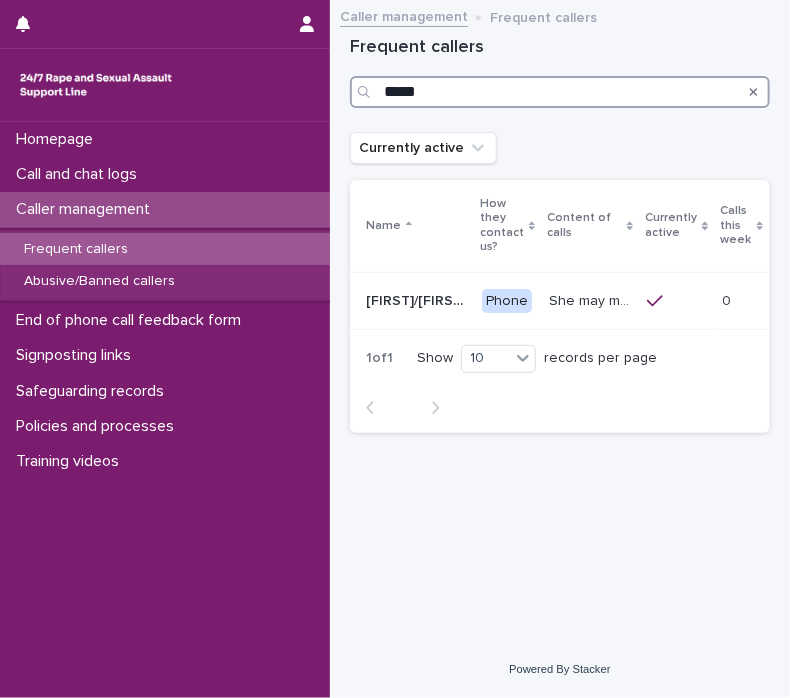 type on "*****" 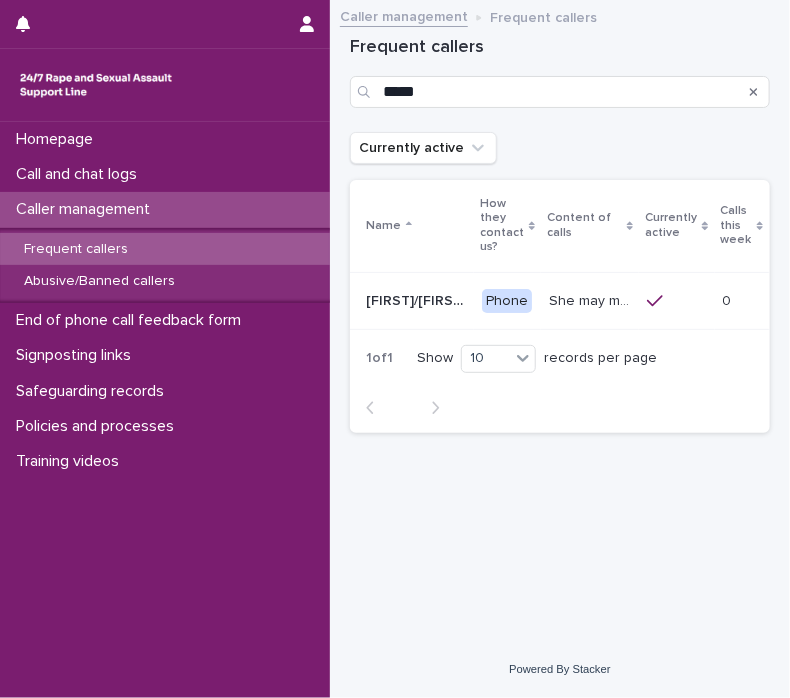 click on "Caller management" at bounding box center (87, 209) 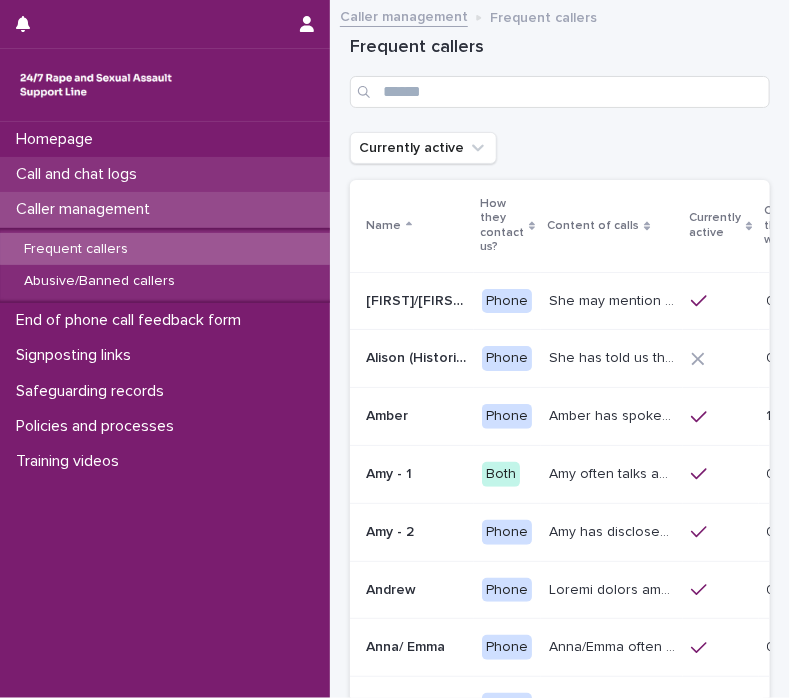 click on "Call and chat logs" at bounding box center (80, 174) 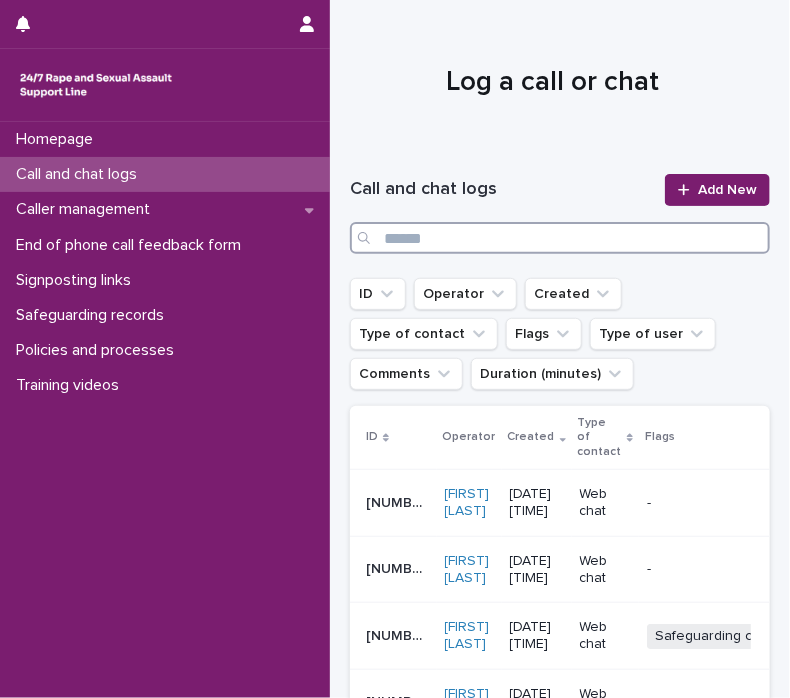 click at bounding box center [560, 238] 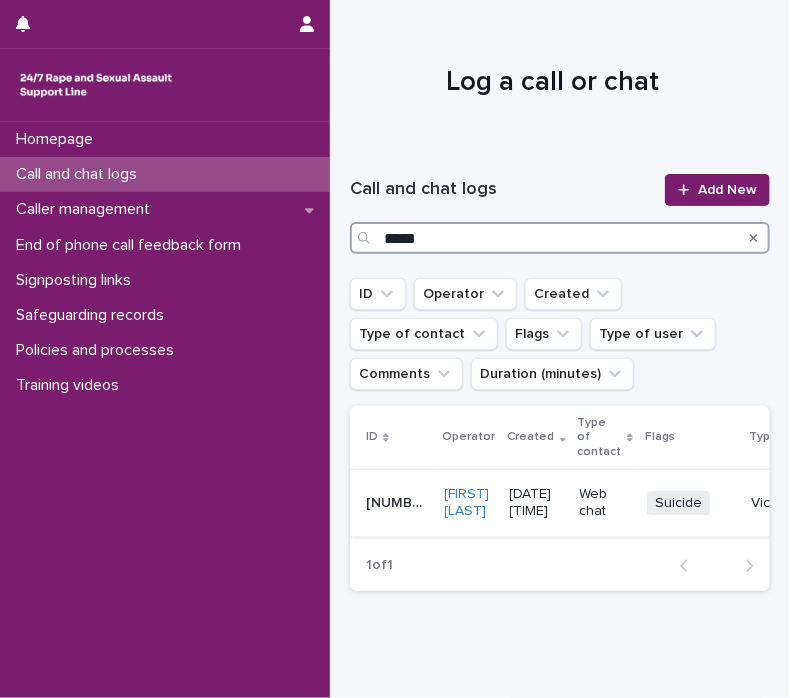 type on "*****" 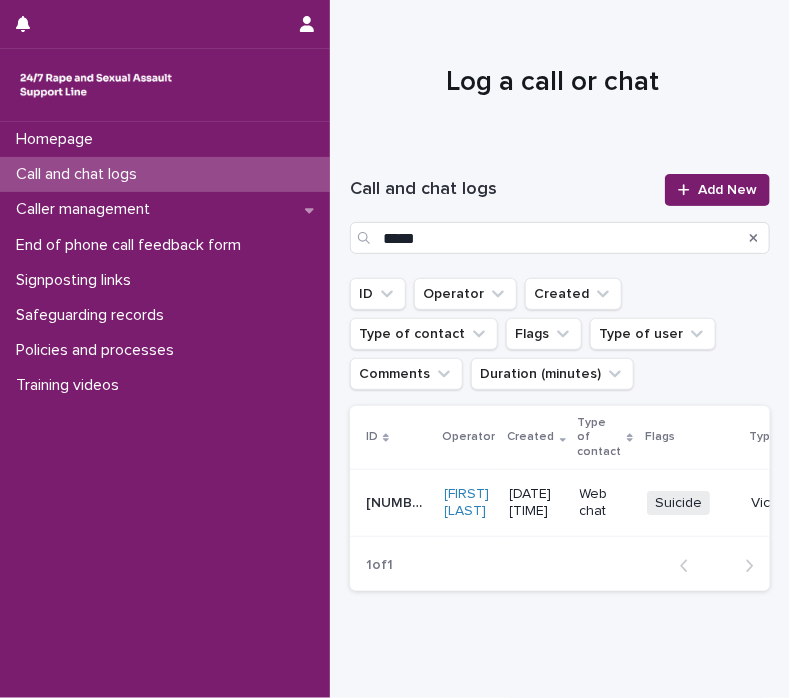 click on "[DATE] [TIME]" at bounding box center (537, 503) 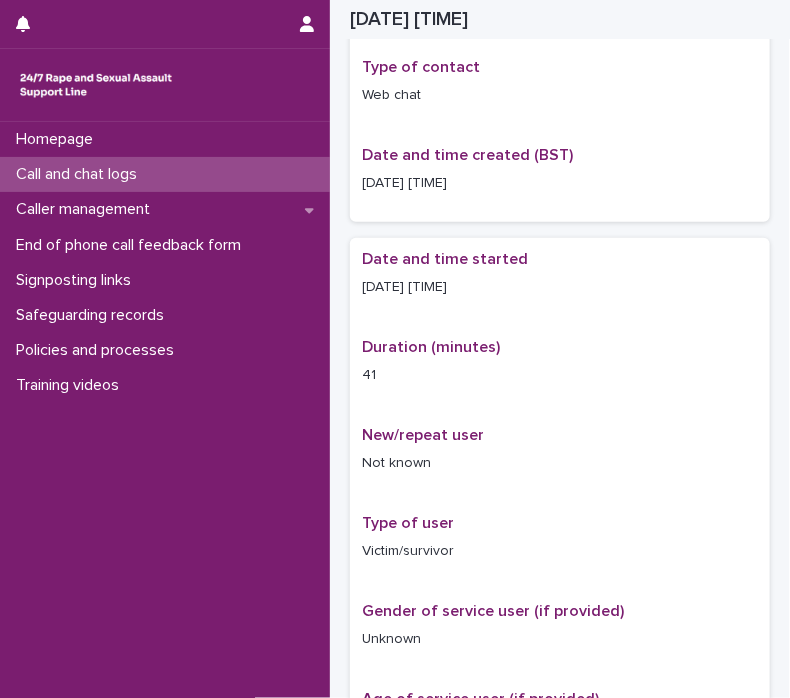 scroll, scrollTop: 0, scrollLeft: 0, axis: both 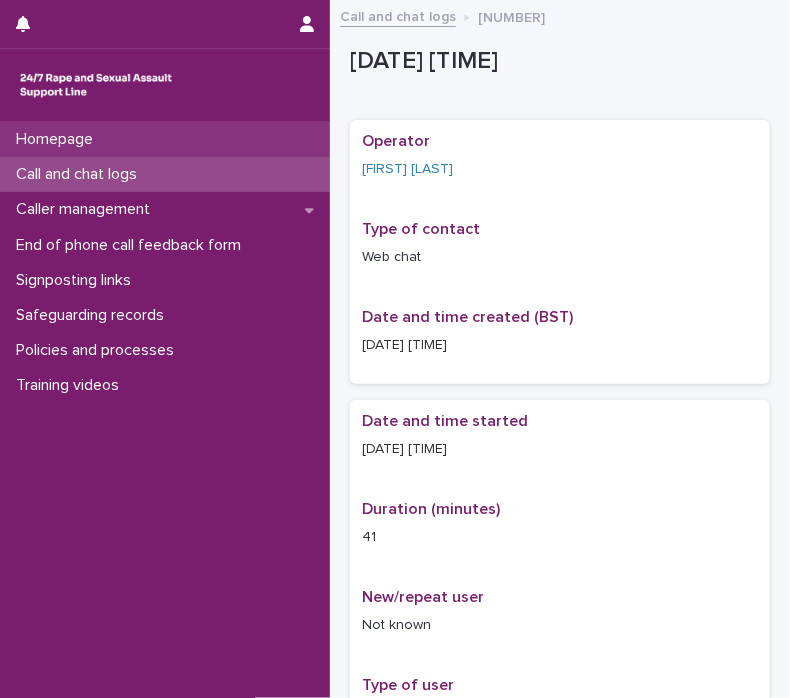 click on "Homepage" at bounding box center [165, 139] 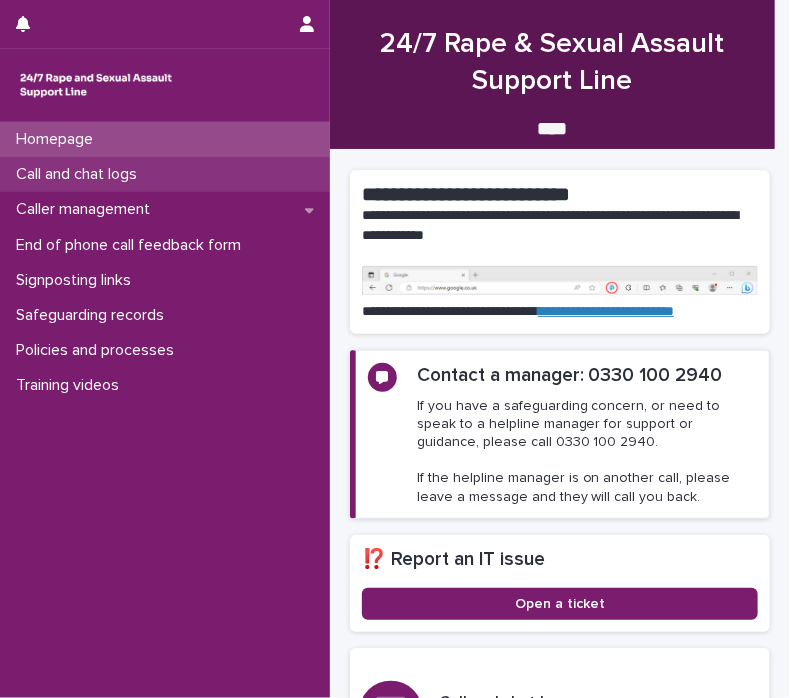 click on "Call and chat logs" at bounding box center [80, 174] 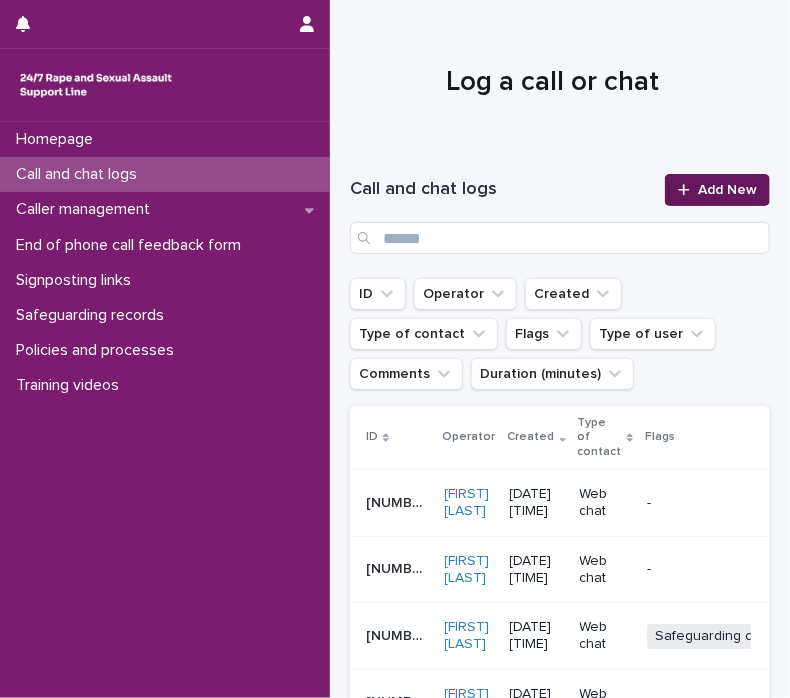 click on "Add New" at bounding box center (727, 190) 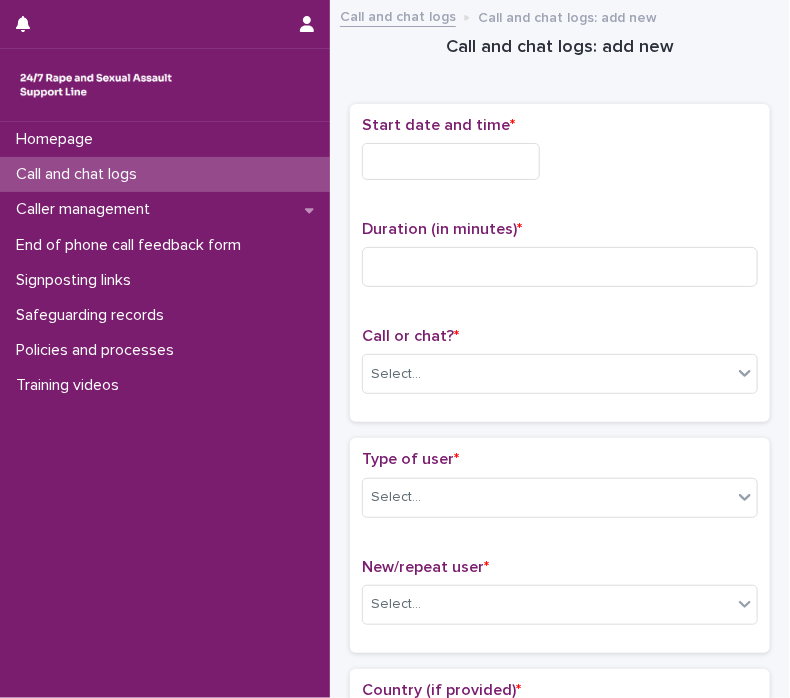 click at bounding box center [451, 161] 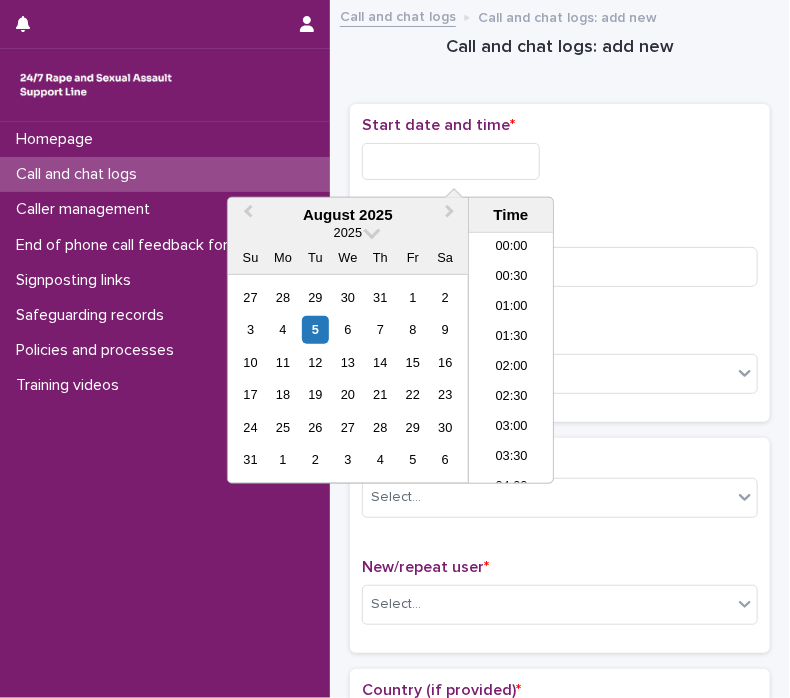 scroll, scrollTop: 1000, scrollLeft: 0, axis: vertical 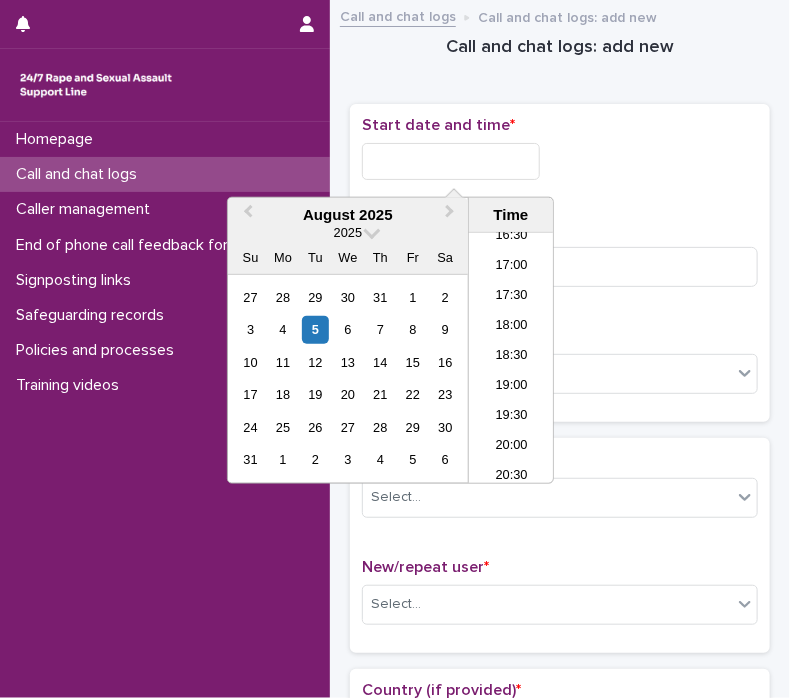 click on "3 4 5 6 7 8 9" at bounding box center [347, 330] 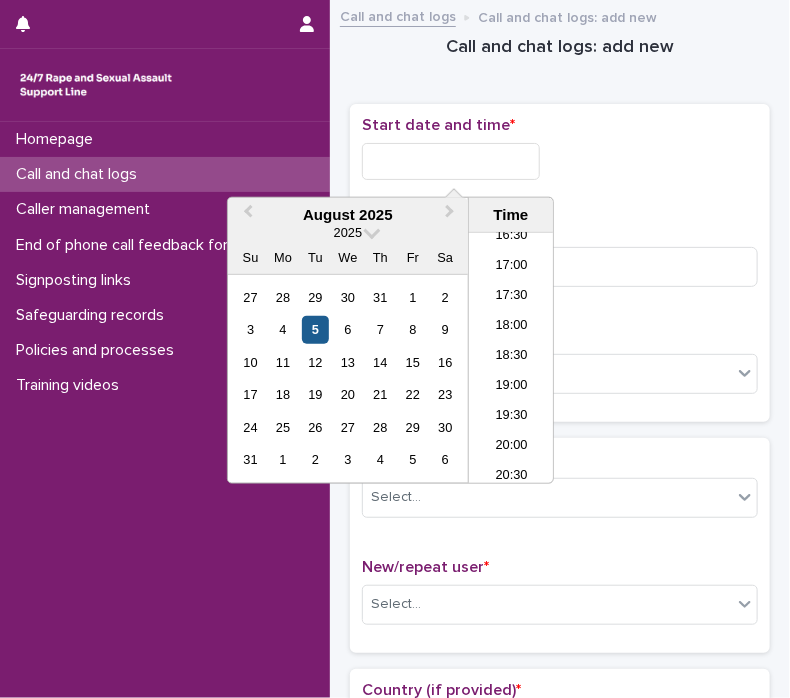 click on "5" at bounding box center [315, 329] 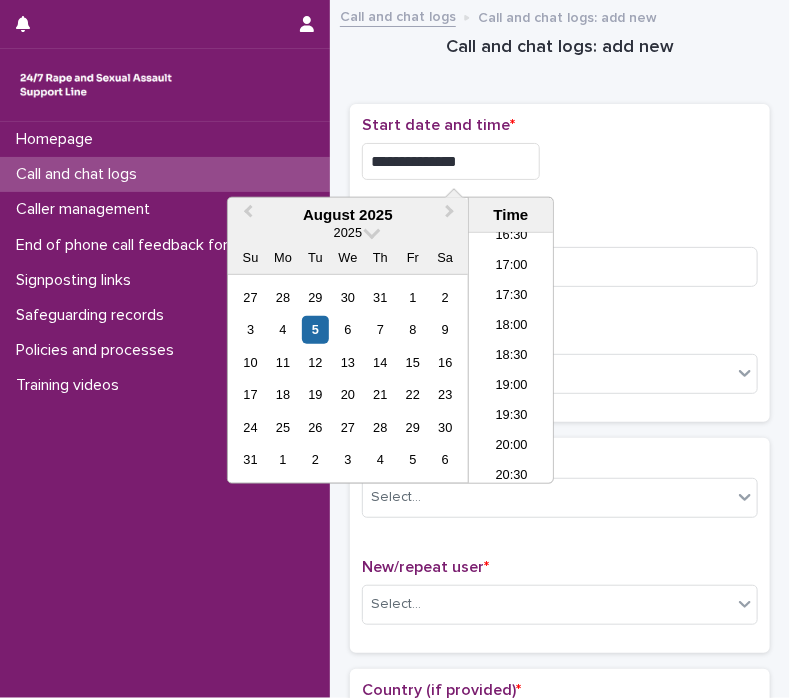 drag, startPoint x: 431, startPoint y: 152, endPoint x: 656, endPoint y: 179, distance: 226.61421 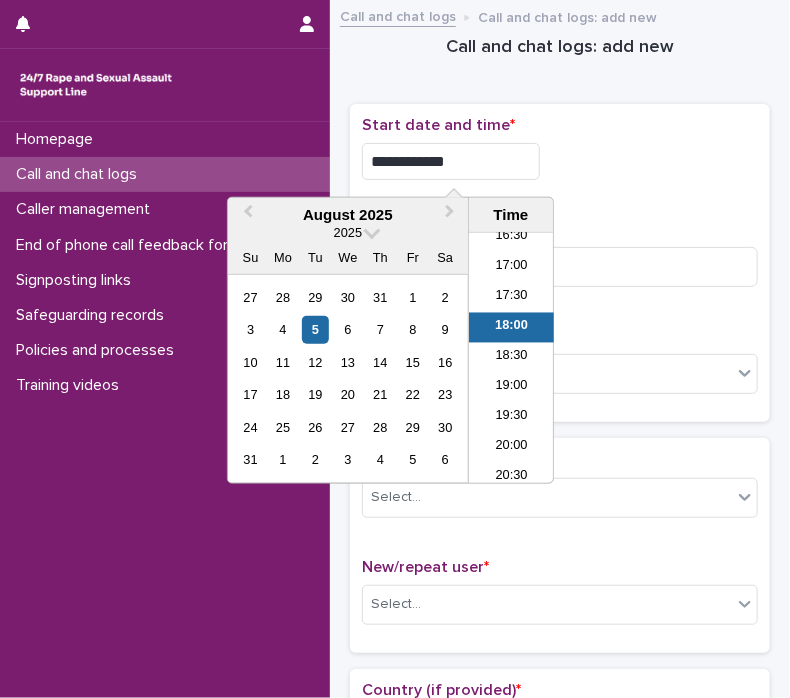 click on "**********" at bounding box center [451, 161] 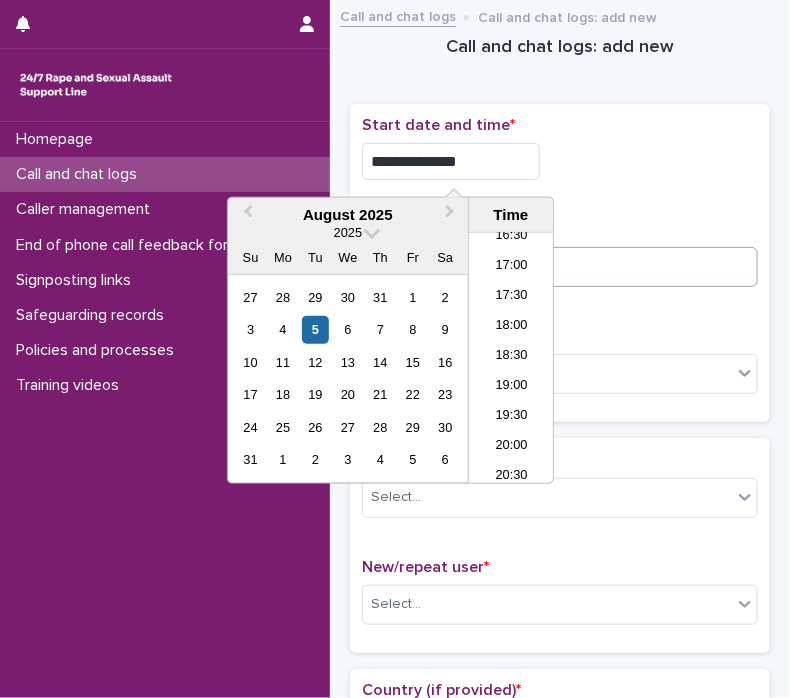 type on "**********" 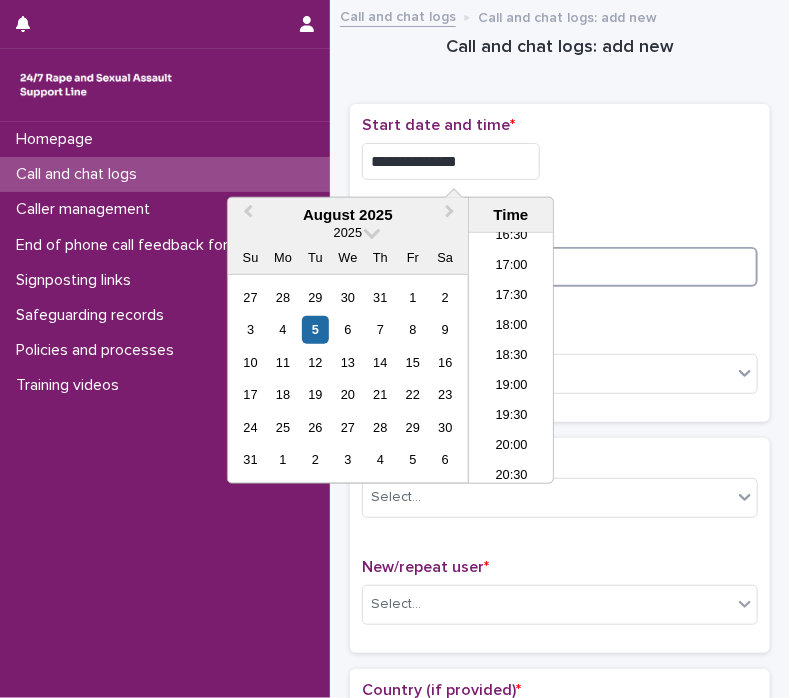 click at bounding box center (560, 267) 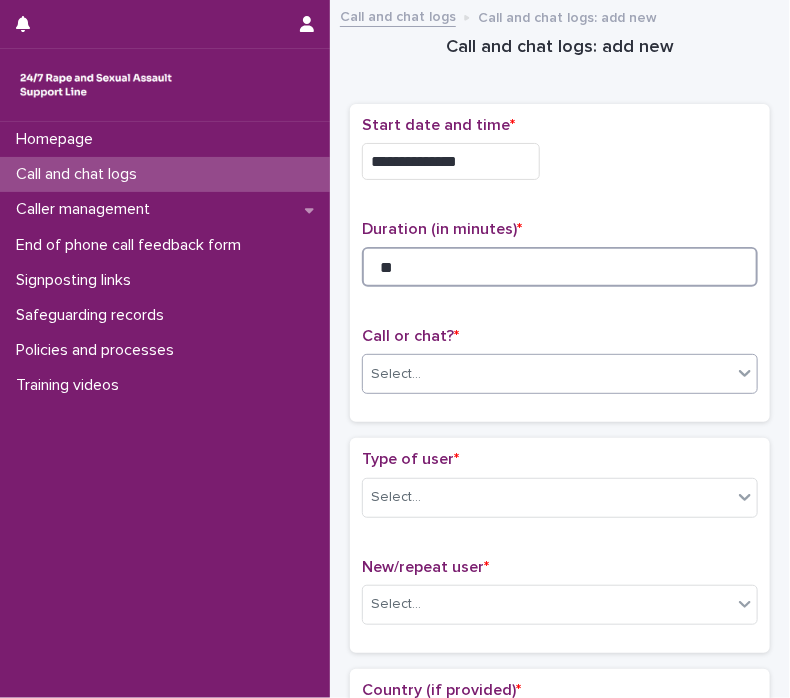 type on "**" 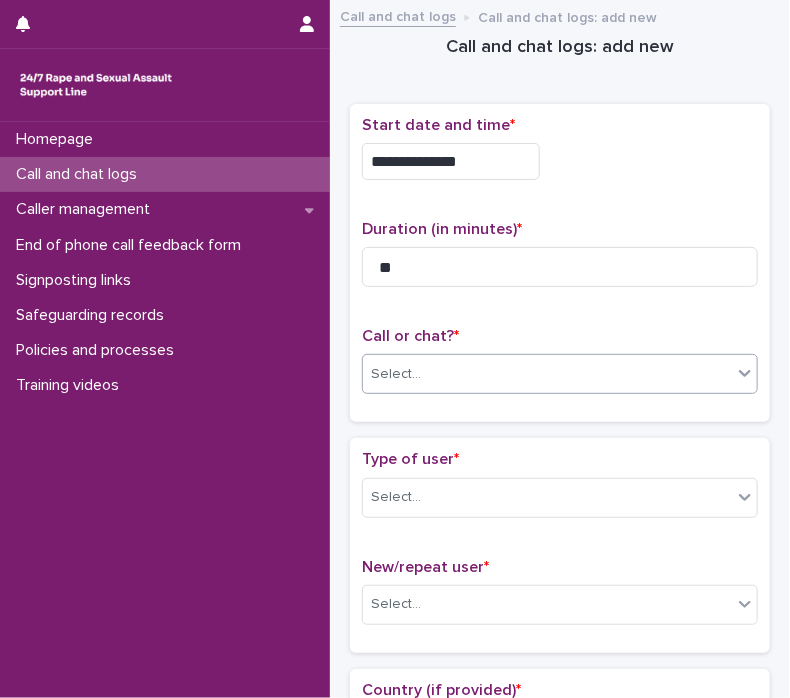 click at bounding box center (732, 374) 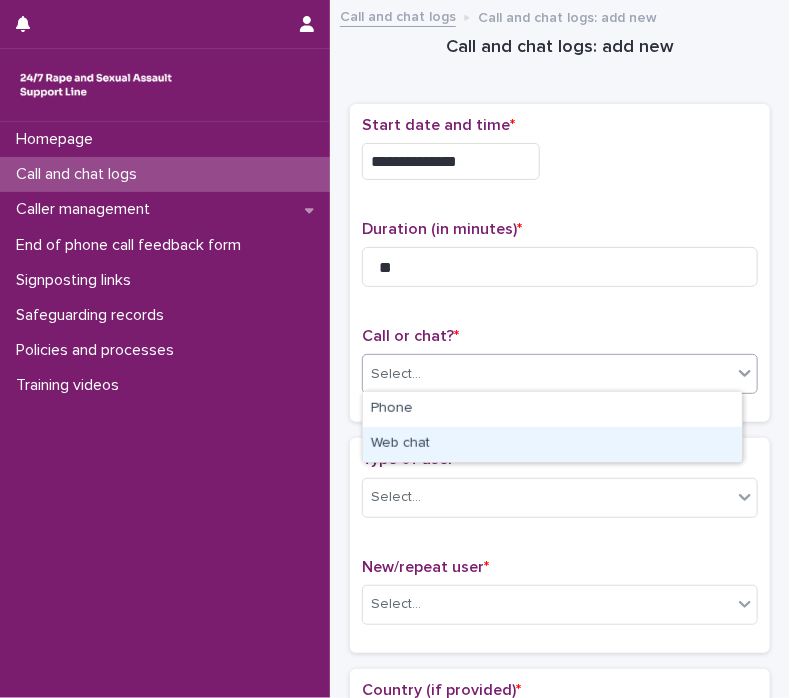click on "Web chat" at bounding box center [552, 444] 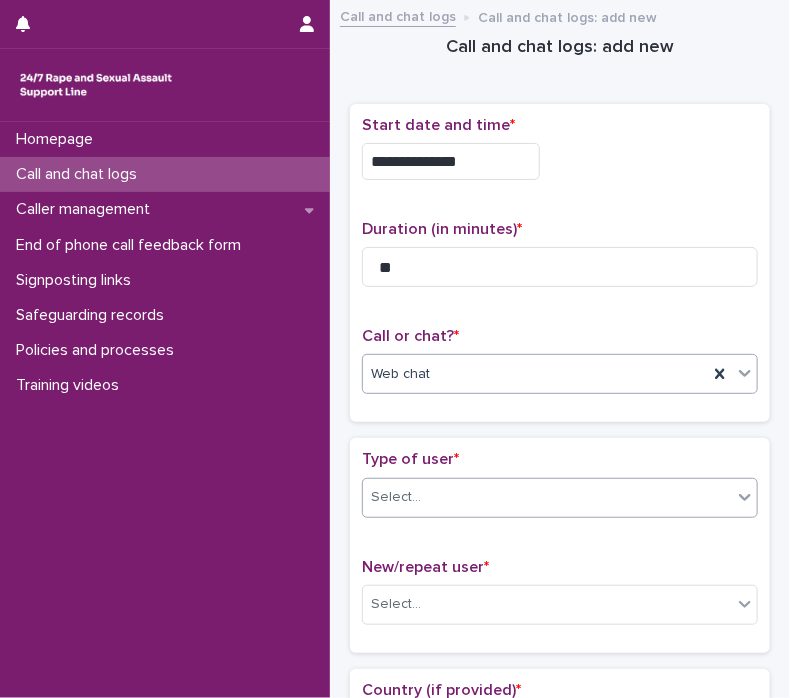 click 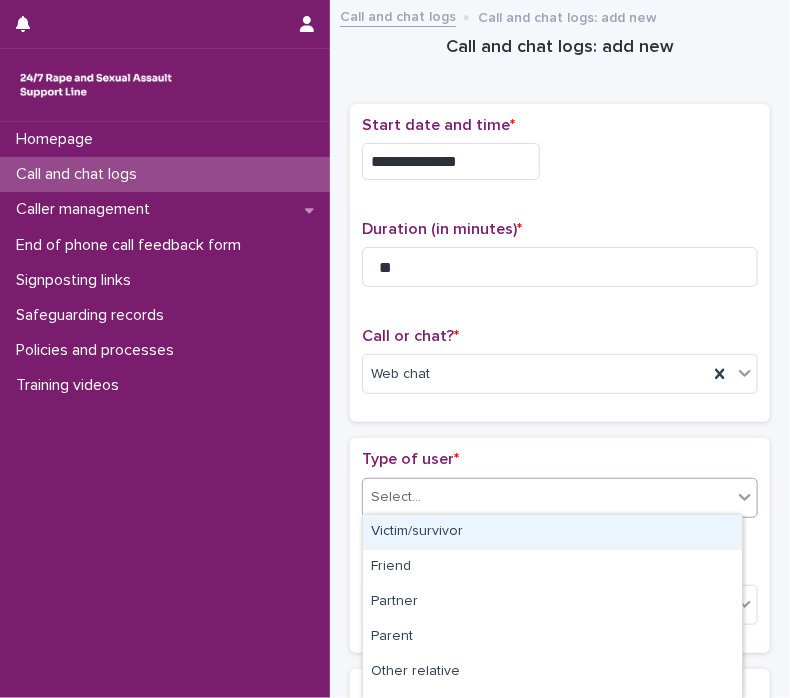 click on "Victim/survivor" at bounding box center (552, 532) 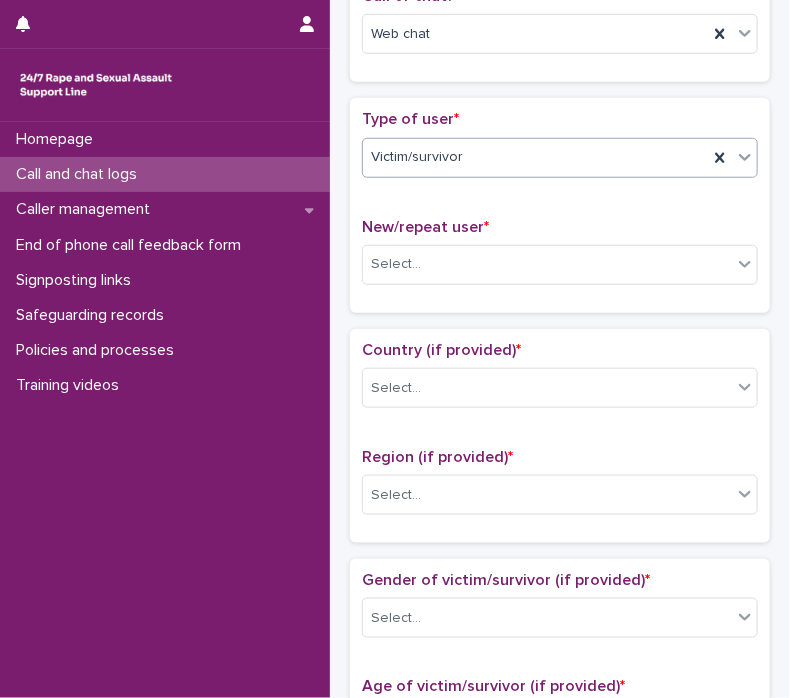 scroll, scrollTop: 425, scrollLeft: 0, axis: vertical 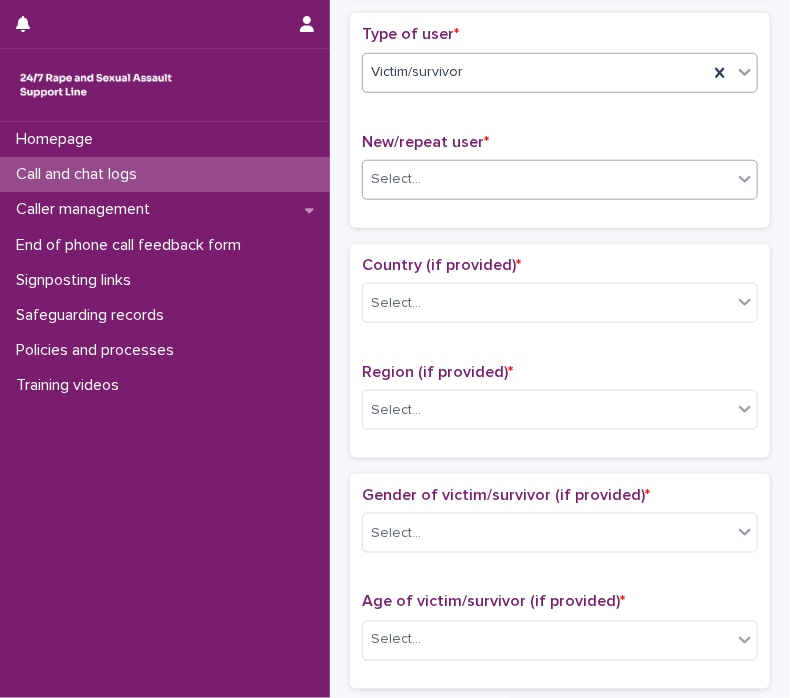 click on "Select..." at bounding box center (547, 179) 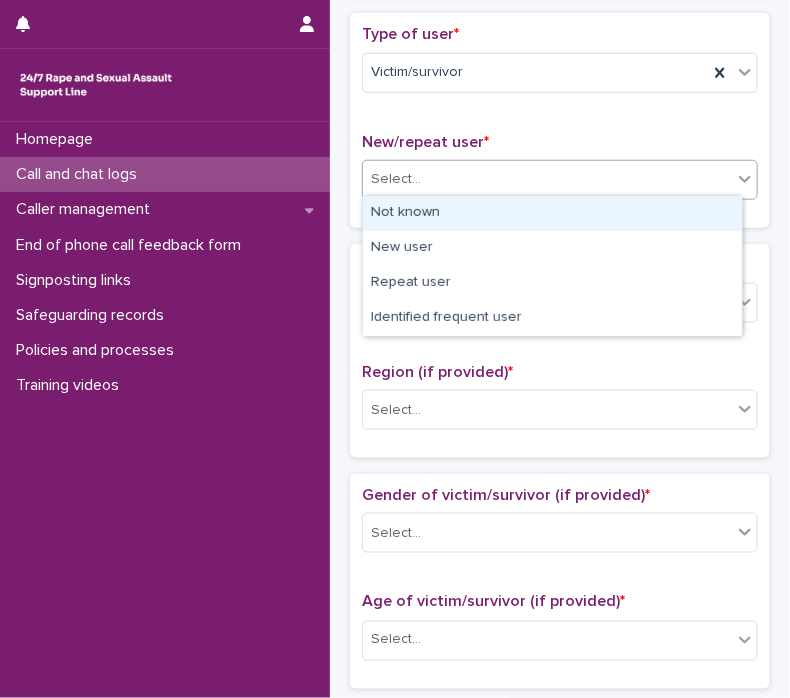click on "Not known" at bounding box center (552, 213) 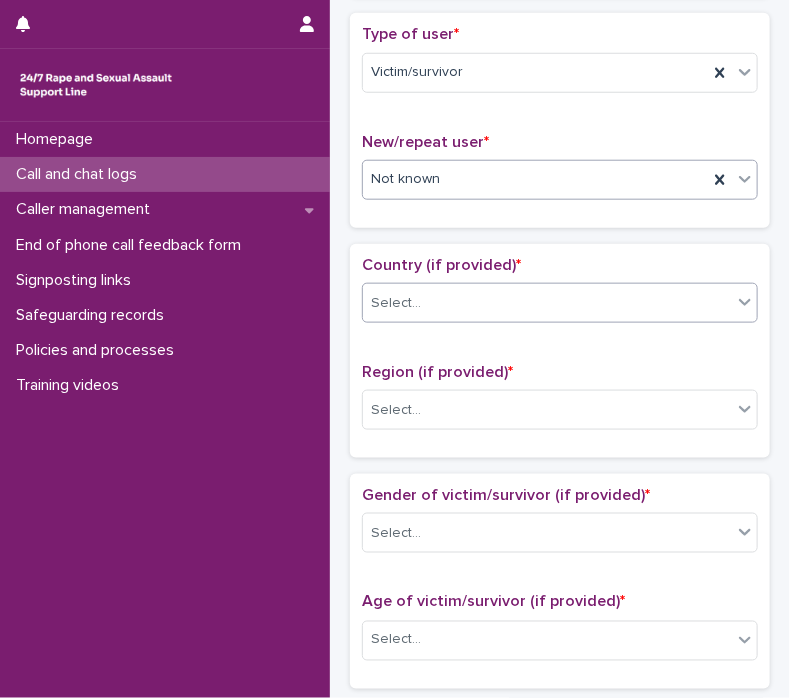 click at bounding box center (745, 302) 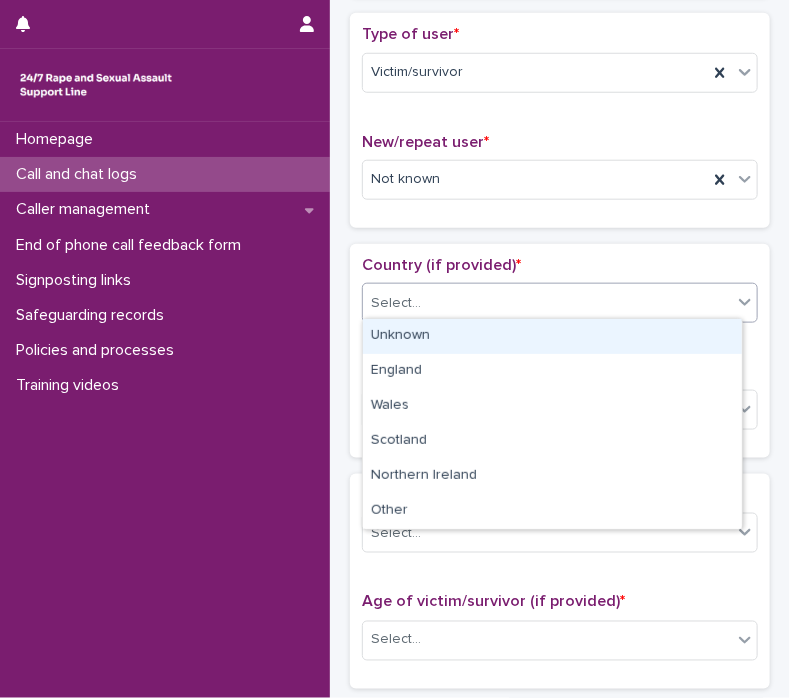 click at bounding box center (744, 303) 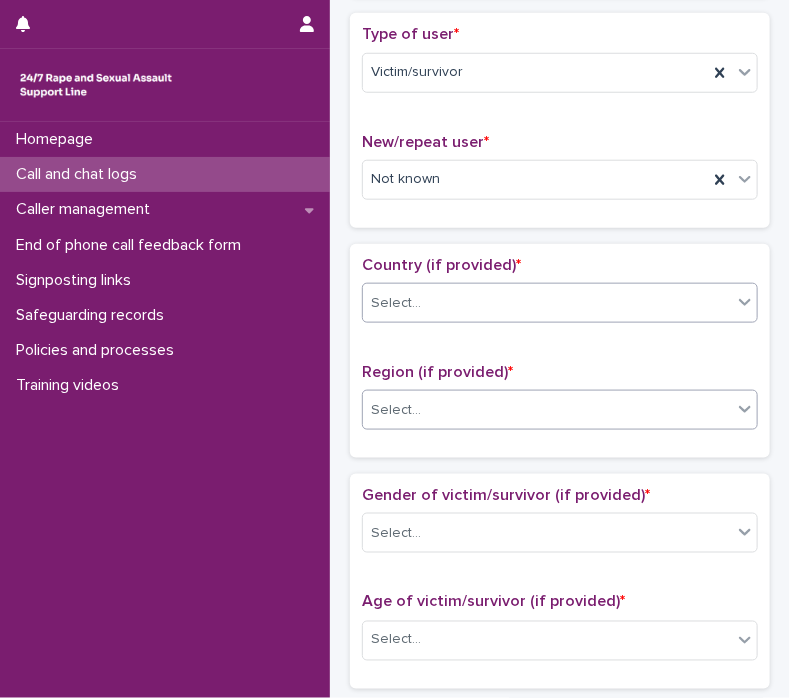click 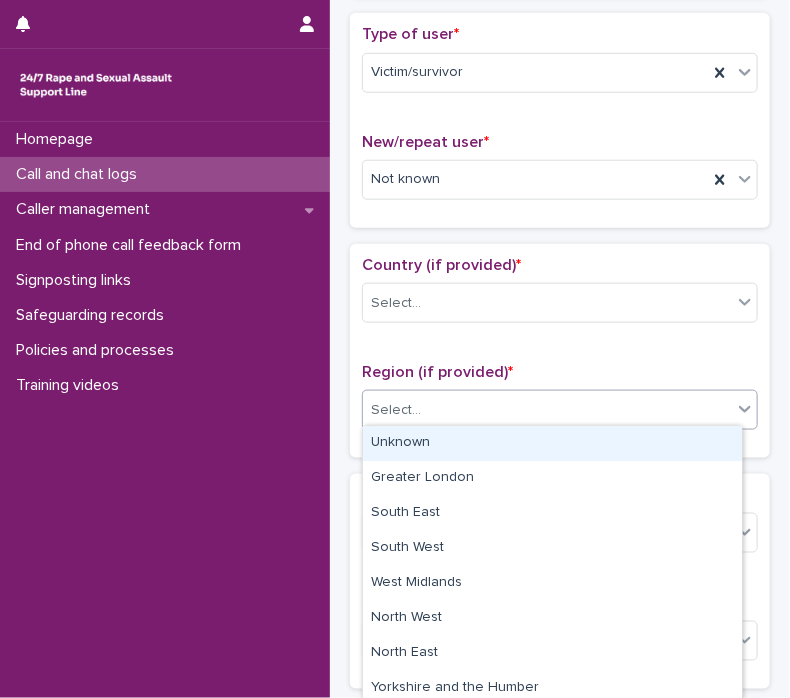 click on "Unknown" at bounding box center [552, 443] 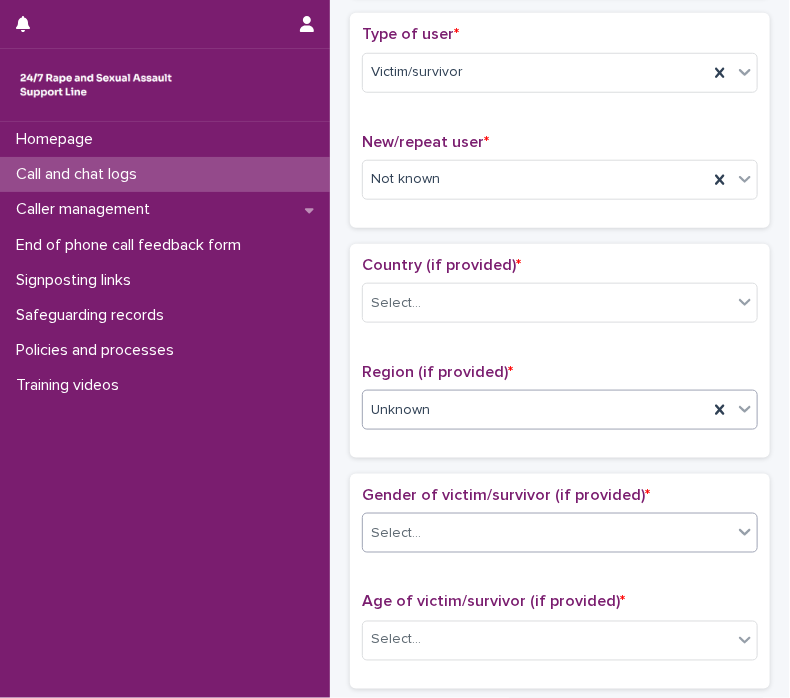 click 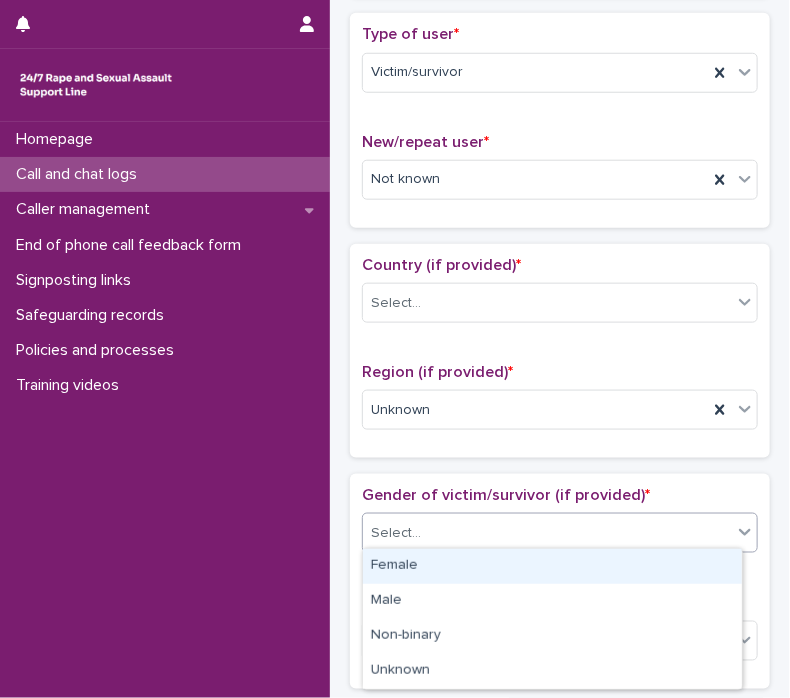 click on "Female" at bounding box center (552, 566) 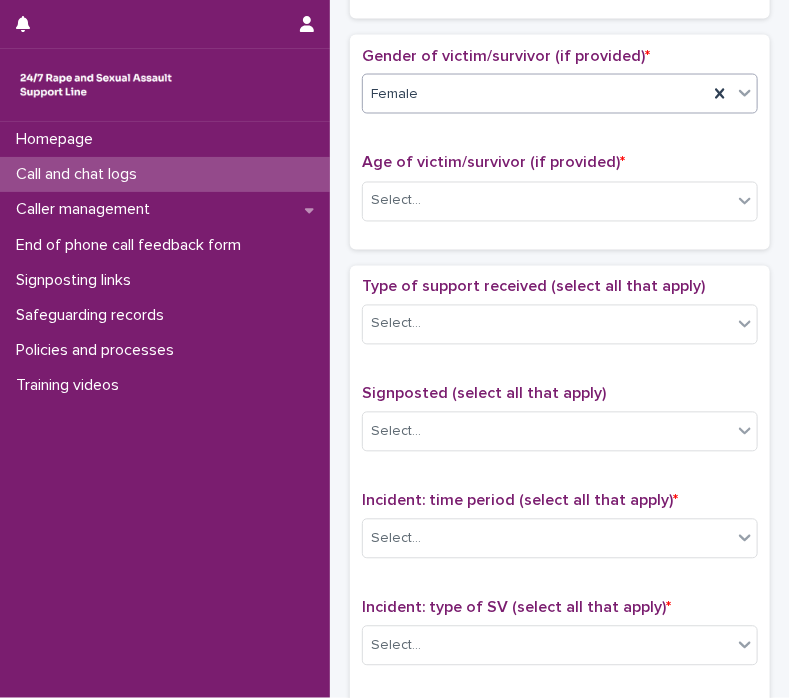 scroll, scrollTop: 867, scrollLeft: 0, axis: vertical 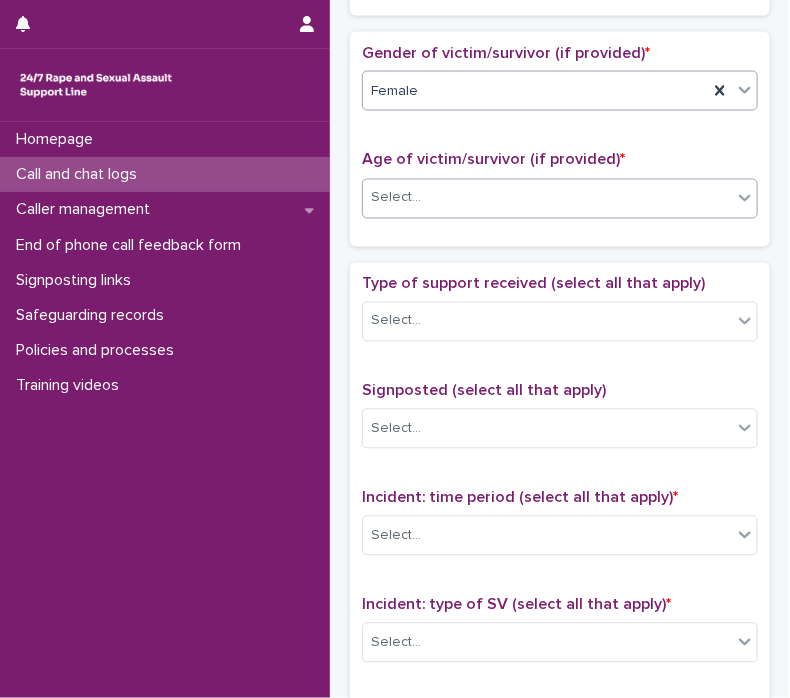 click 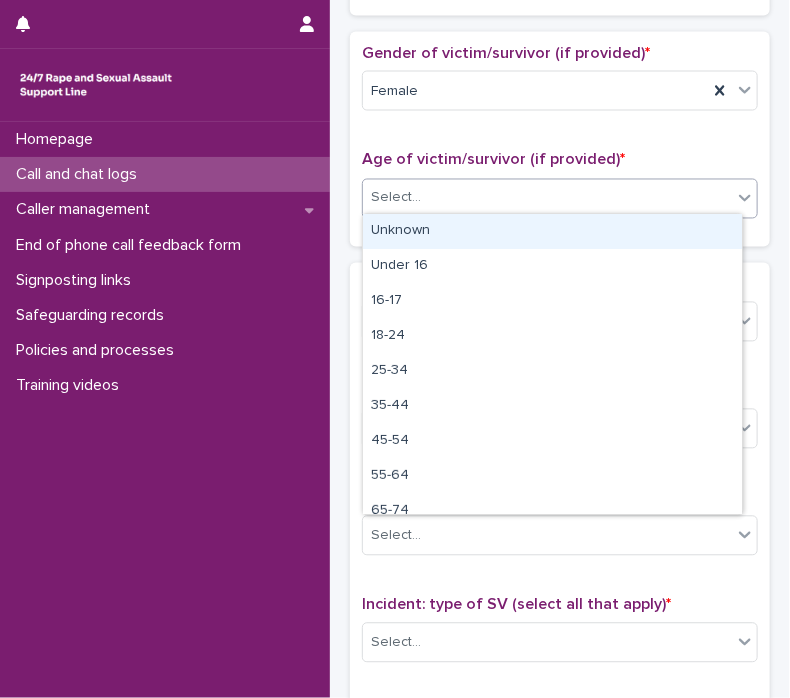 click on "Unknown" at bounding box center [552, 231] 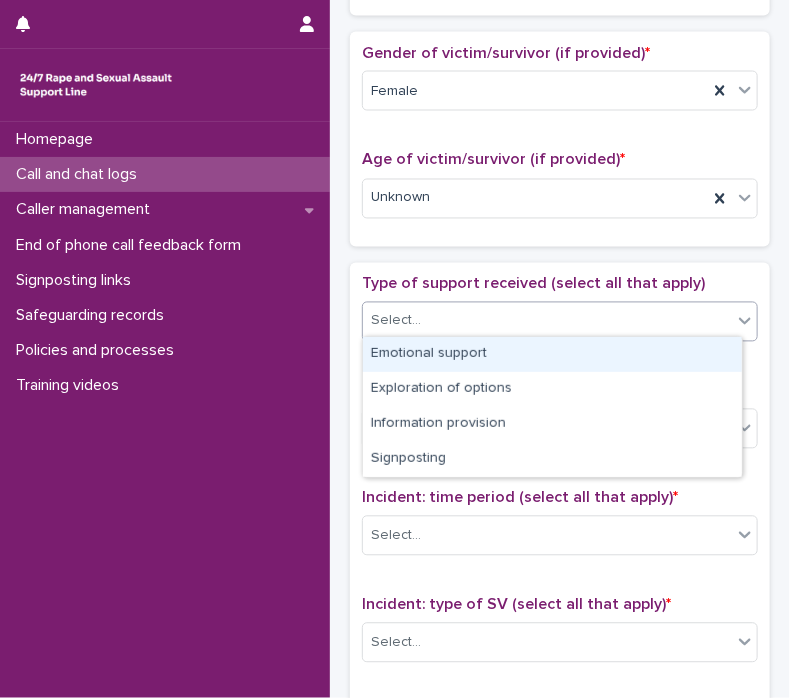 click on "Select..." at bounding box center (547, 321) 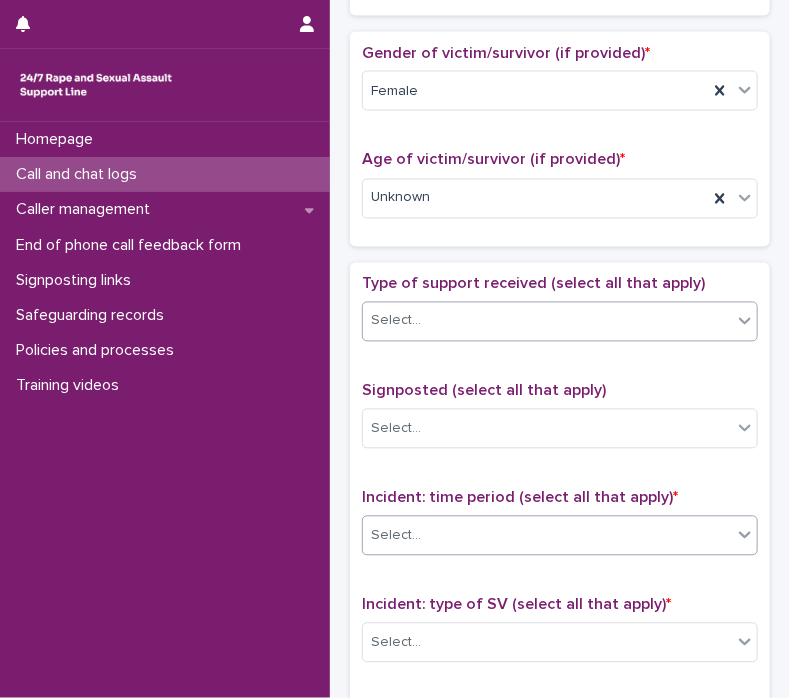 click 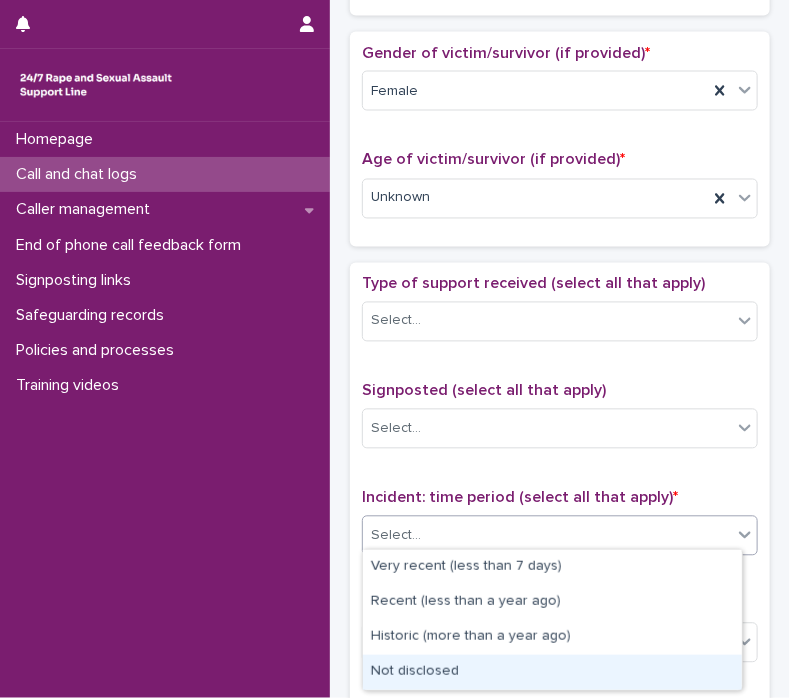 click on "Not disclosed" at bounding box center (552, 672) 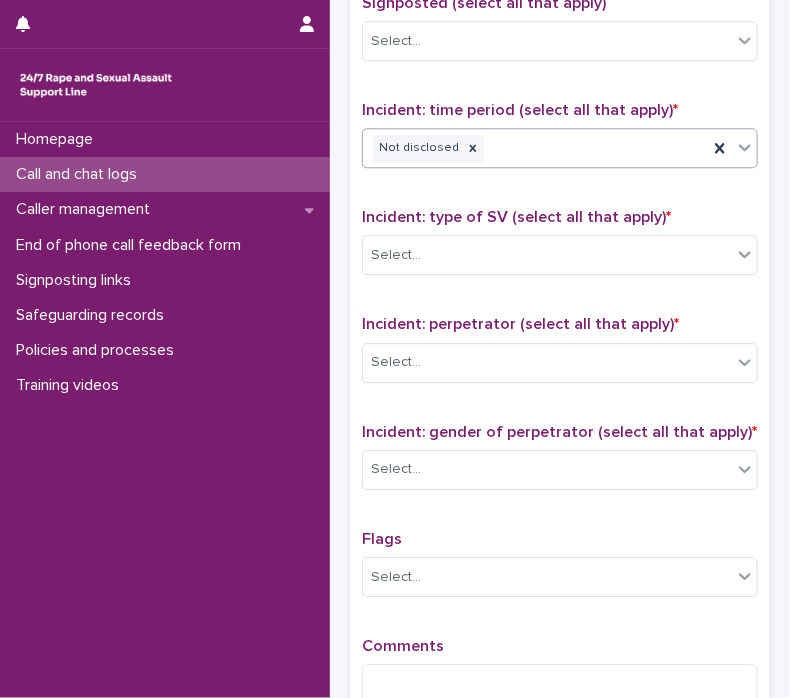 scroll, scrollTop: 1258, scrollLeft: 0, axis: vertical 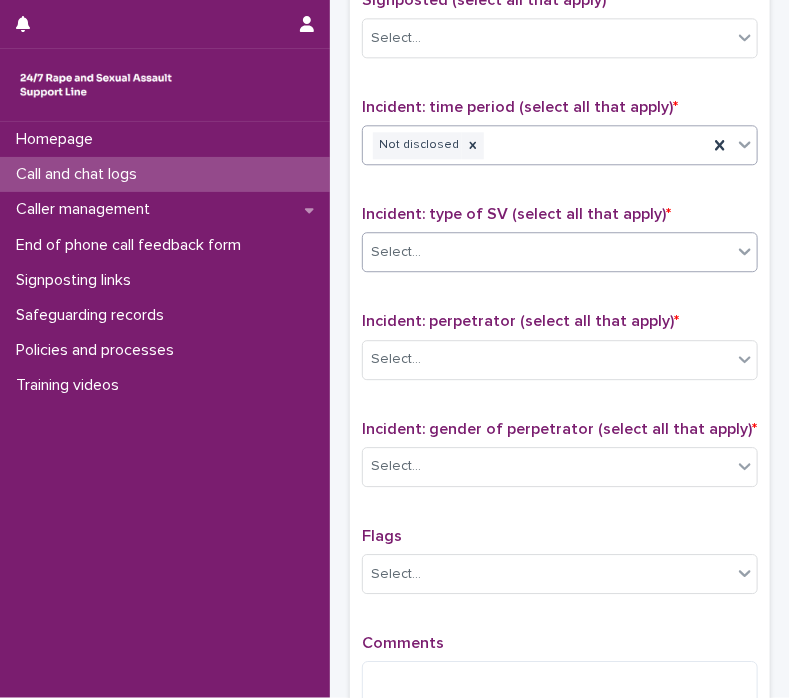 click on "Select..." at bounding box center (547, 252) 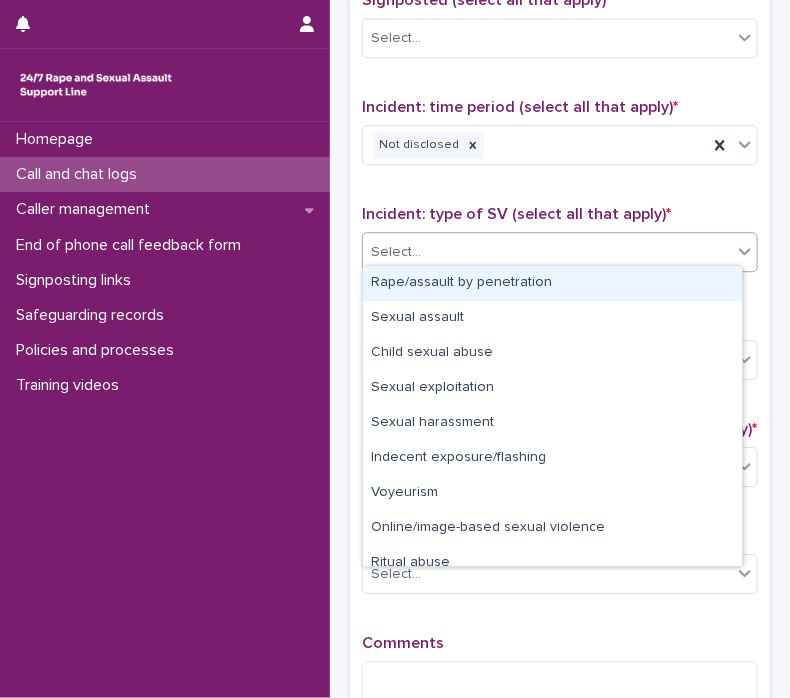 click on "Rape/assault by penetration" at bounding box center (552, 283) 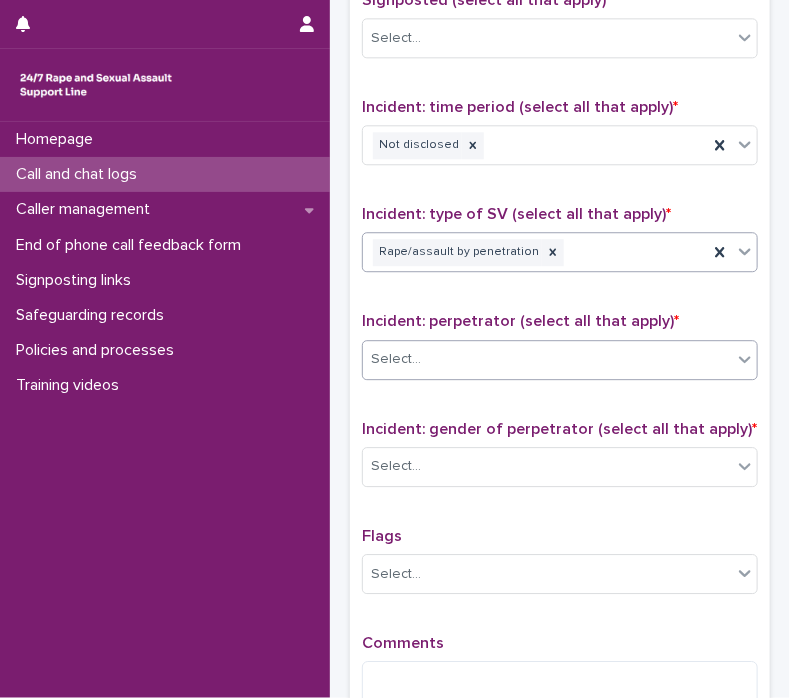 click 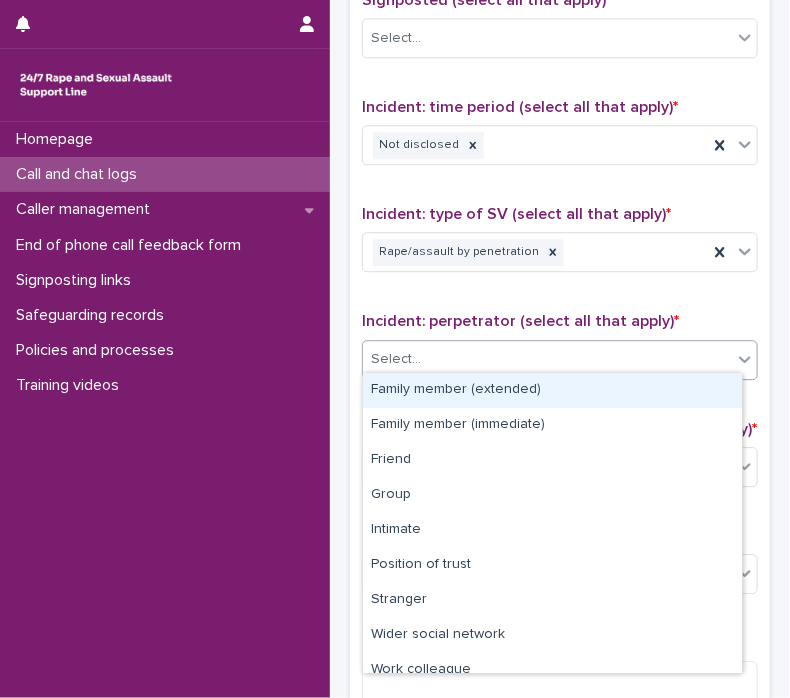 scroll, scrollTop: 84, scrollLeft: 0, axis: vertical 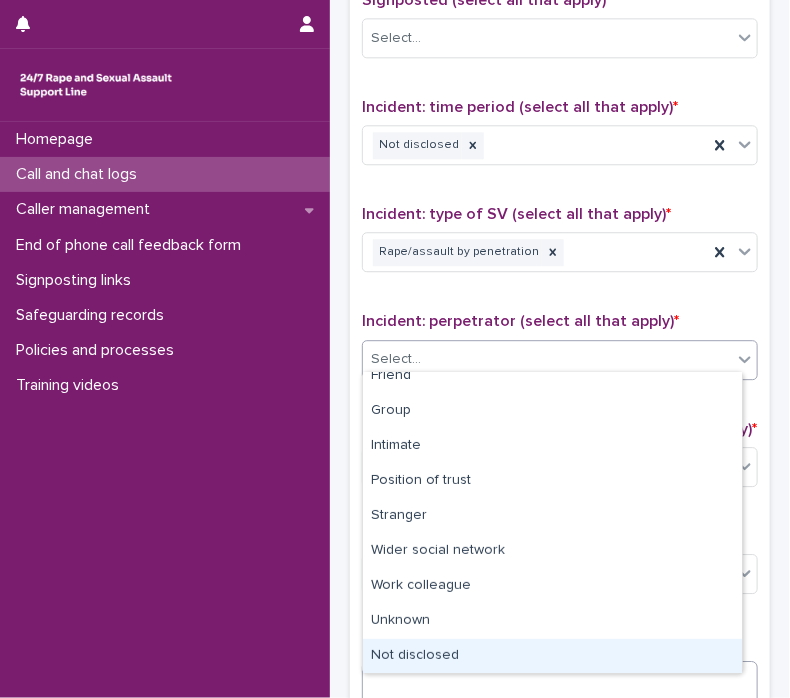 click on "Not disclosed" at bounding box center (552, 656) 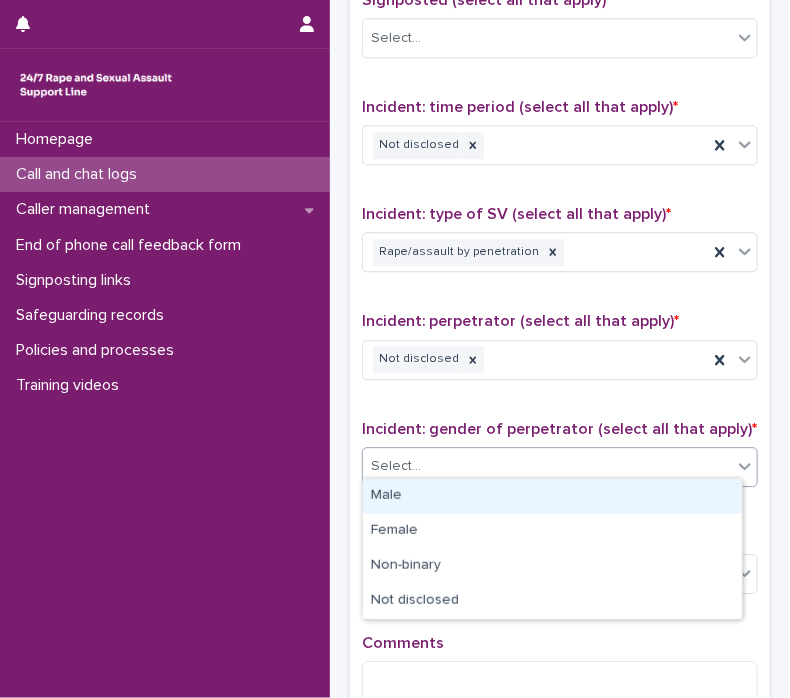 click on "Select..." at bounding box center (547, 466) 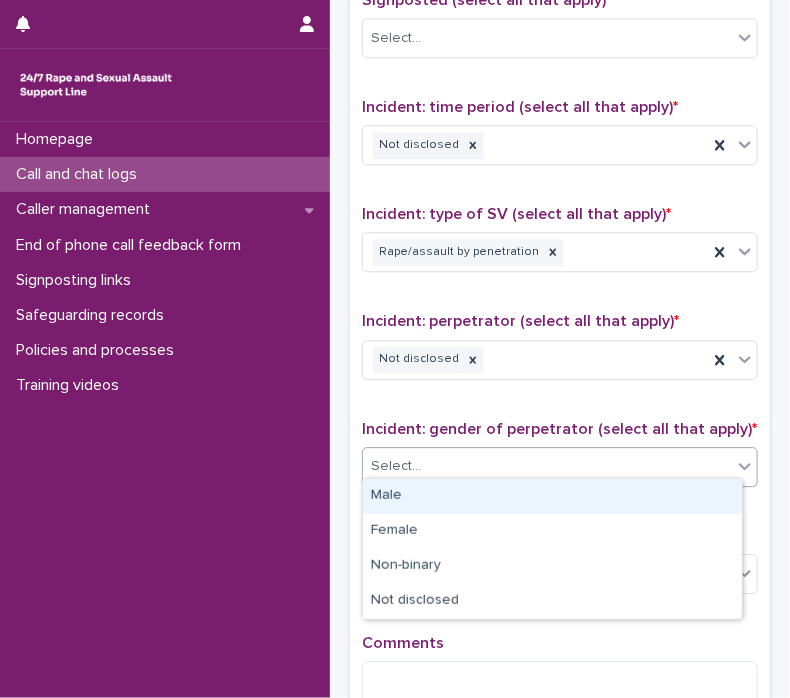 drag, startPoint x: 662, startPoint y: 496, endPoint x: 663, endPoint y: 506, distance: 10.049875 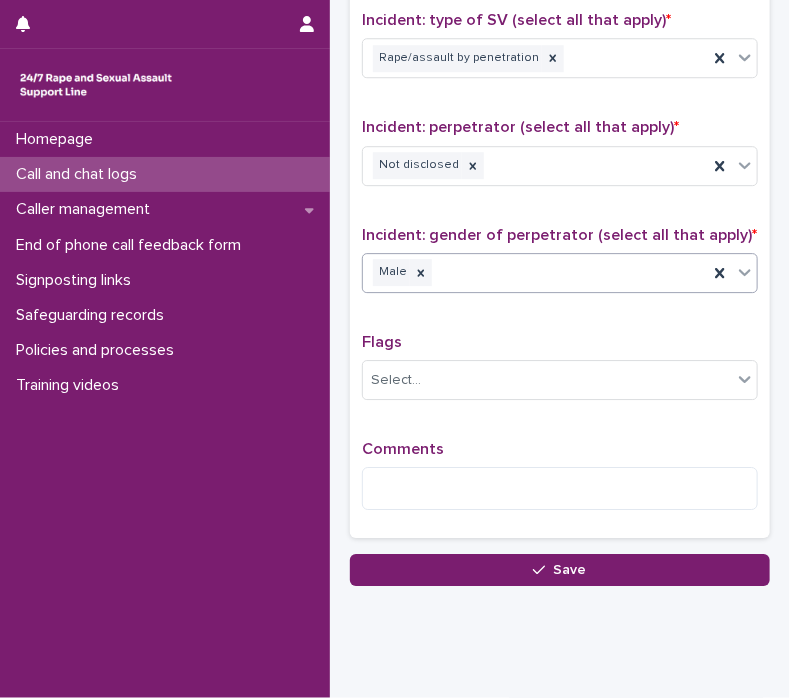 scroll, scrollTop: 1488, scrollLeft: 0, axis: vertical 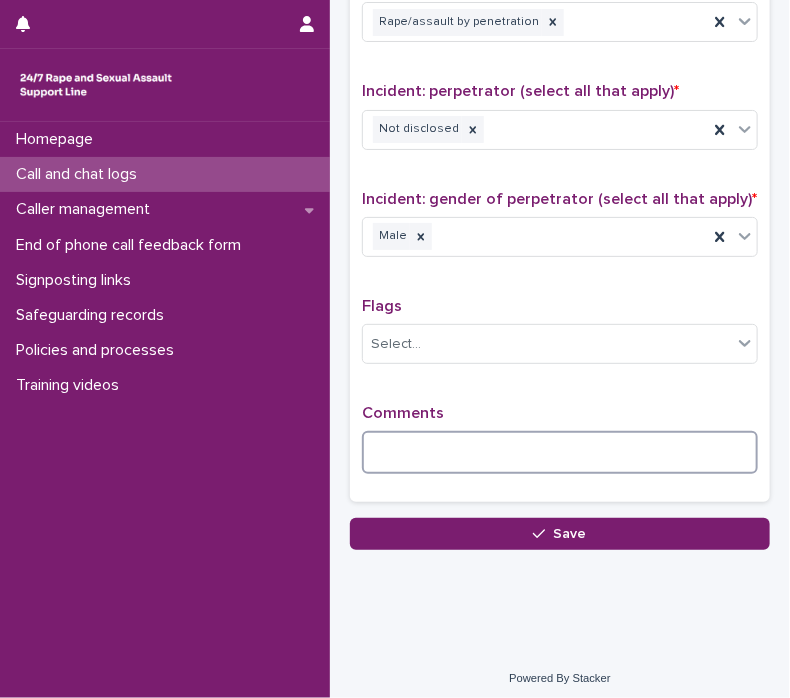 click at bounding box center [560, 452] 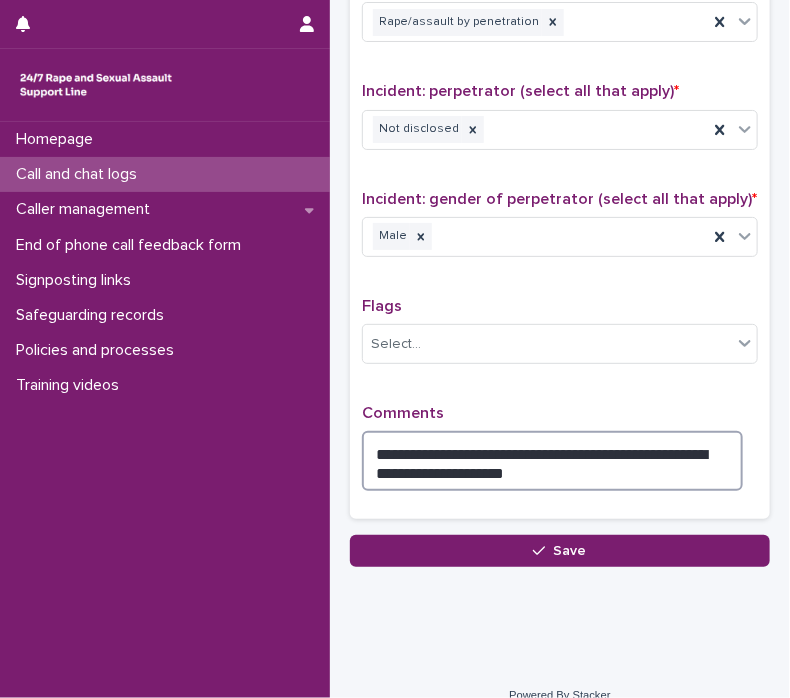 click on "**********" at bounding box center (552, 461) 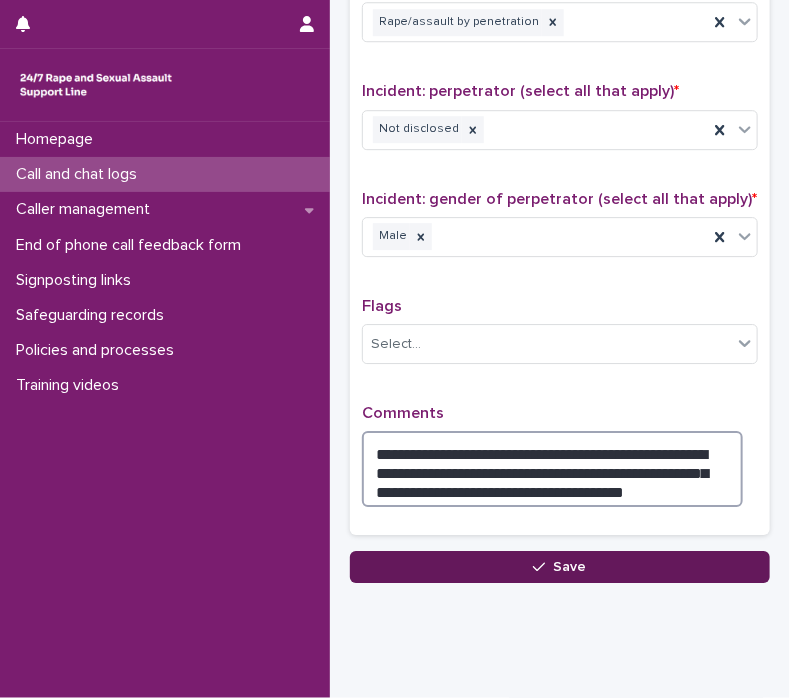 type on "**********" 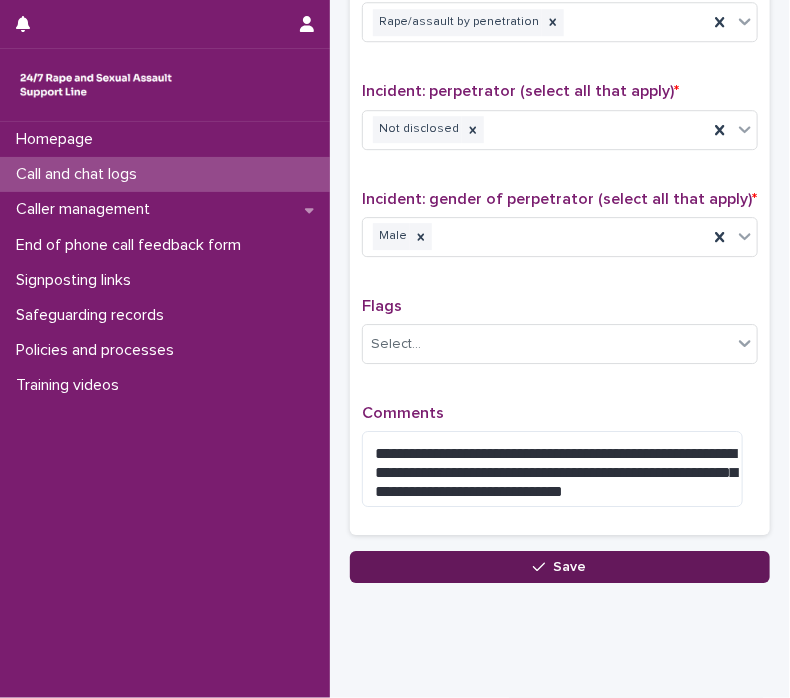 click on "Save" at bounding box center [560, 567] 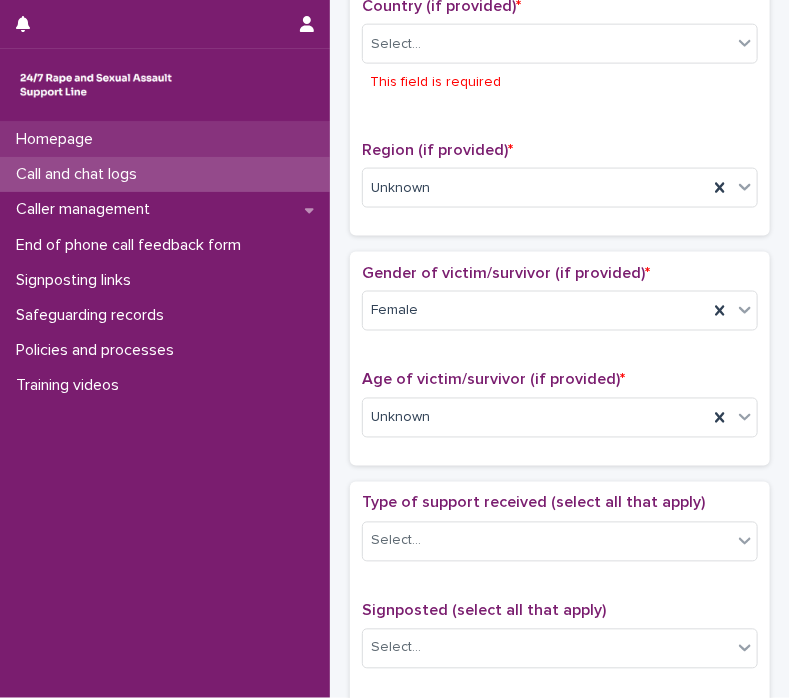 scroll, scrollTop: 691, scrollLeft: 0, axis: vertical 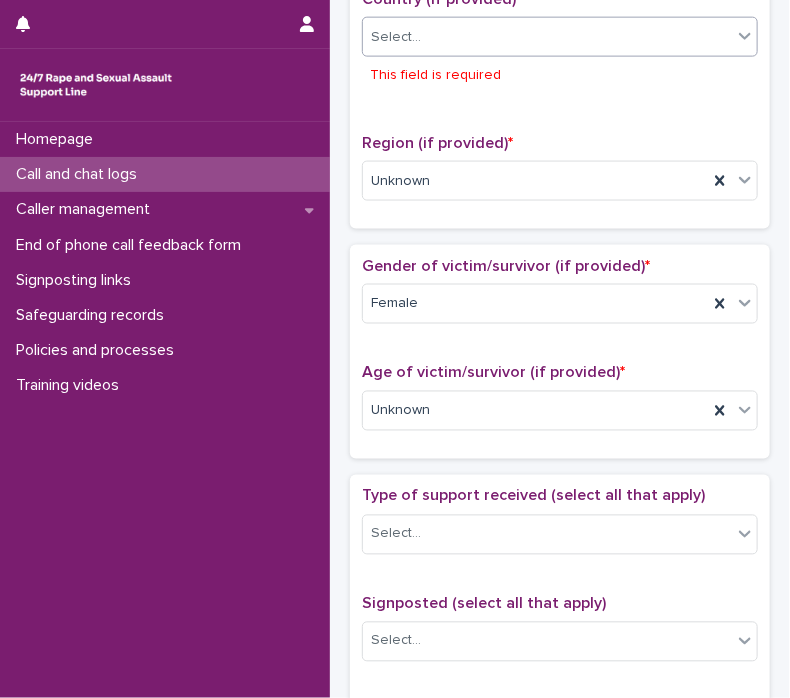 click 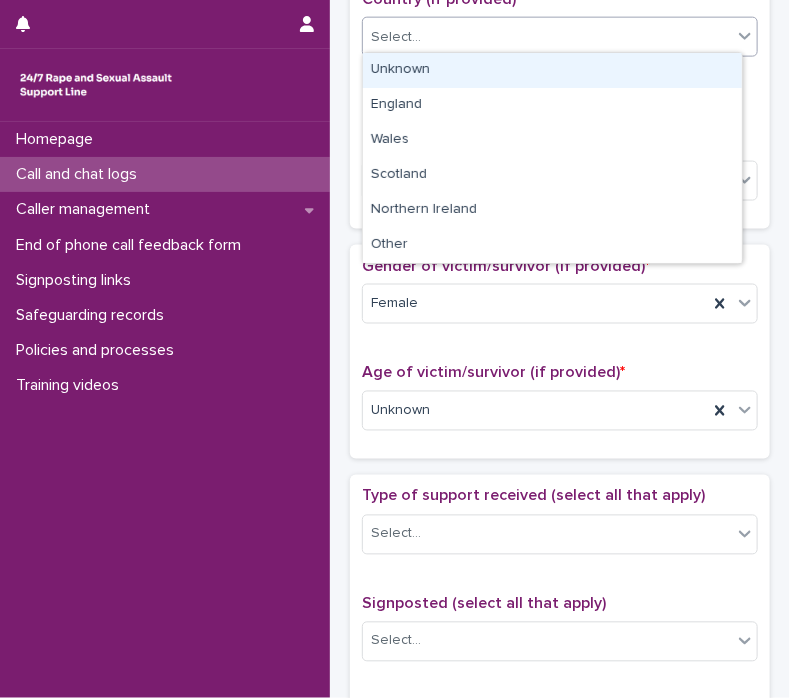 click on "Unknown" at bounding box center [552, 70] 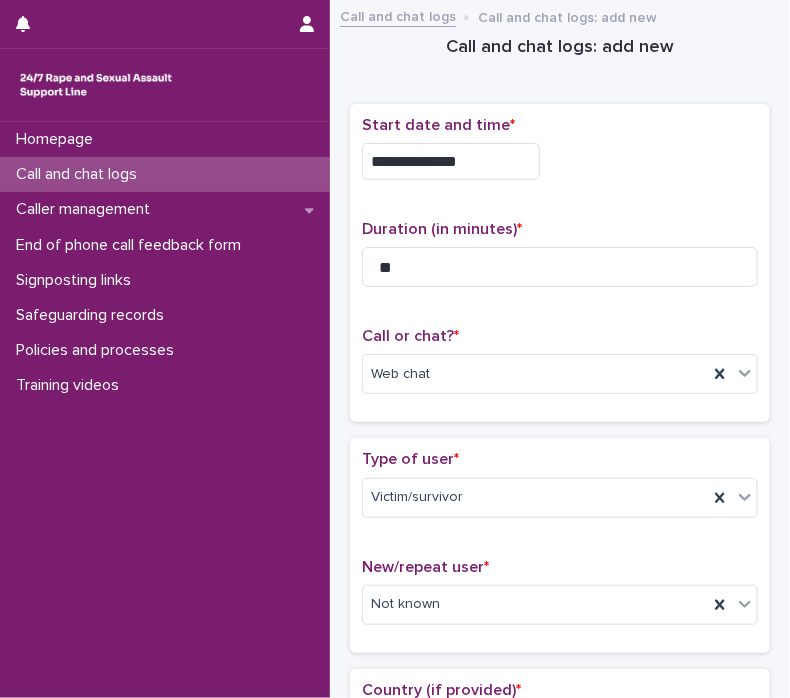 scroll, scrollTop: 1520, scrollLeft: 0, axis: vertical 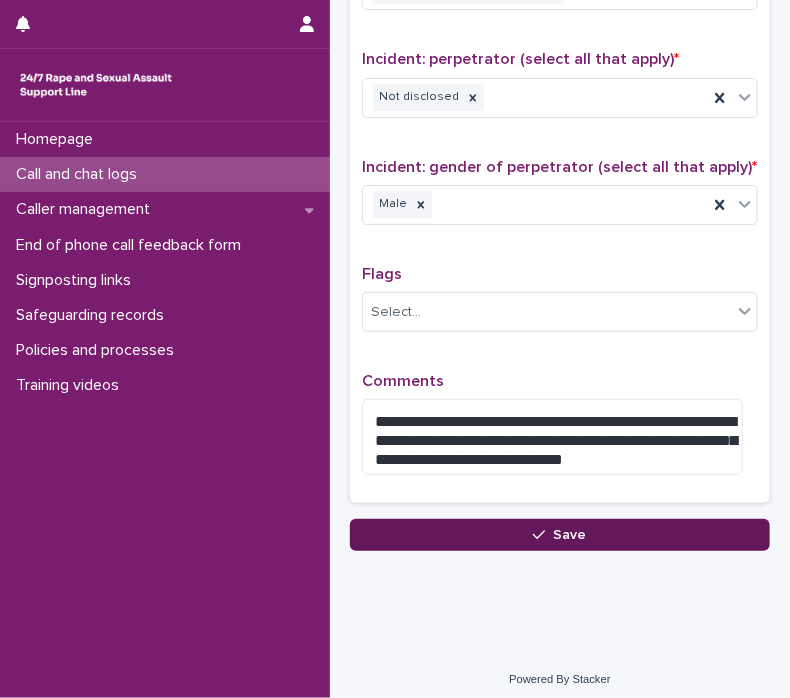 click on "Save" at bounding box center (560, 535) 